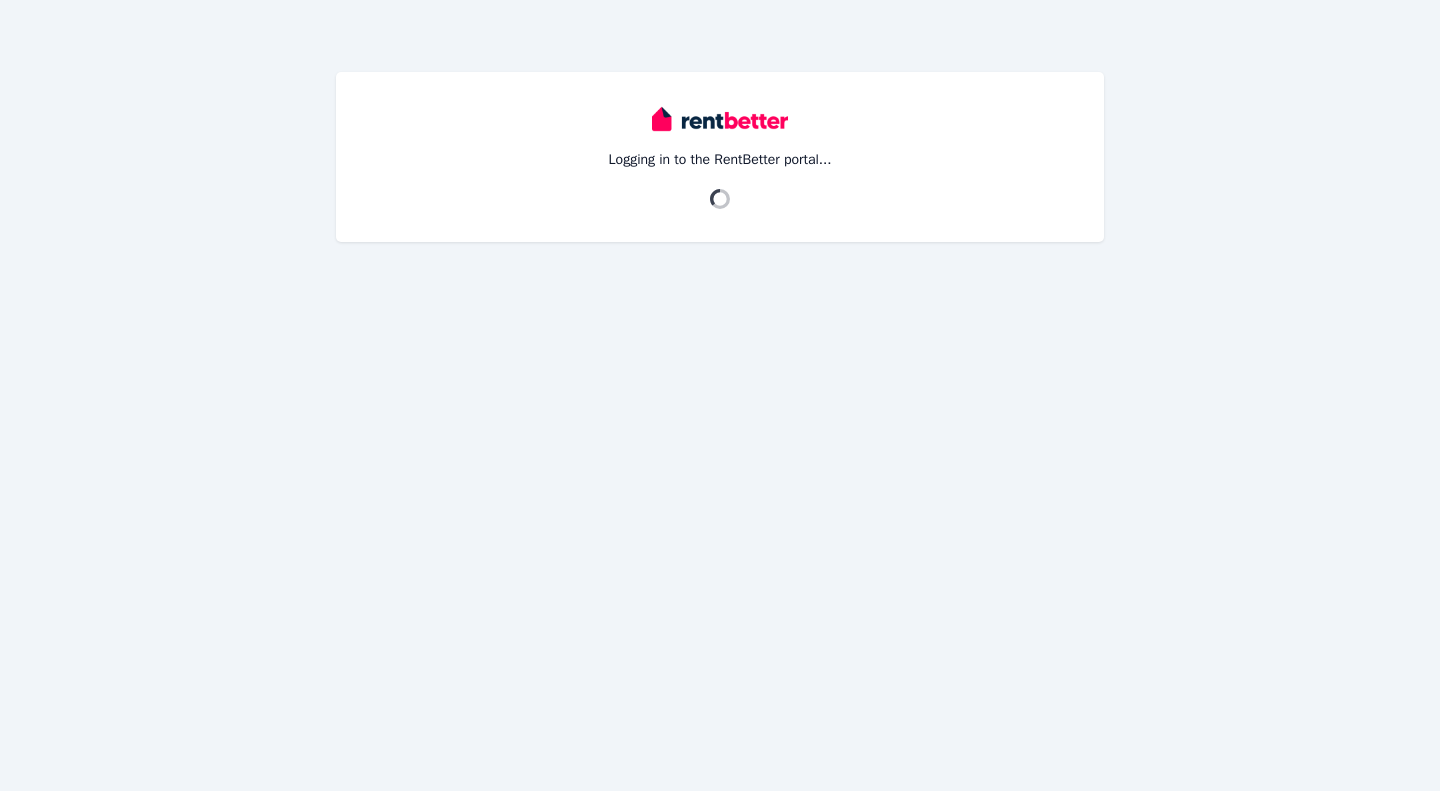 scroll, scrollTop: 0, scrollLeft: 0, axis: both 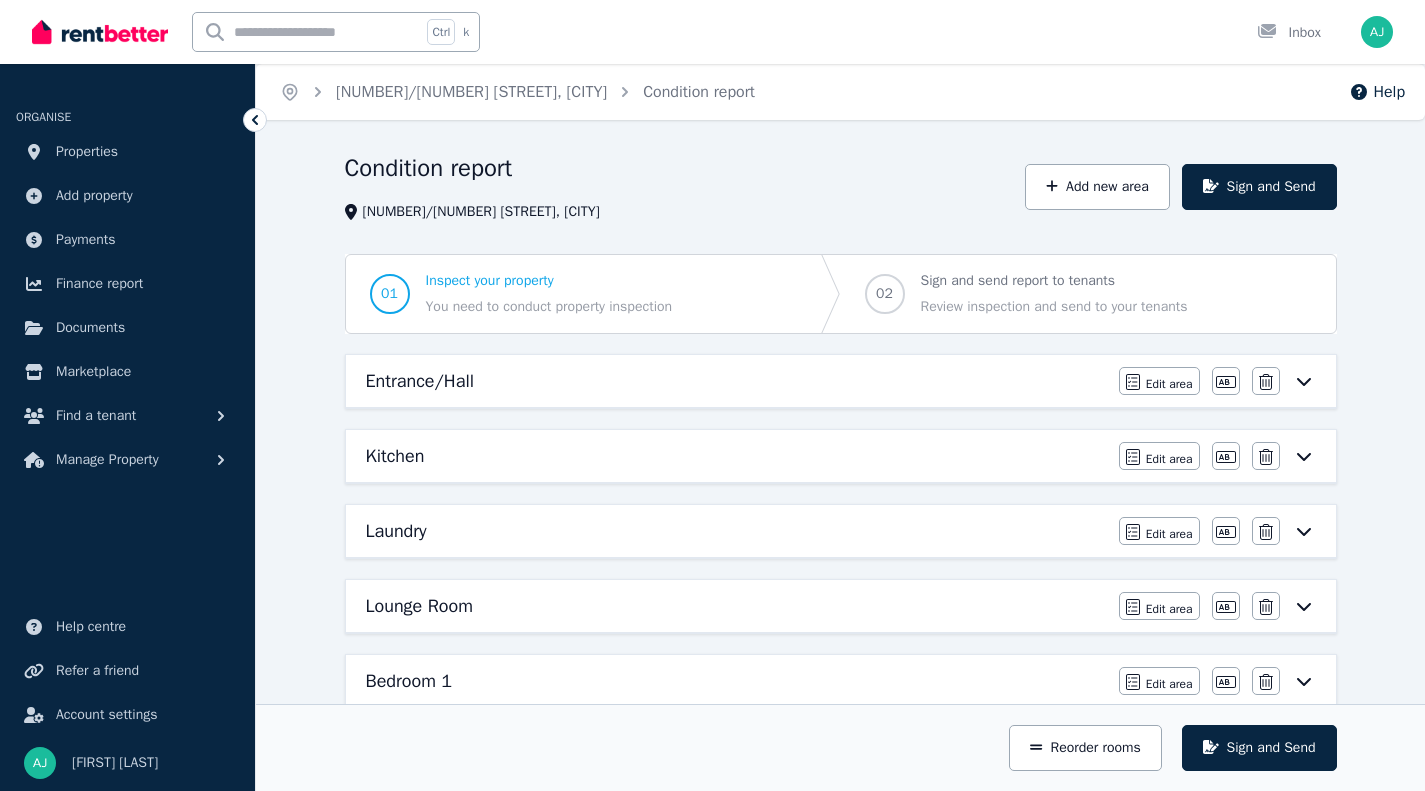 click on "Entrance/Hall Edit area Edit area Edit name Delete" at bounding box center (841, 381) 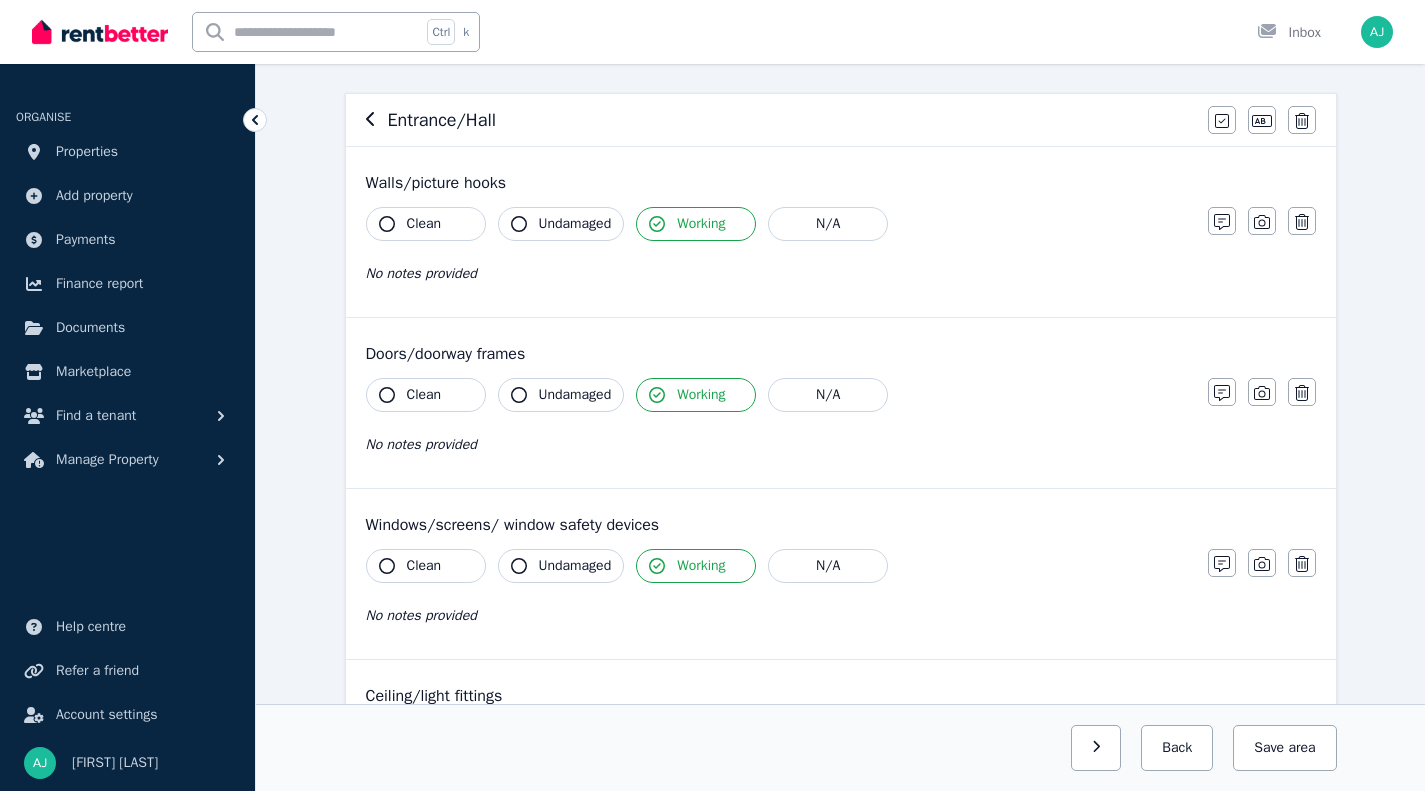 scroll, scrollTop: 200, scrollLeft: 0, axis: vertical 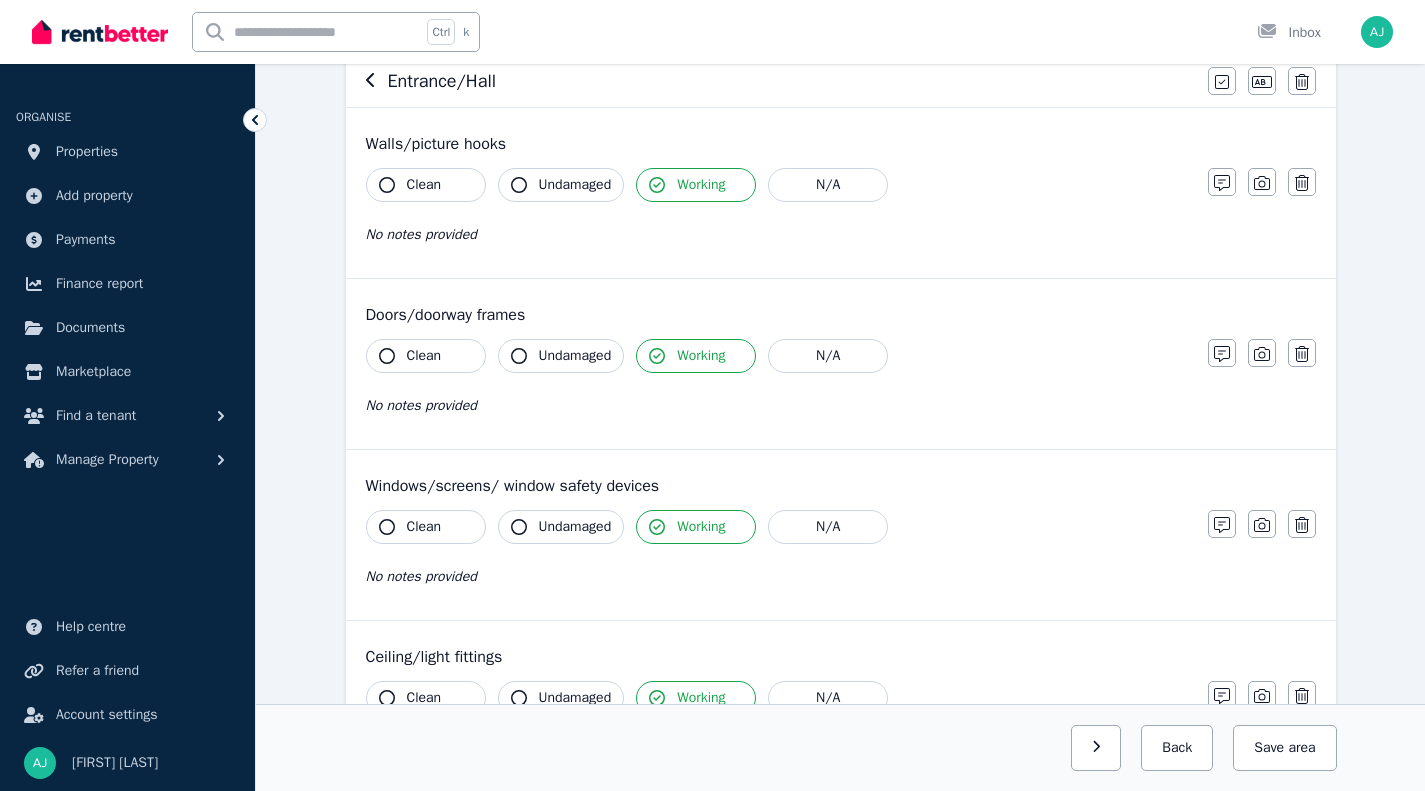 click 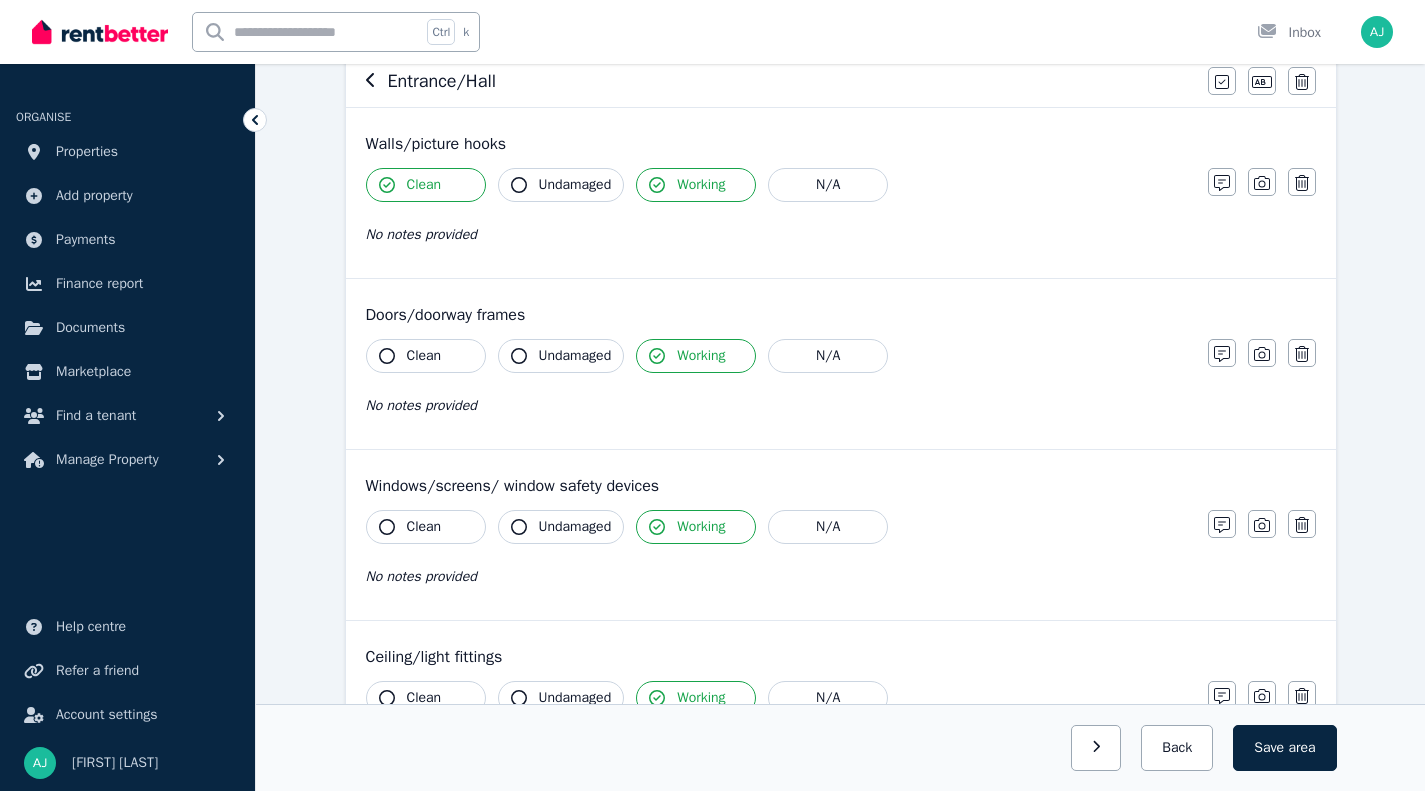 click 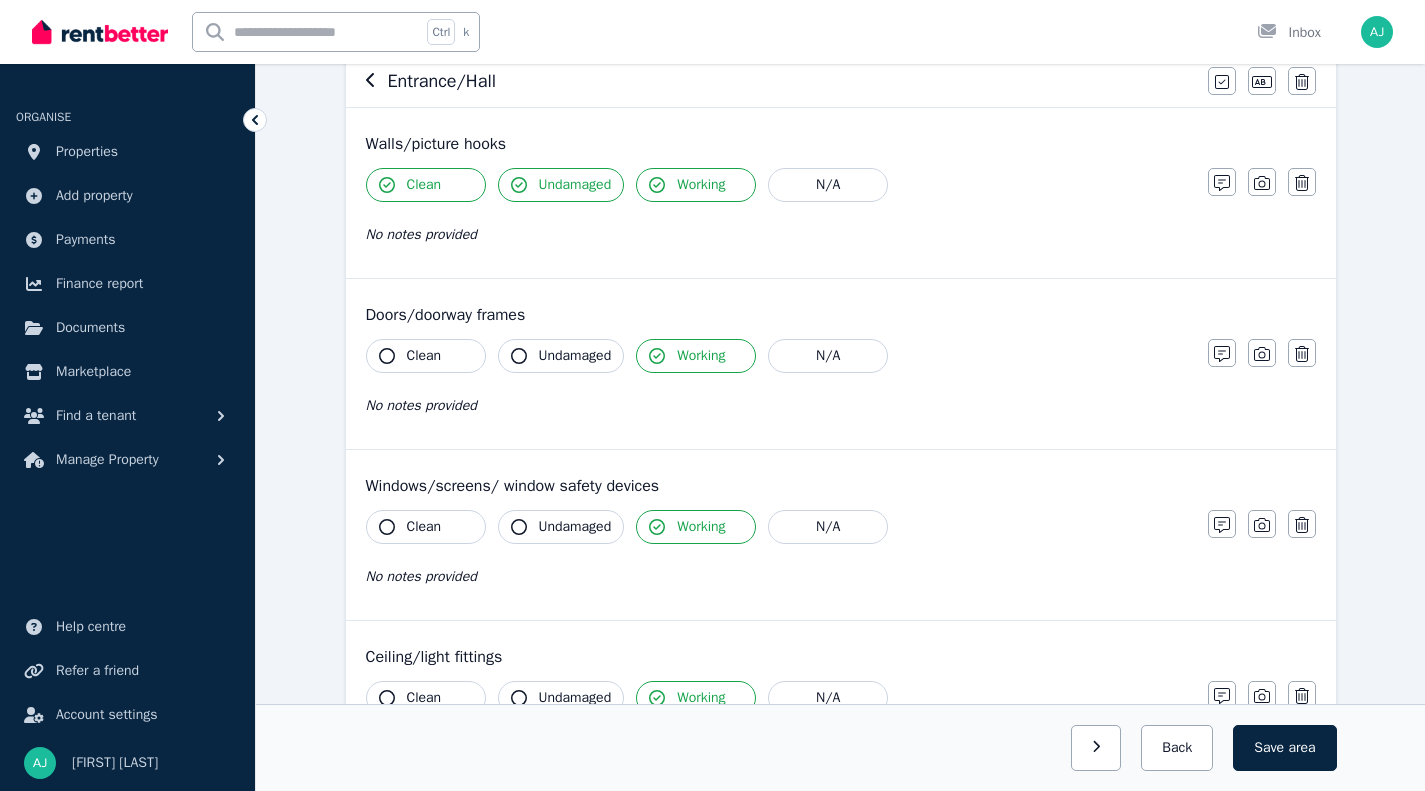 click 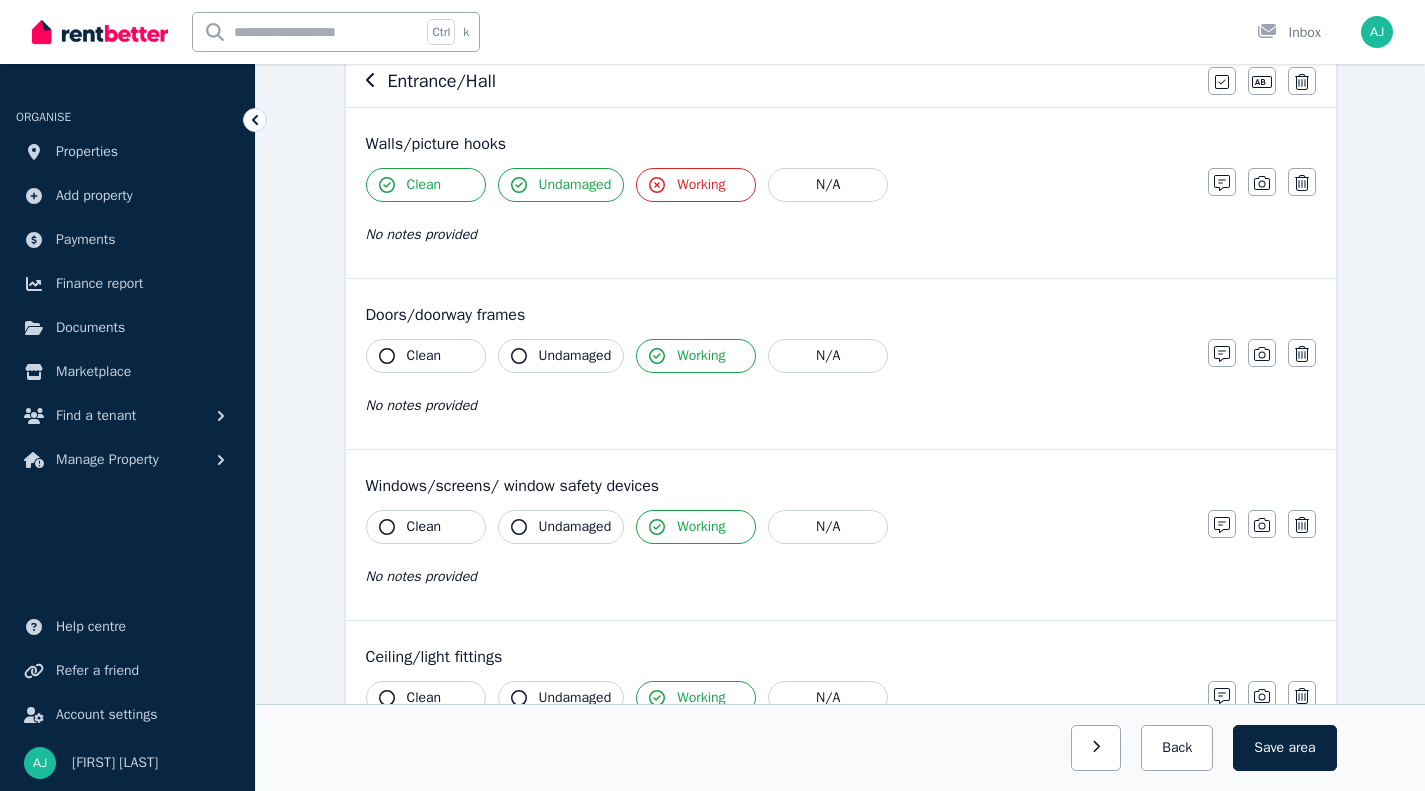 click on "Working" at bounding box center [696, 185] 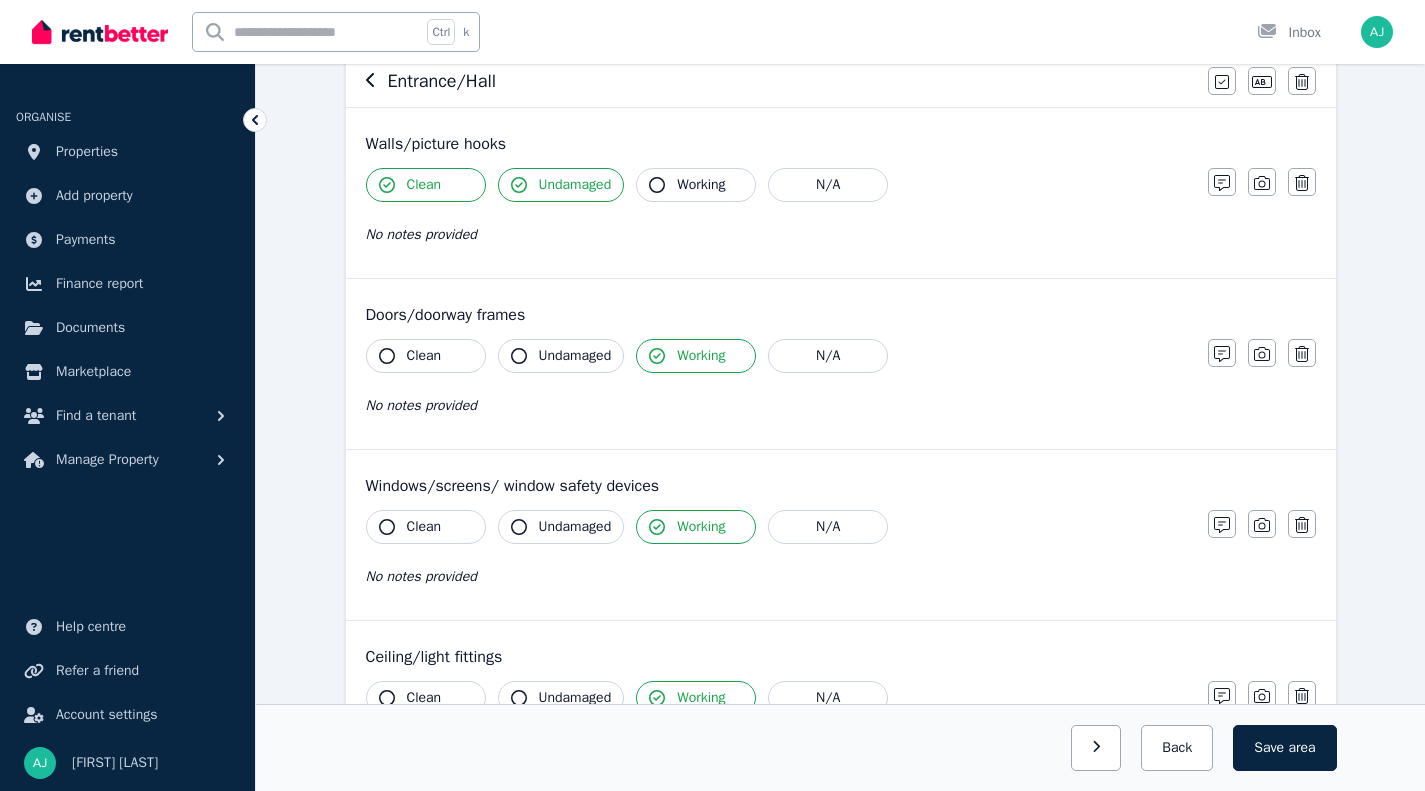 drag, startPoint x: 445, startPoint y: 356, endPoint x: 467, endPoint y: 359, distance: 22.203604 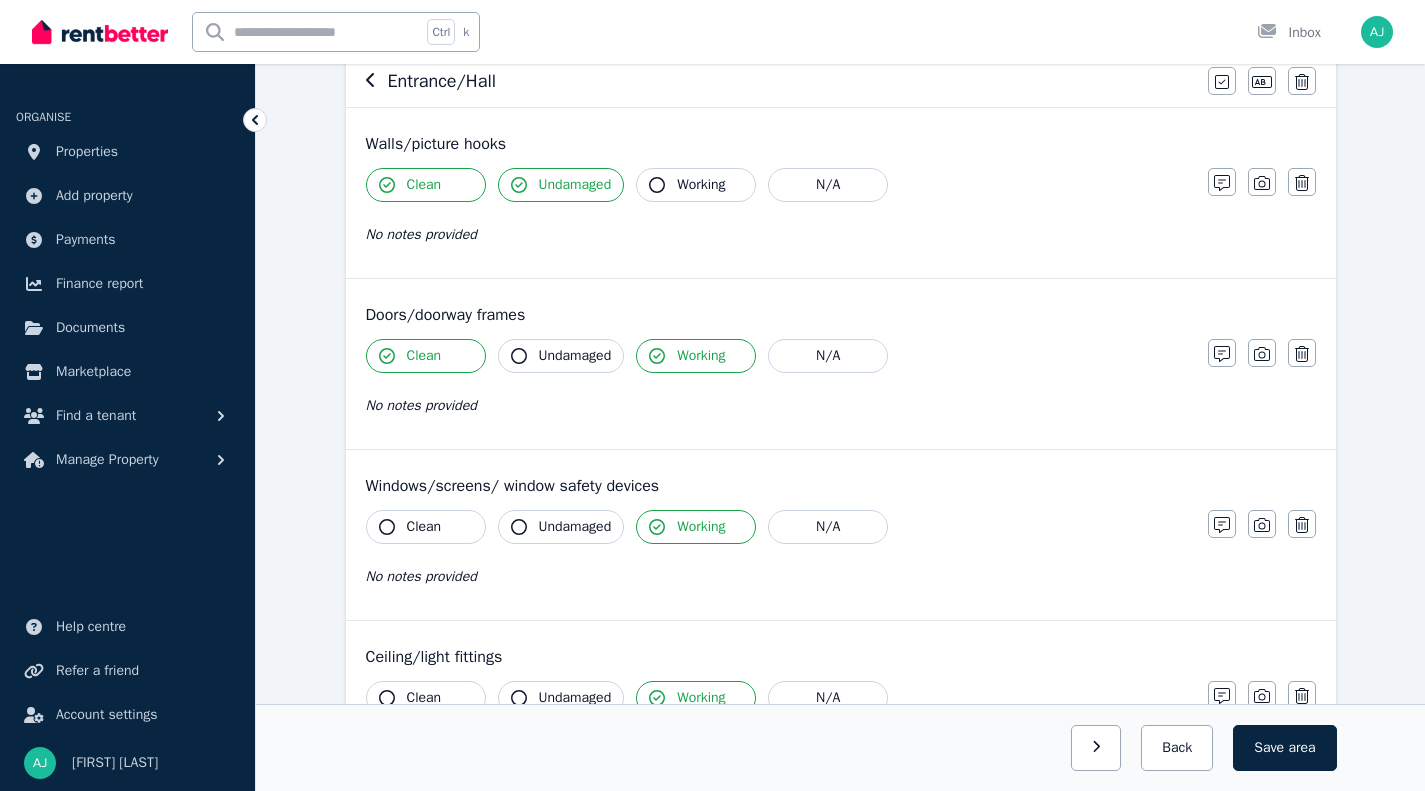 click on "Undamaged" at bounding box center (575, 356) 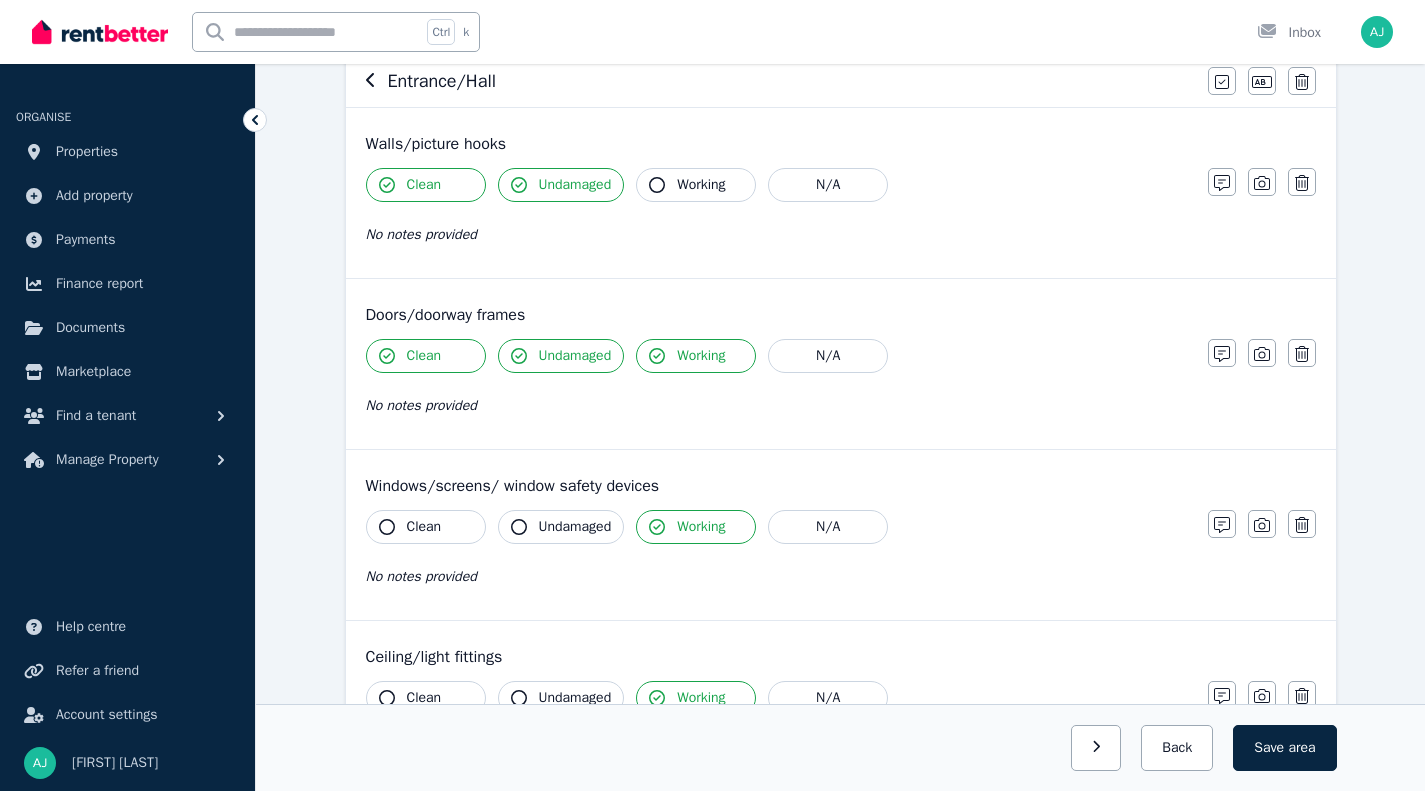click 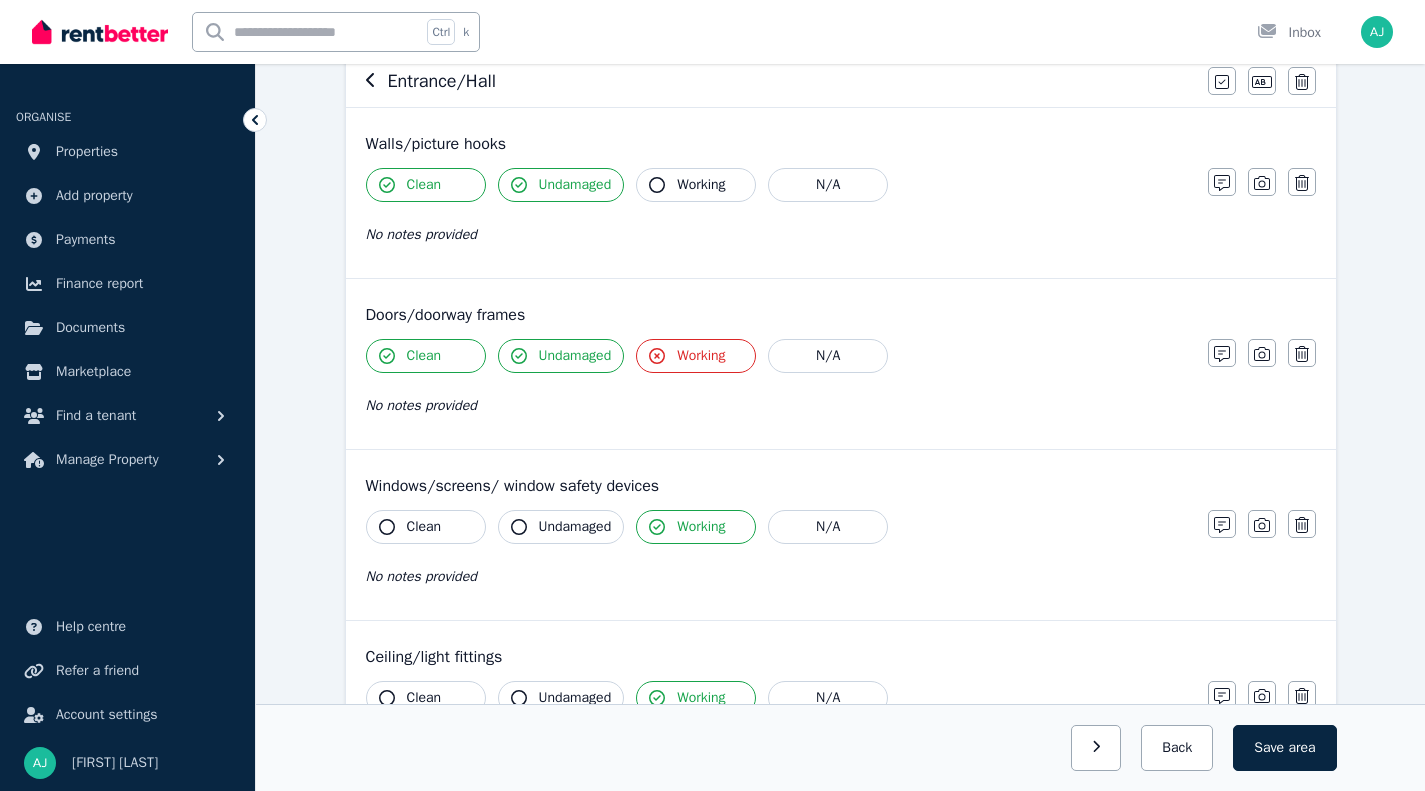 click 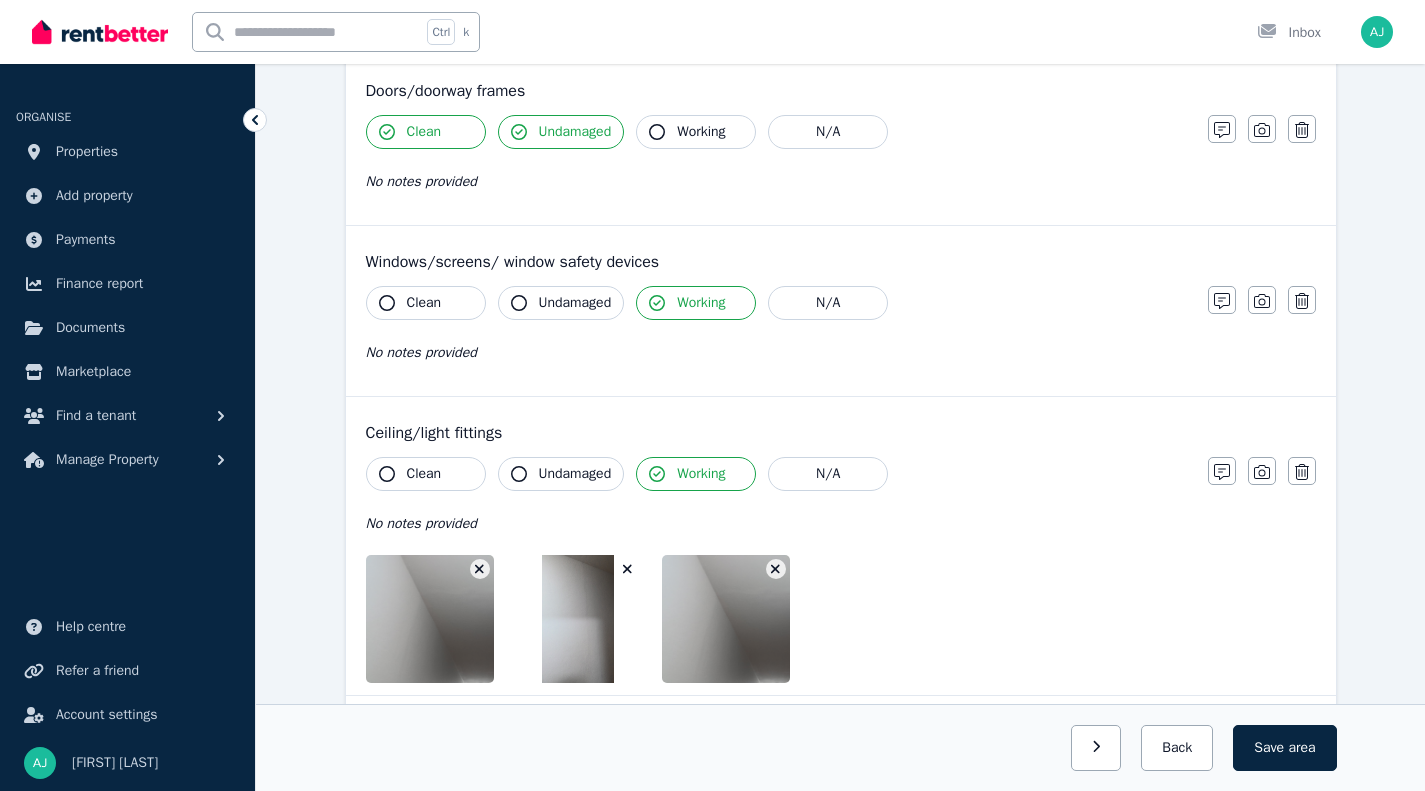 scroll, scrollTop: 500, scrollLeft: 0, axis: vertical 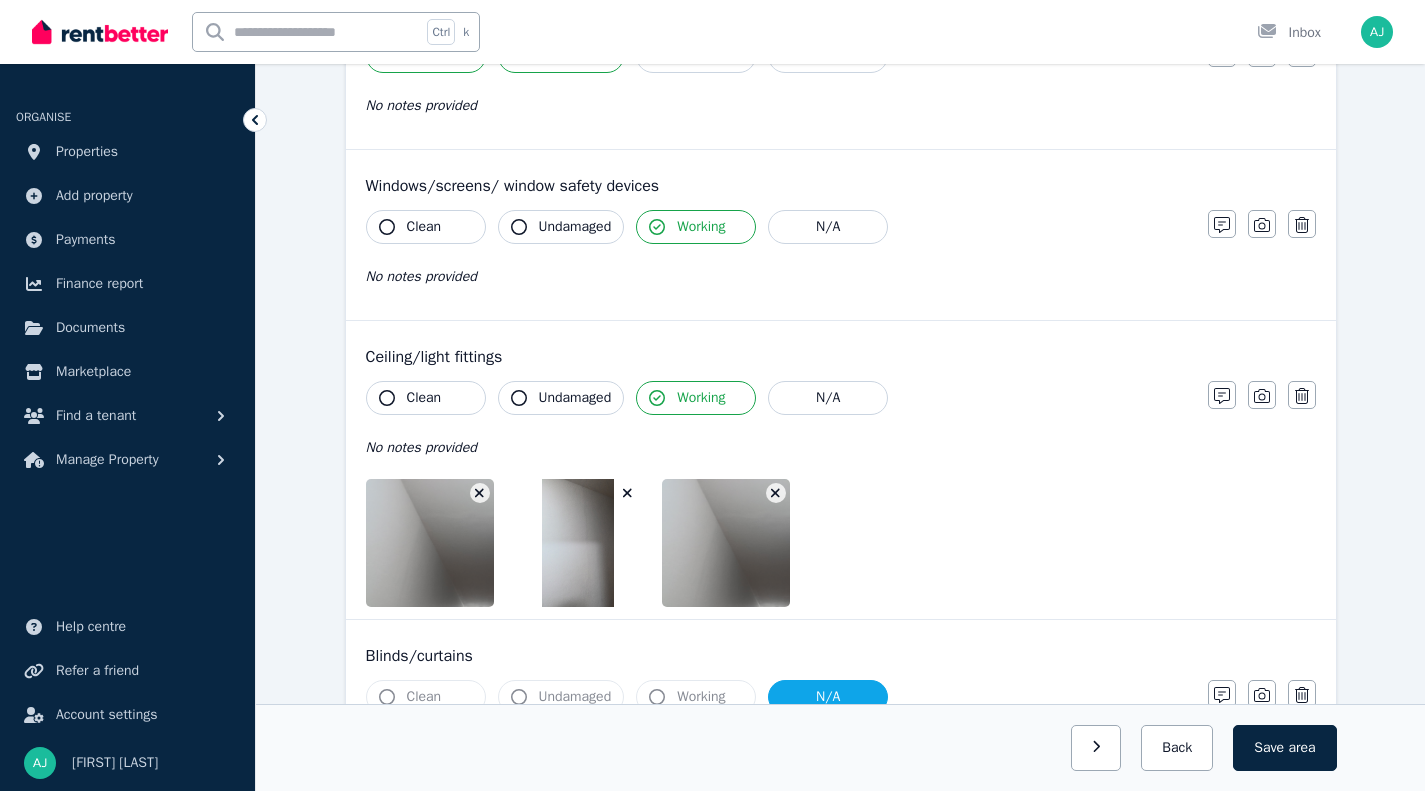 click 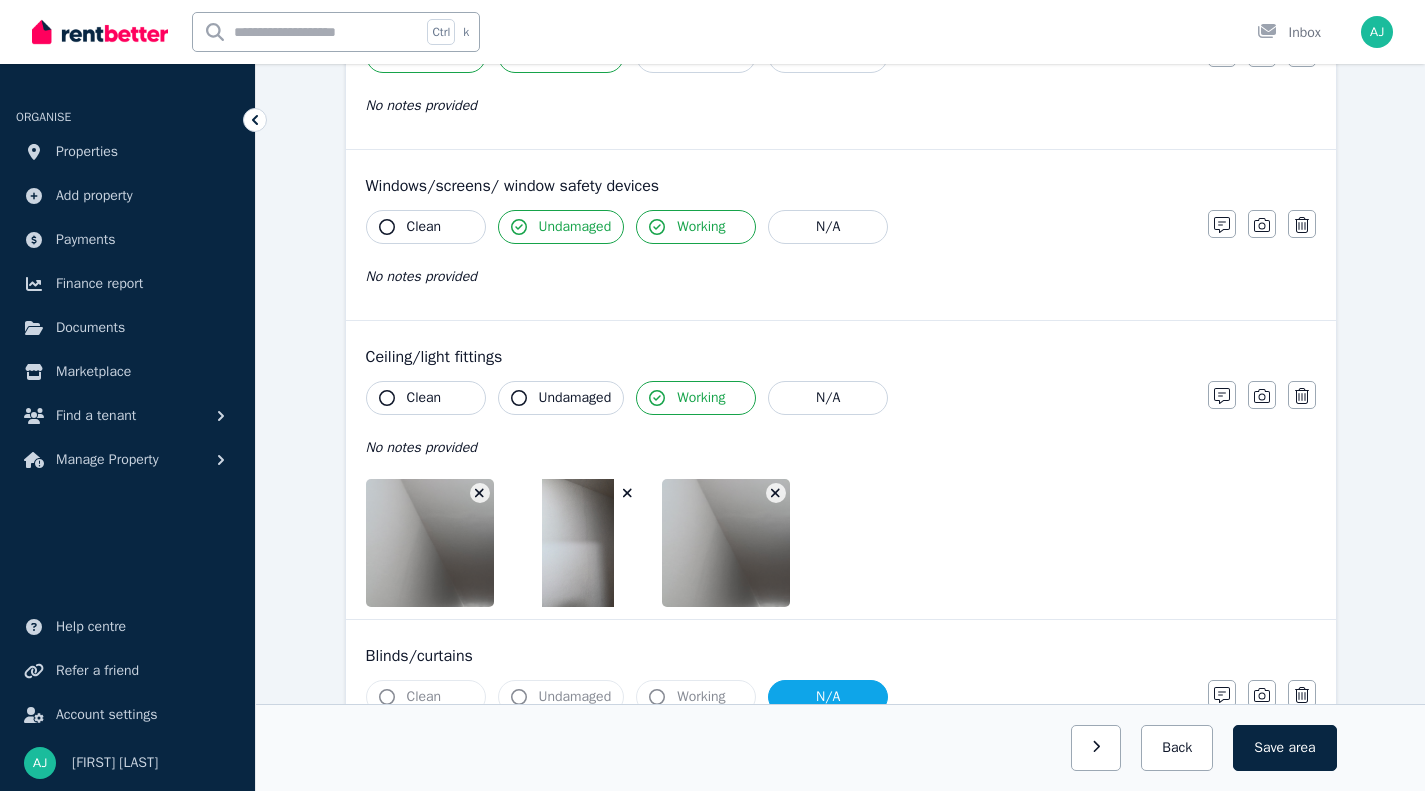click on "Clean" at bounding box center [424, 227] 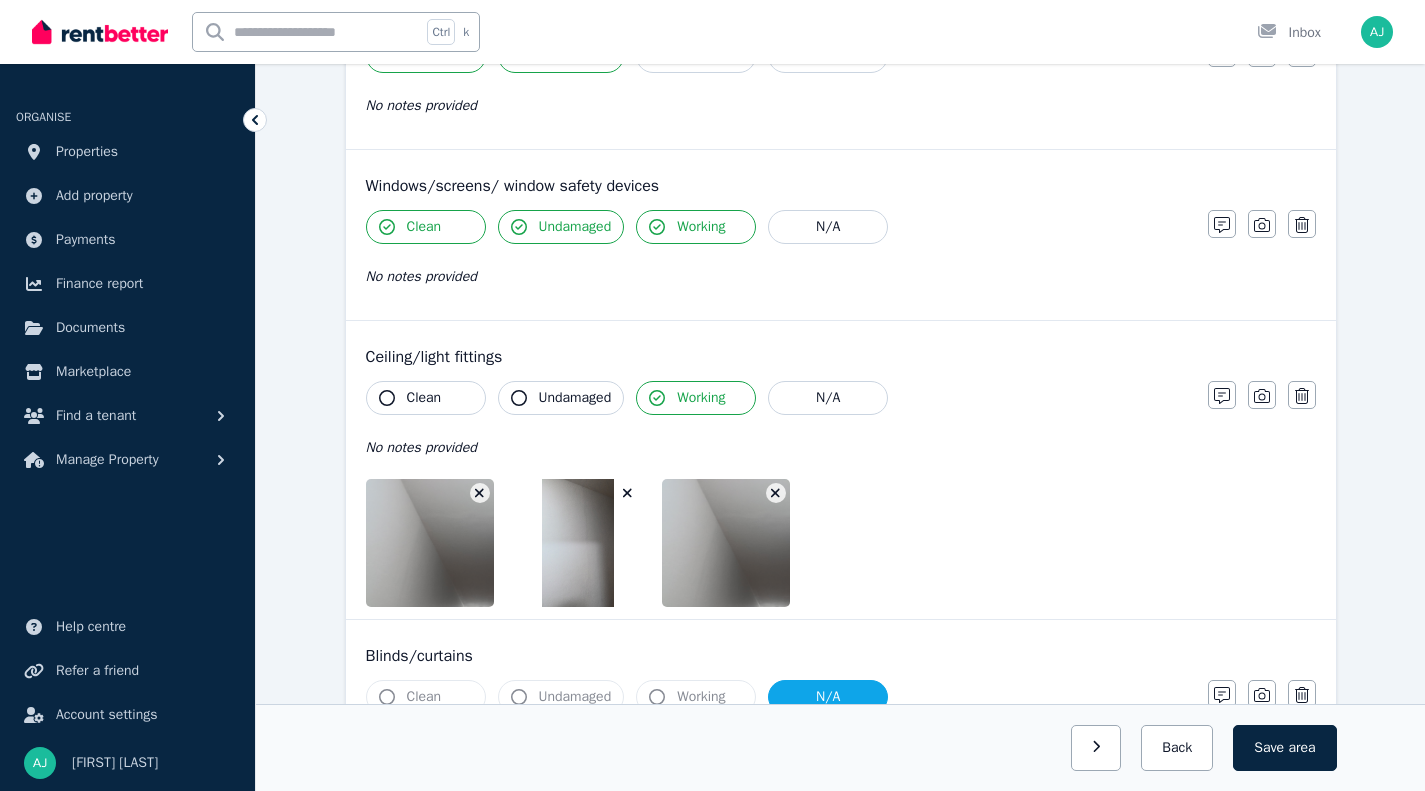 click on "Clean" at bounding box center (426, 227) 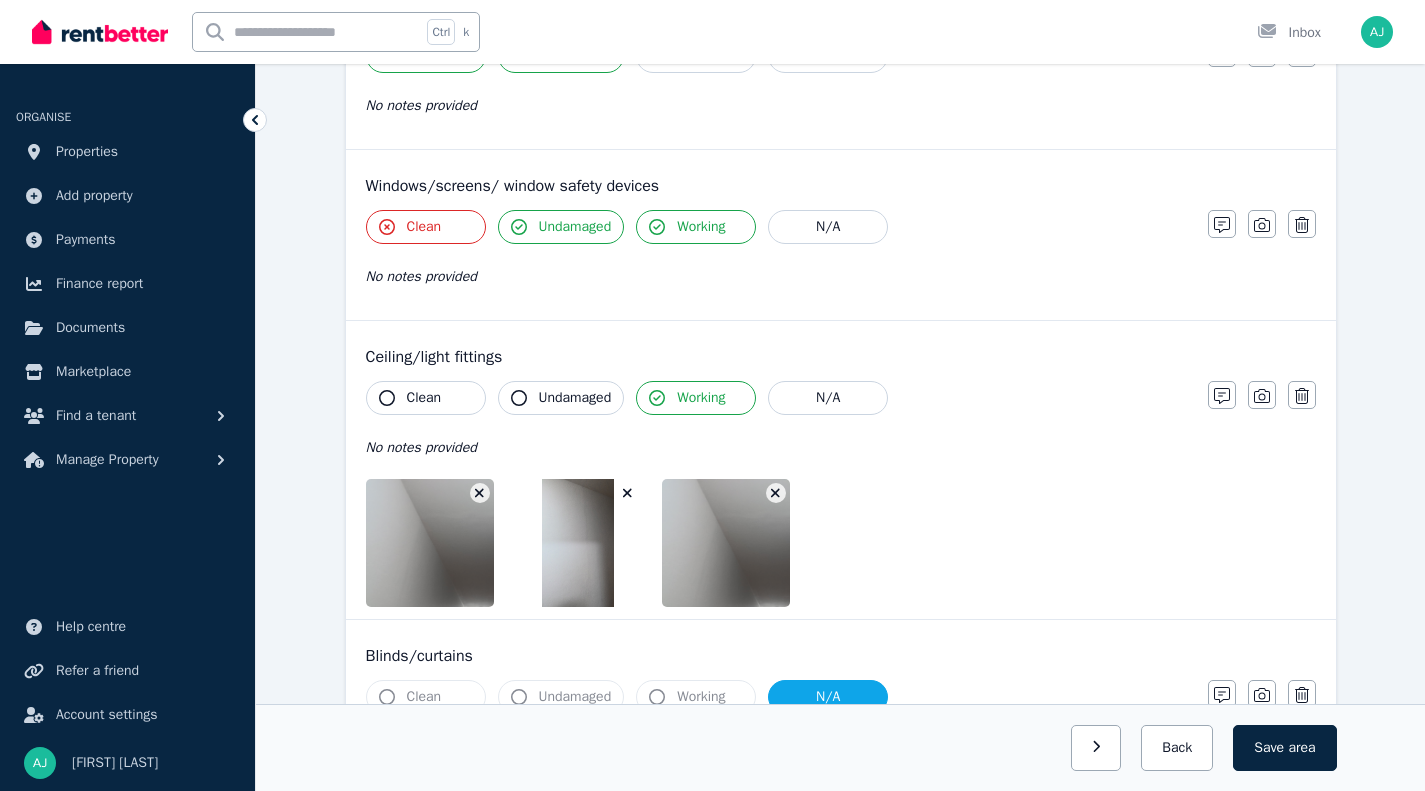 click on "Clean" at bounding box center [424, 227] 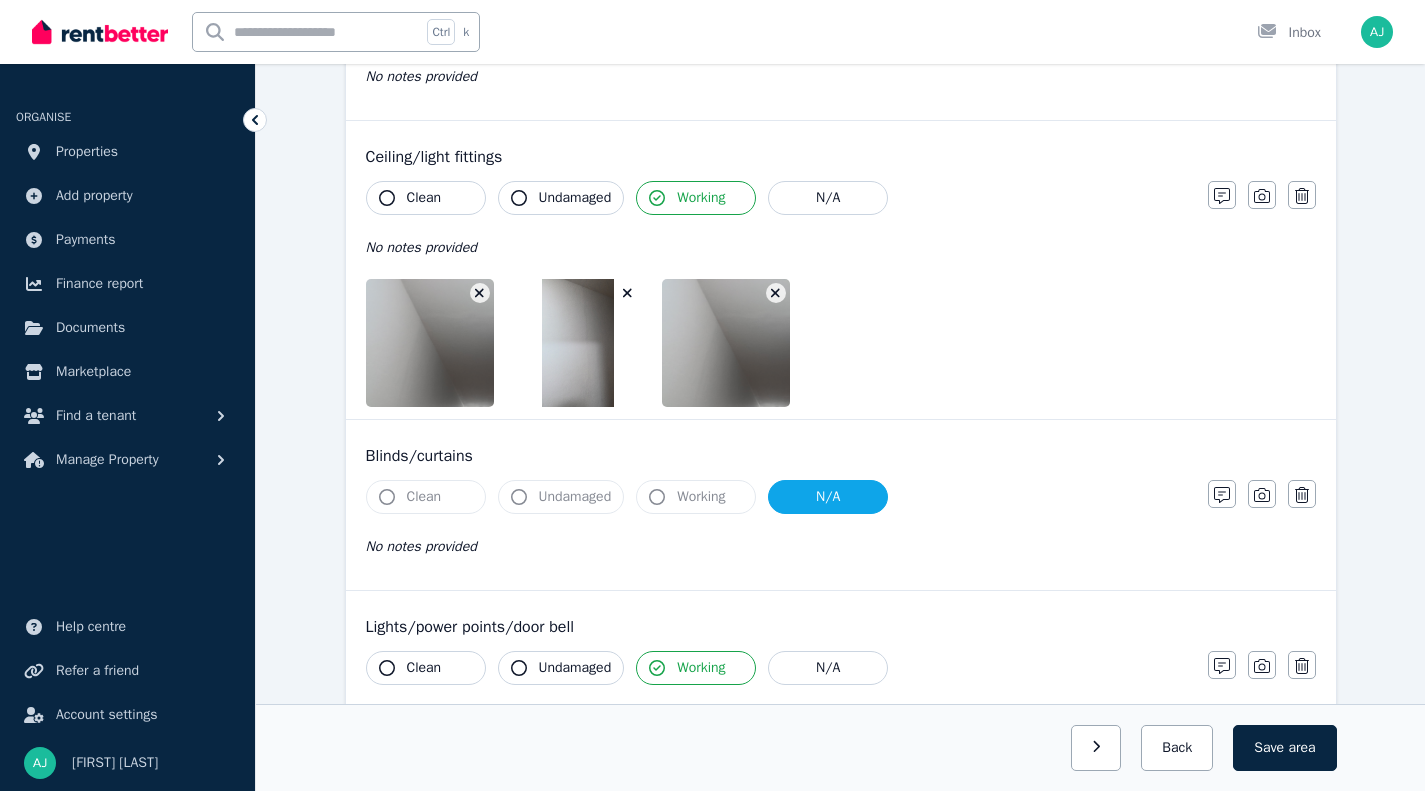 scroll, scrollTop: 600, scrollLeft: 0, axis: vertical 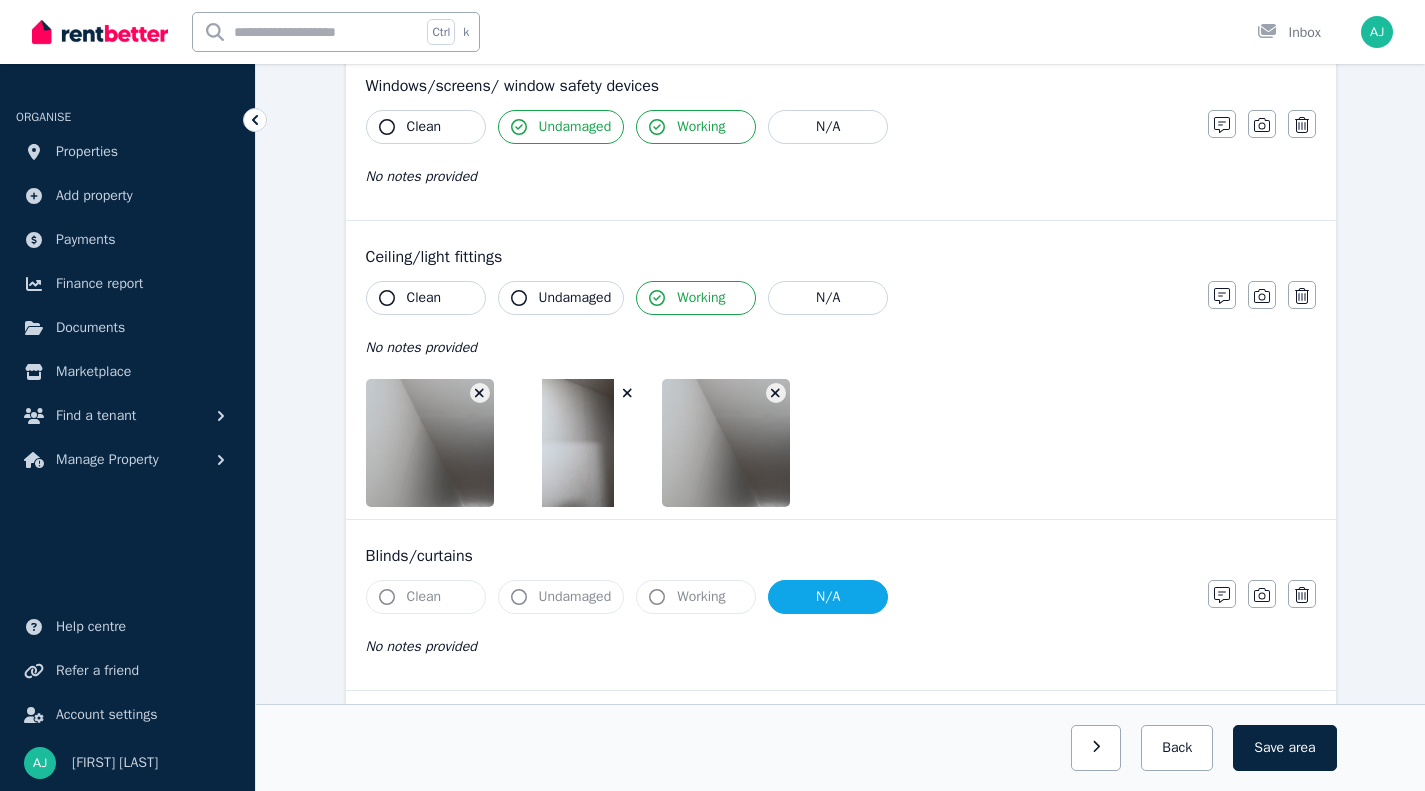 click on "Undamaged" at bounding box center (561, 298) 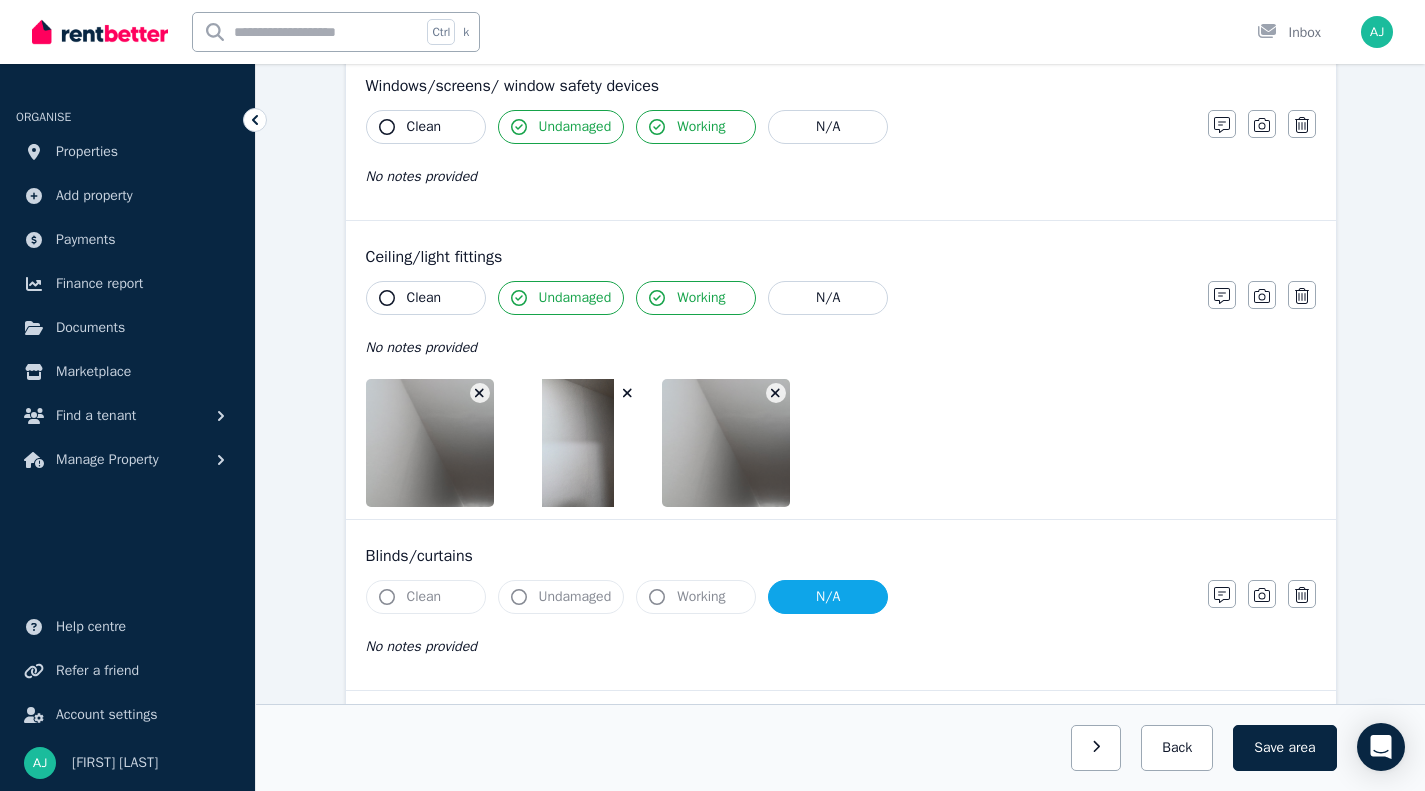 click on "Undamaged" at bounding box center (575, 298) 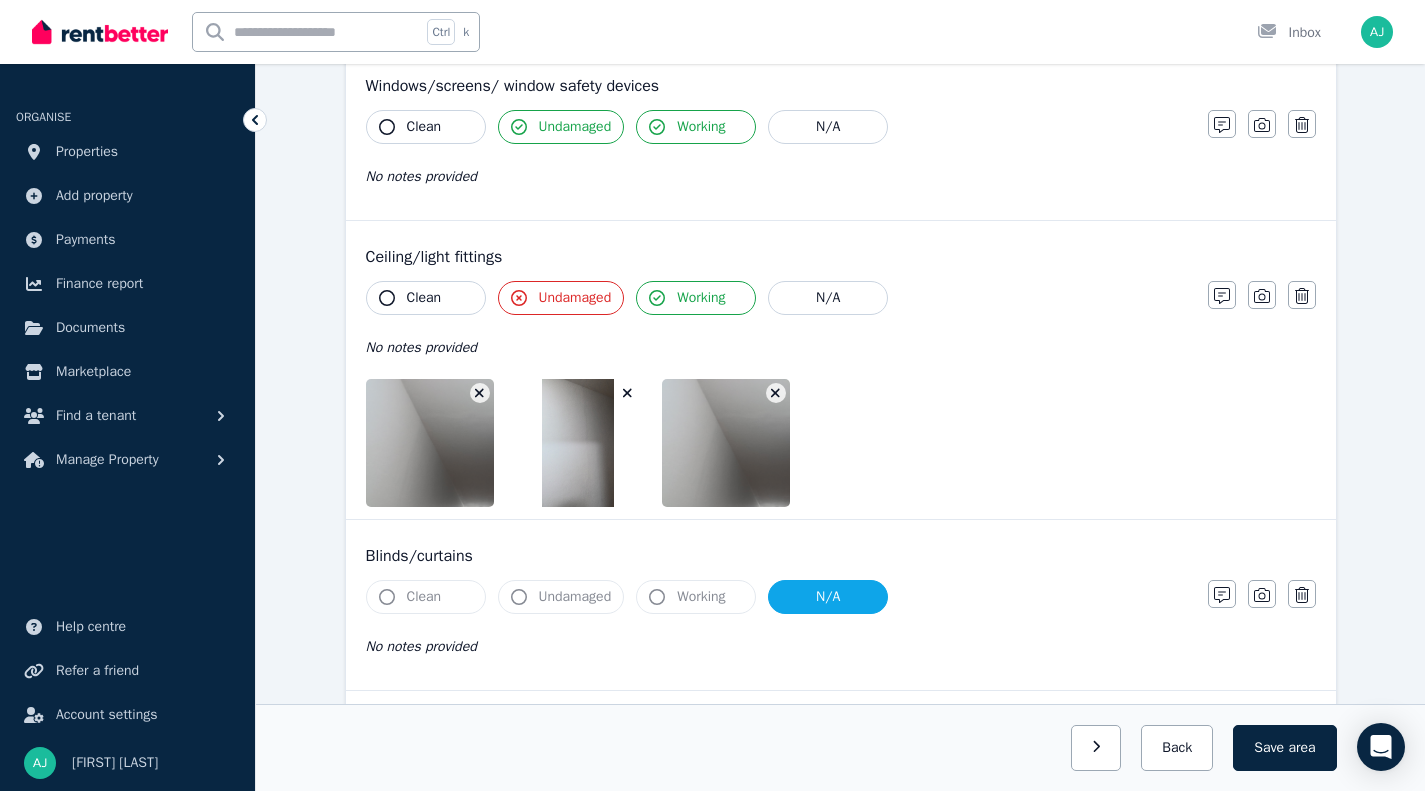 click on "Undamaged" at bounding box center (575, 298) 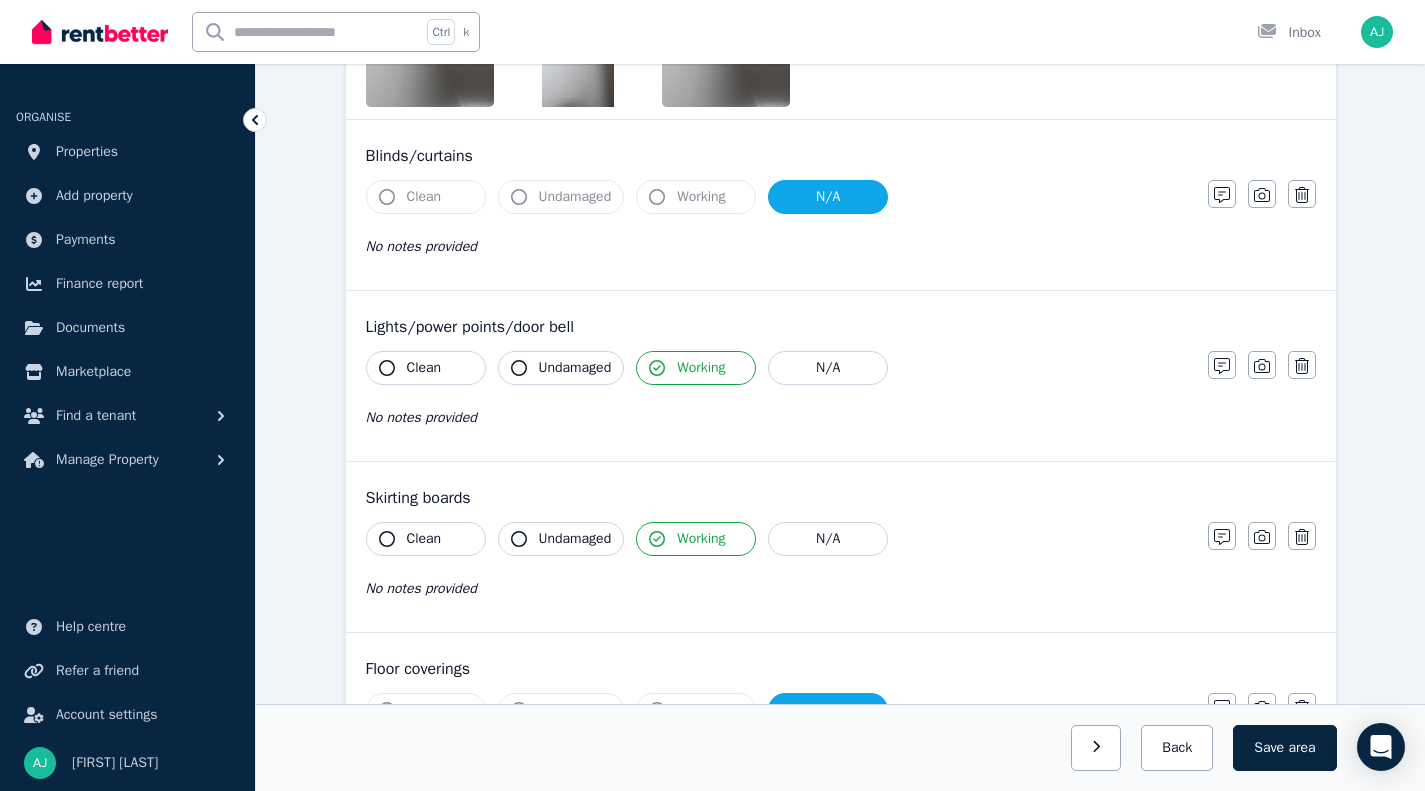 scroll, scrollTop: 1100, scrollLeft: 0, axis: vertical 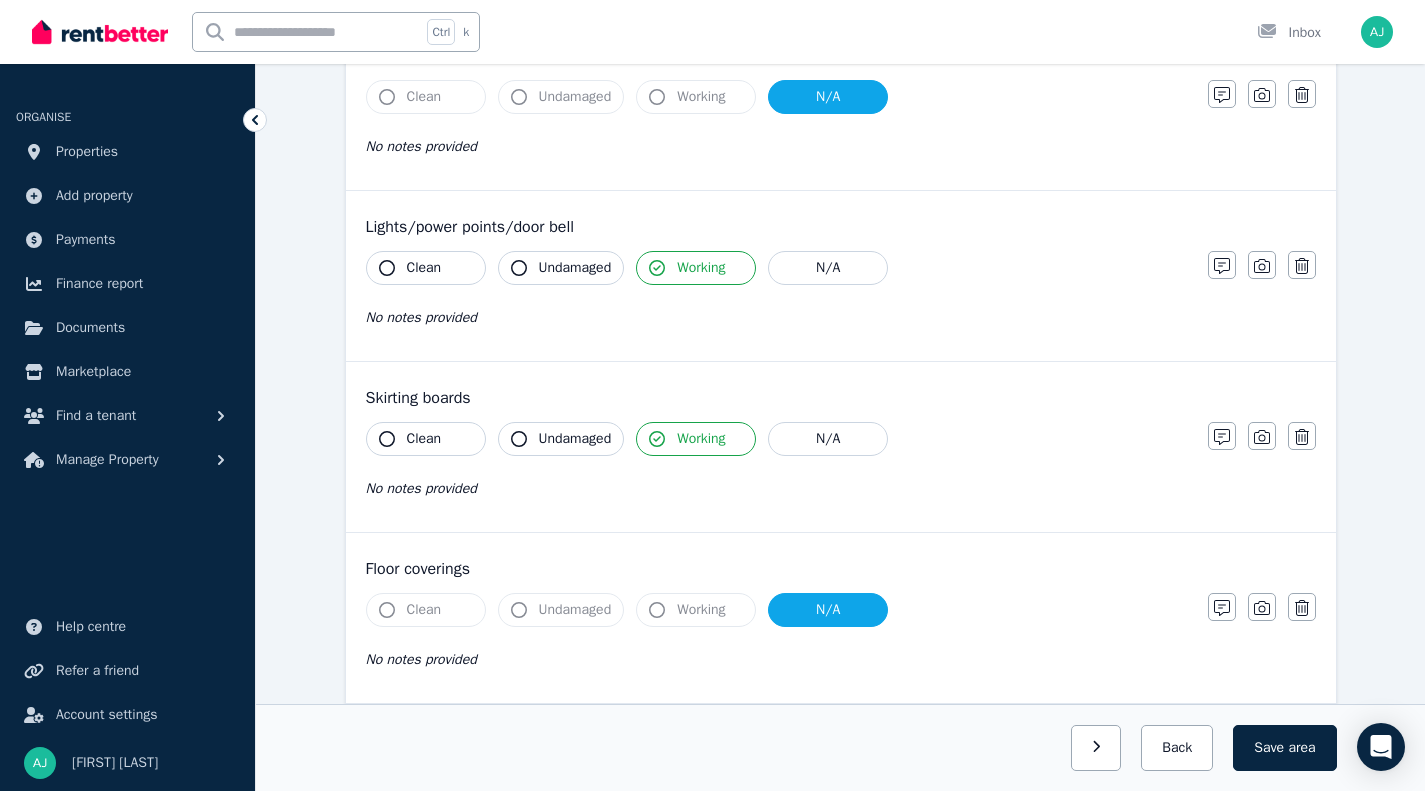 click on "Clean" at bounding box center [426, 268] 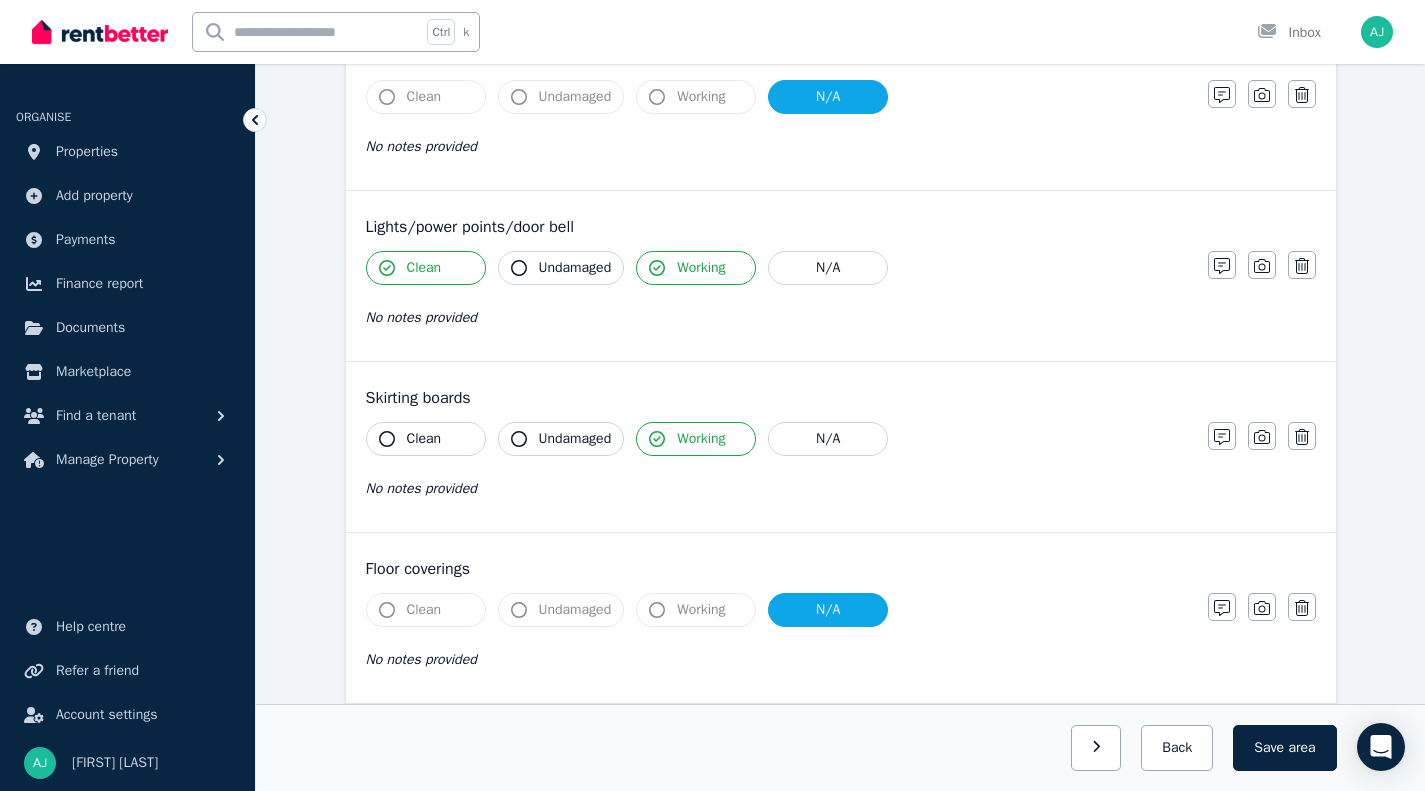 click on "Undamaged" at bounding box center [561, 268] 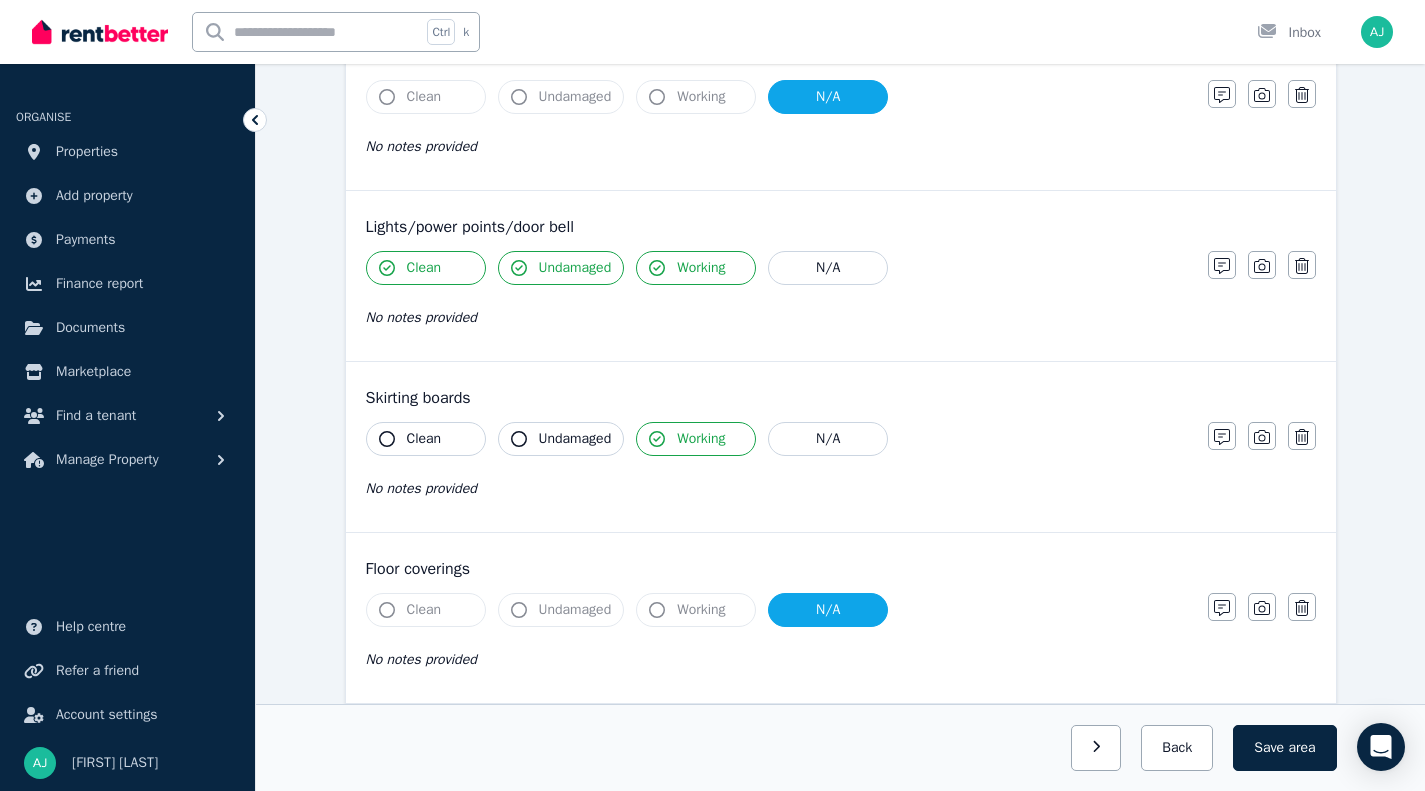 click on "Clean" at bounding box center [426, 439] 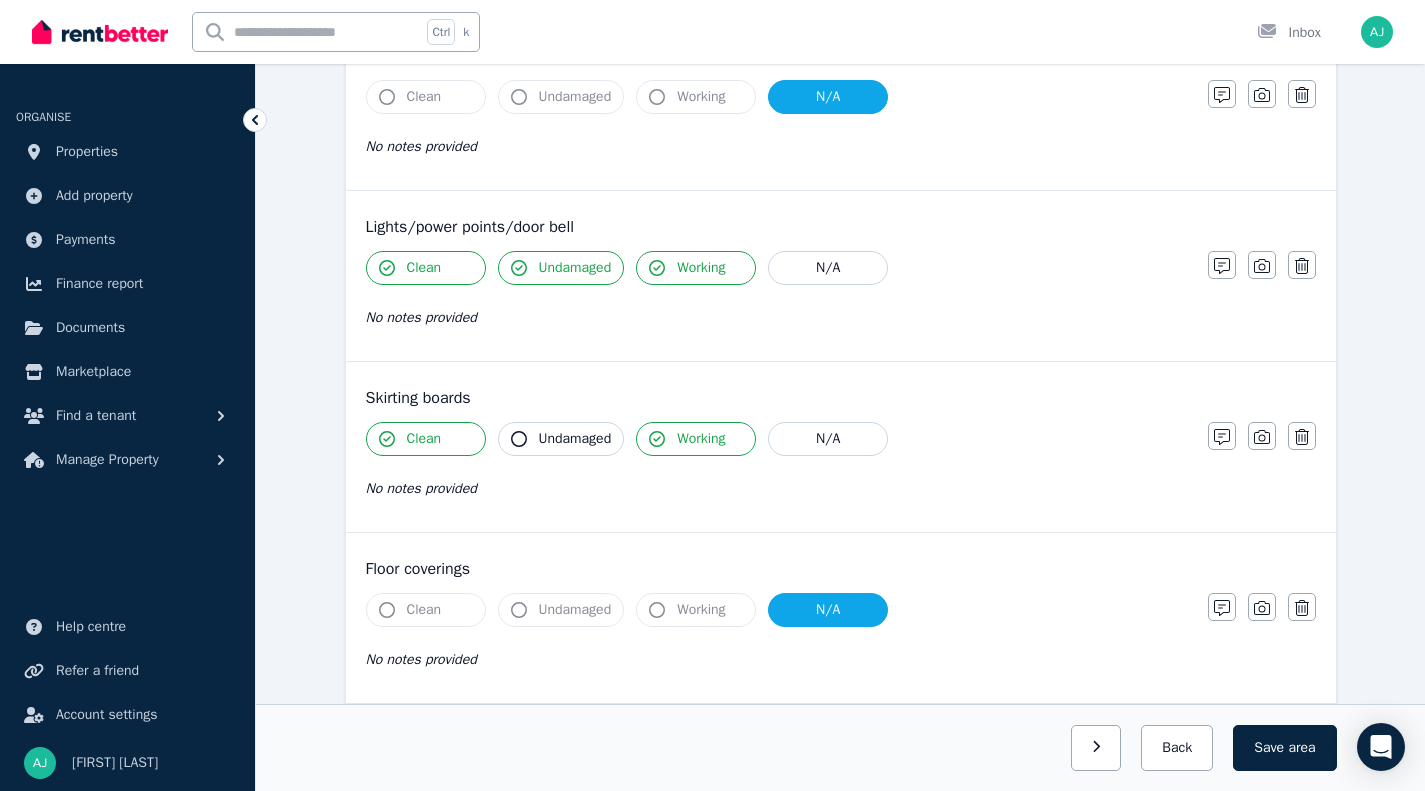 click 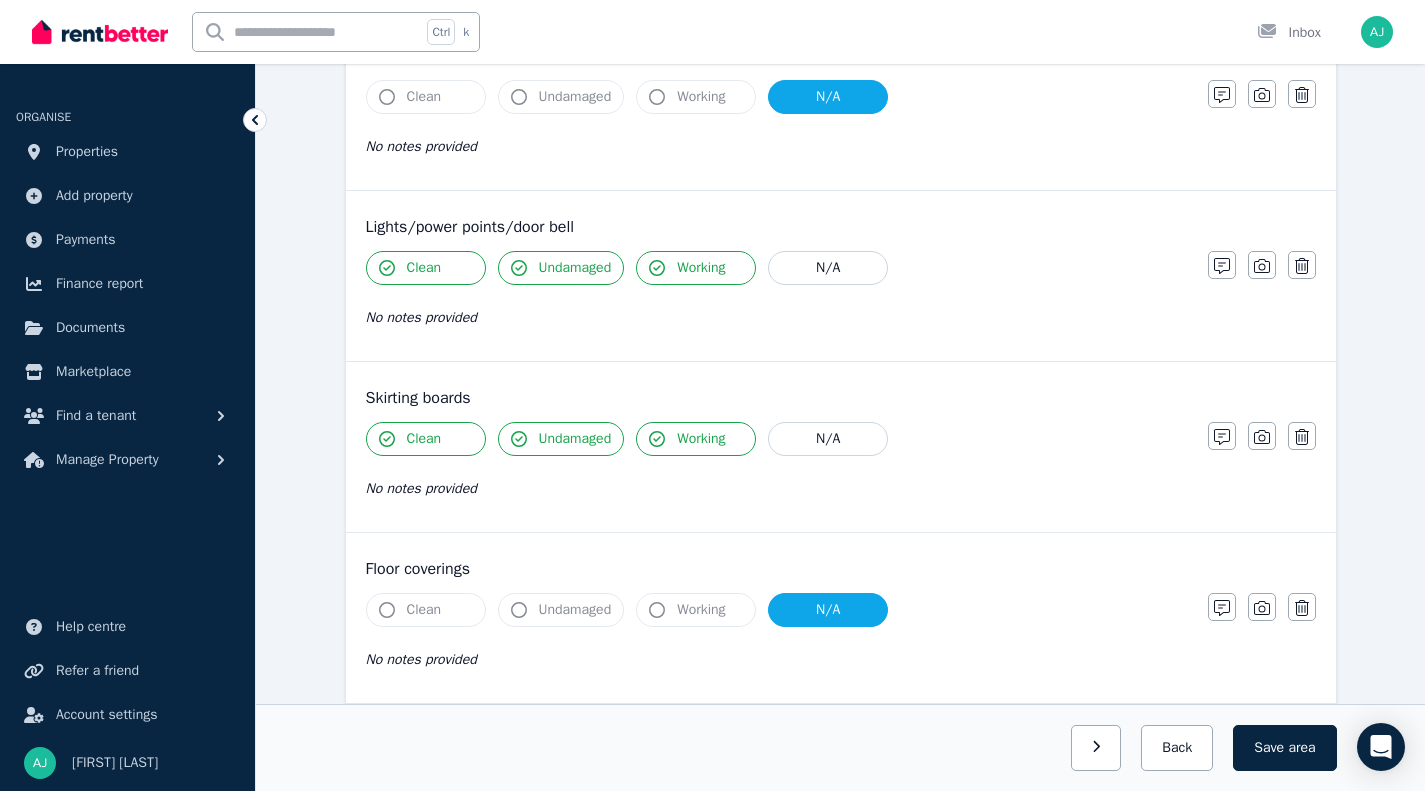 scroll, scrollTop: 1263, scrollLeft: 0, axis: vertical 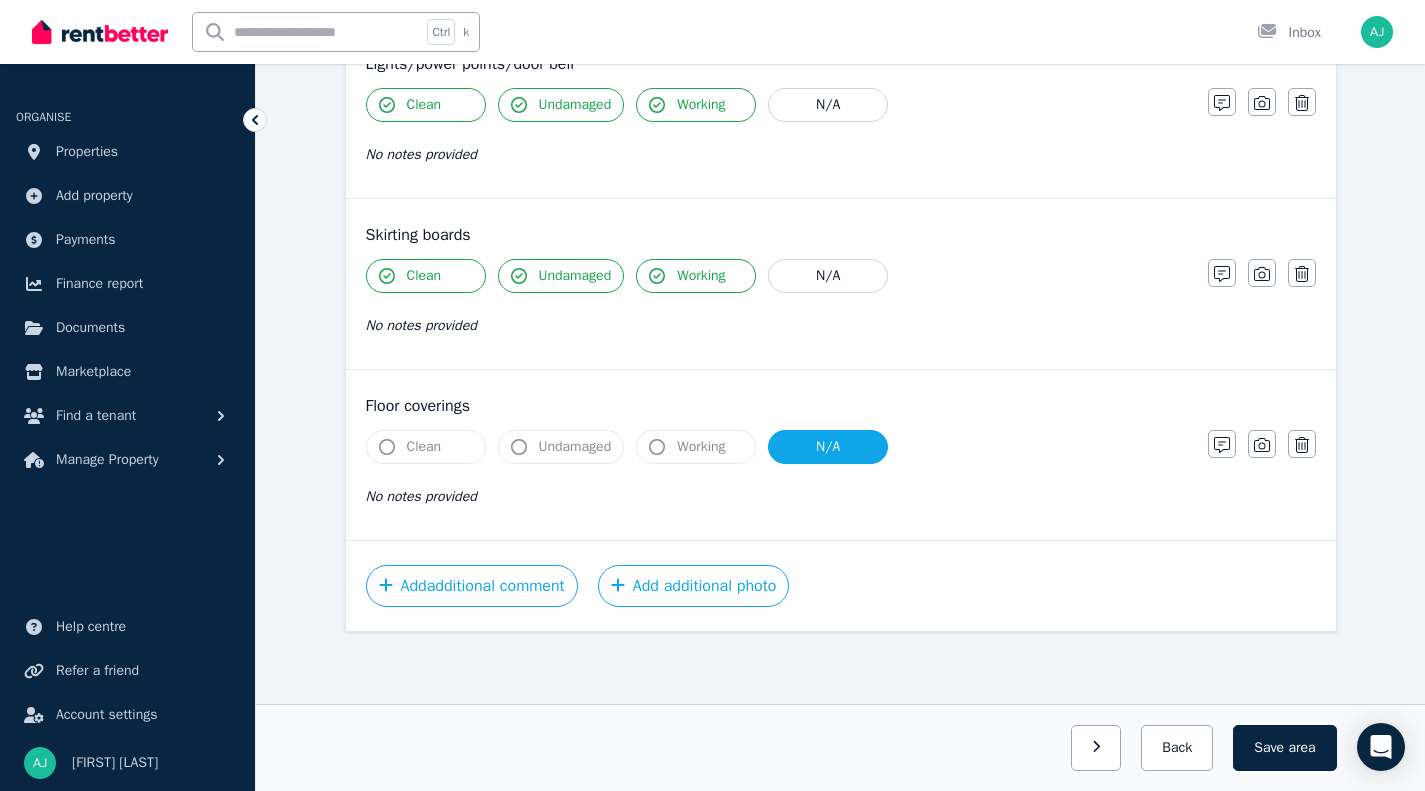 click on "Save   area" at bounding box center (1284, 748) 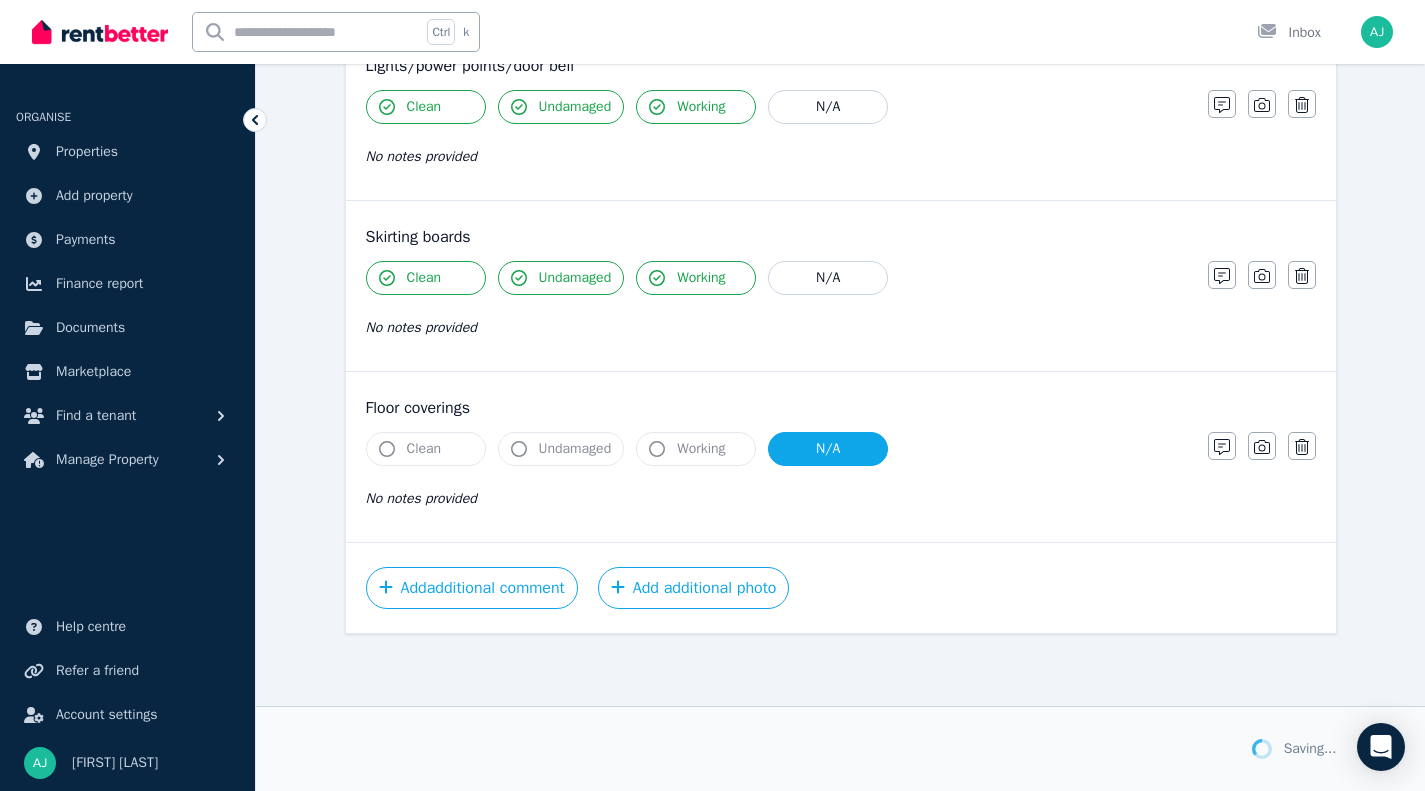 scroll, scrollTop: 1263, scrollLeft: 0, axis: vertical 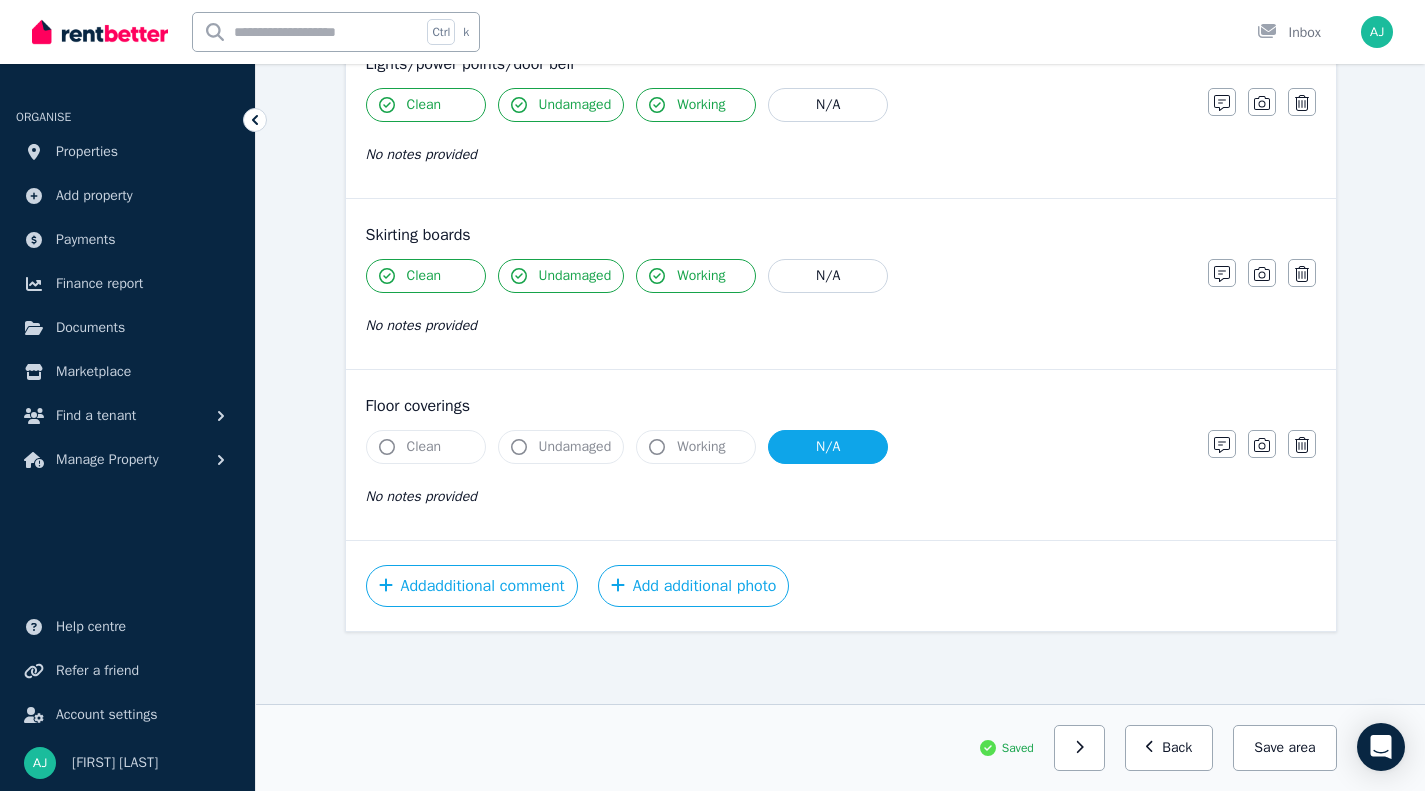 click on "Back" at bounding box center (1169, 748) 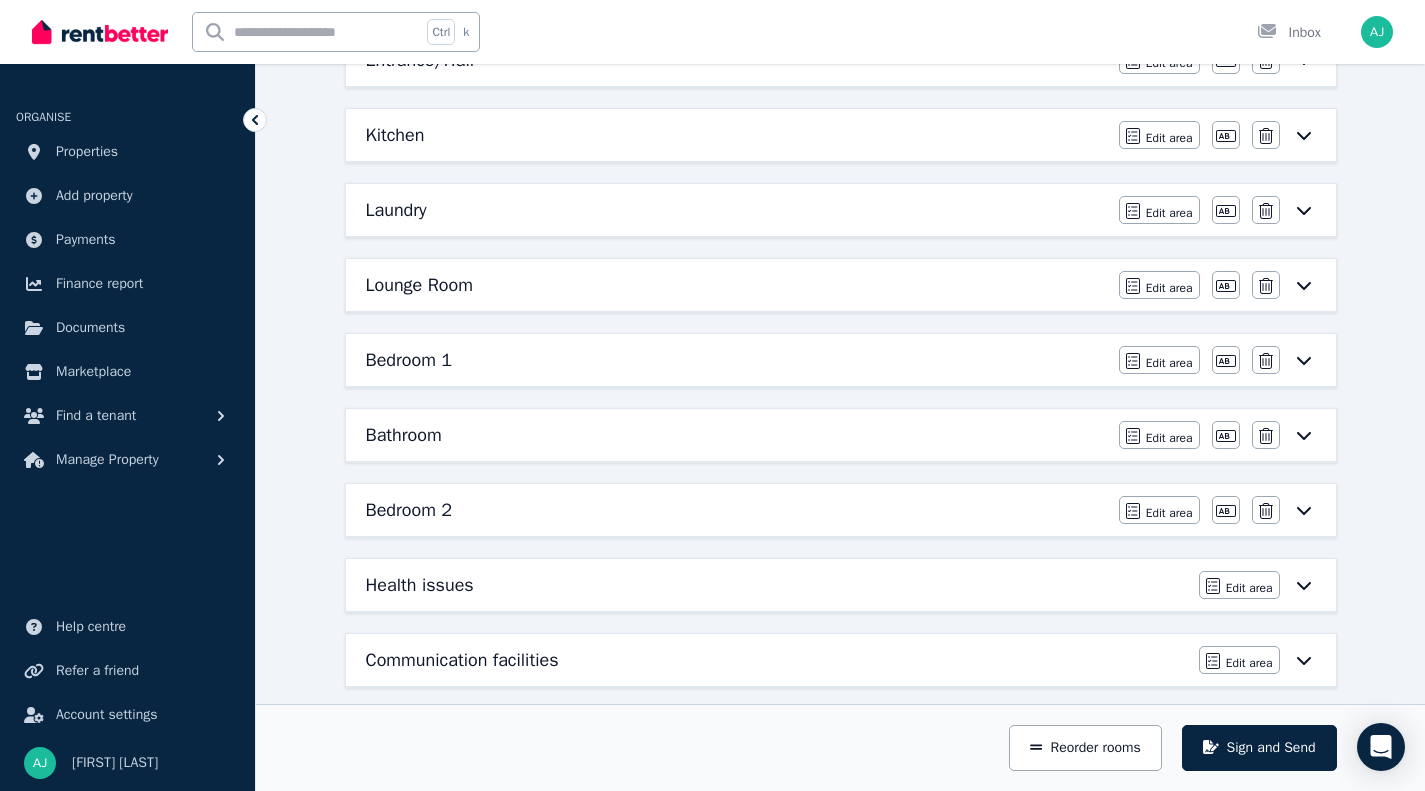 scroll, scrollTop: 216, scrollLeft: 0, axis: vertical 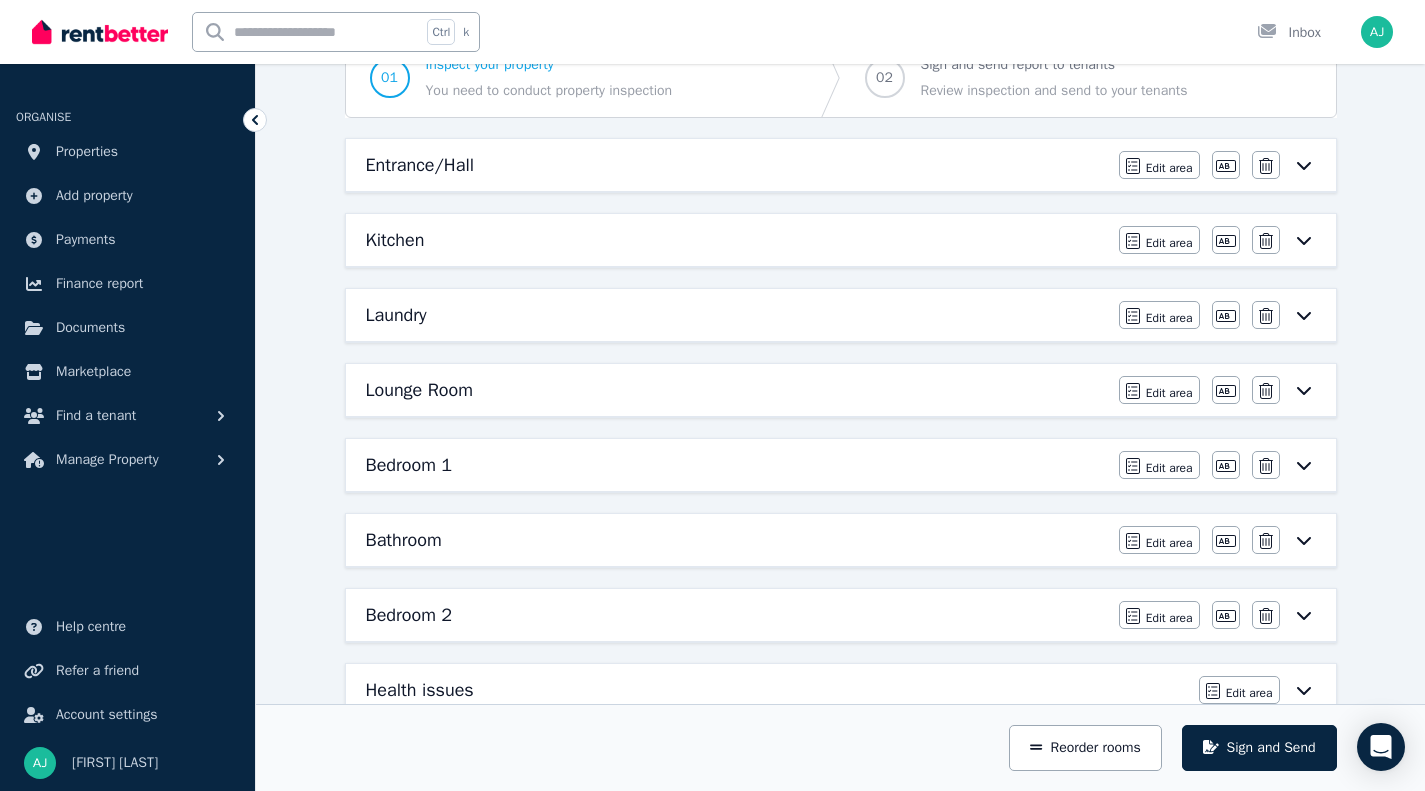 click on "Kitchen" at bounding box center [736, 240] 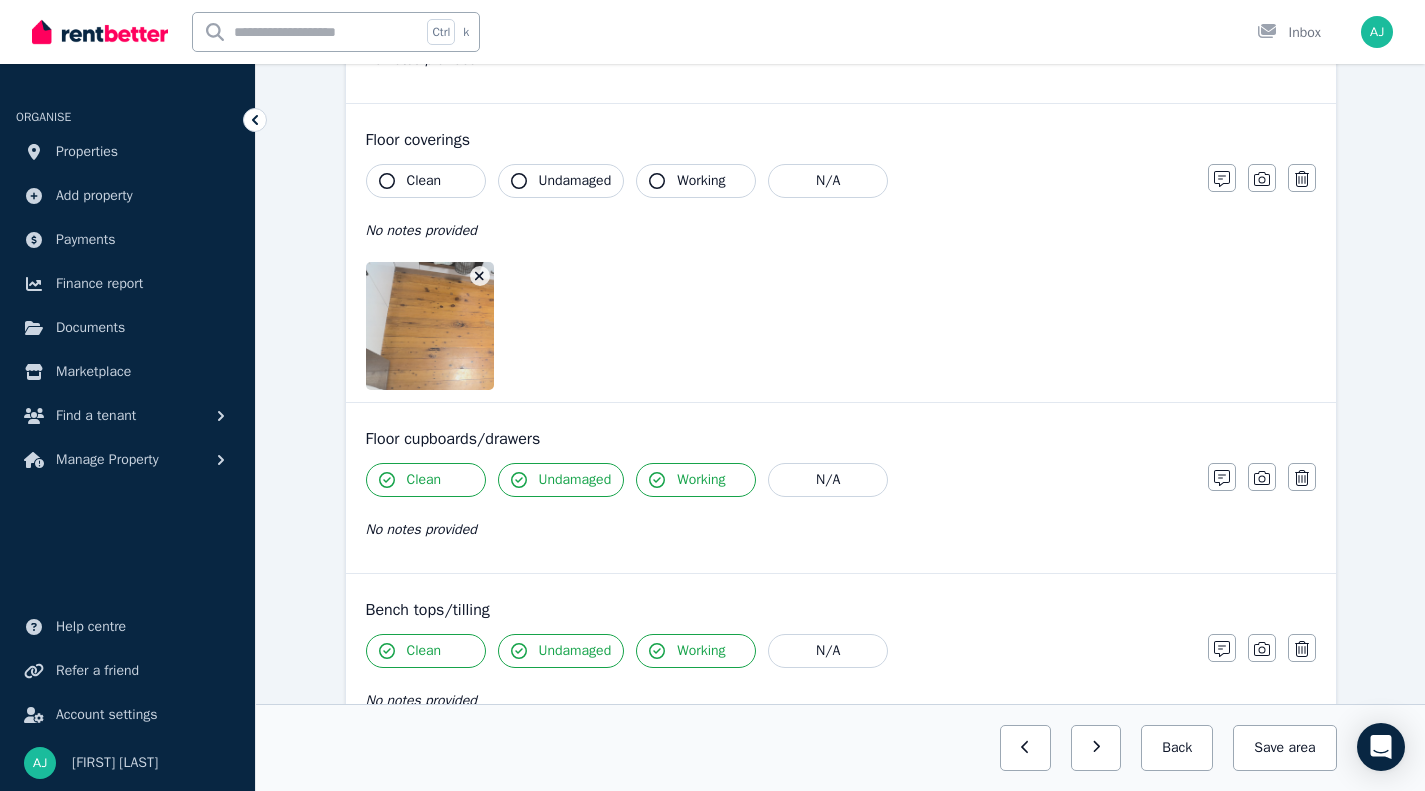 scroll, scrollTop: 1600, scrollLeft: 0, axis: vertical 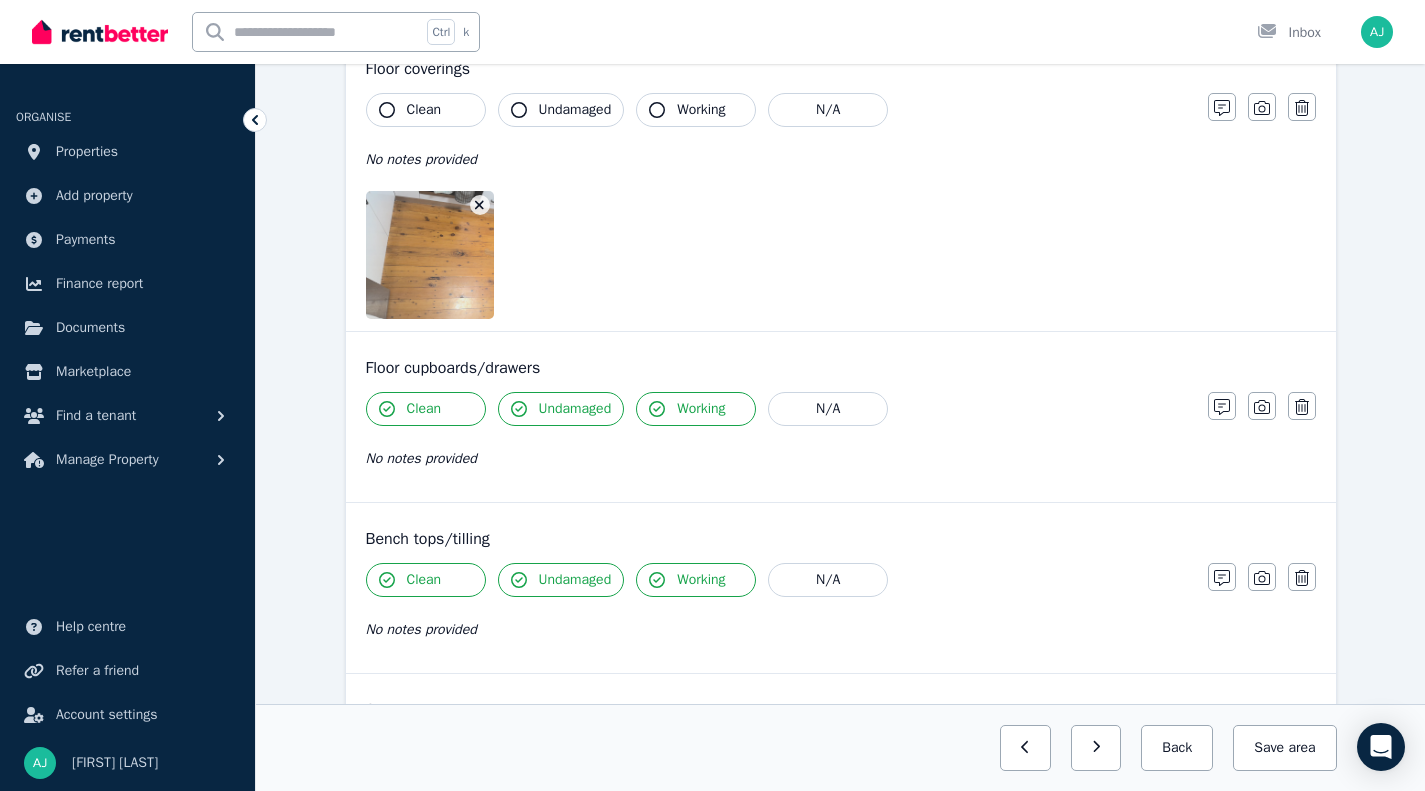 click 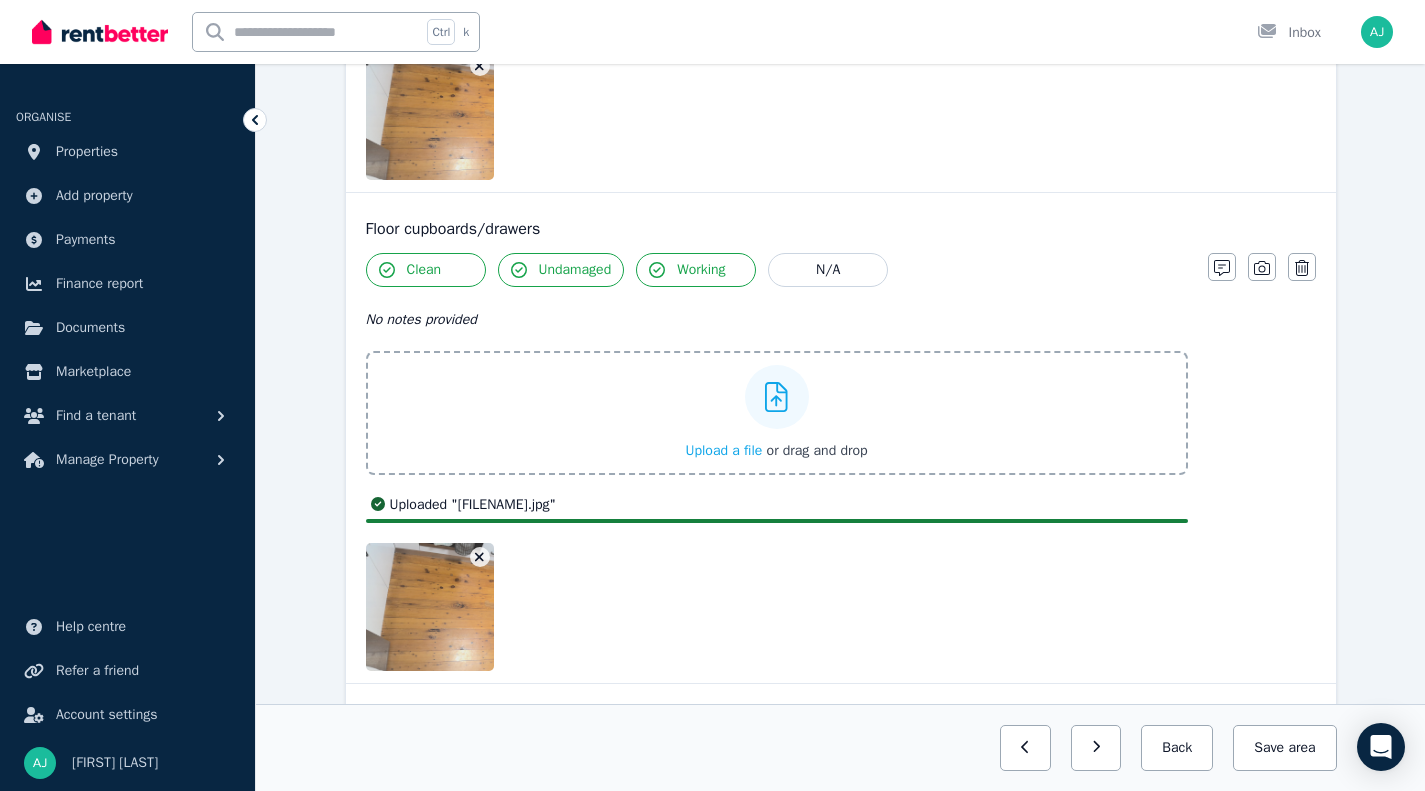 scroll, scrollTop: 1700, scrollLeft: 0, axis: vertical 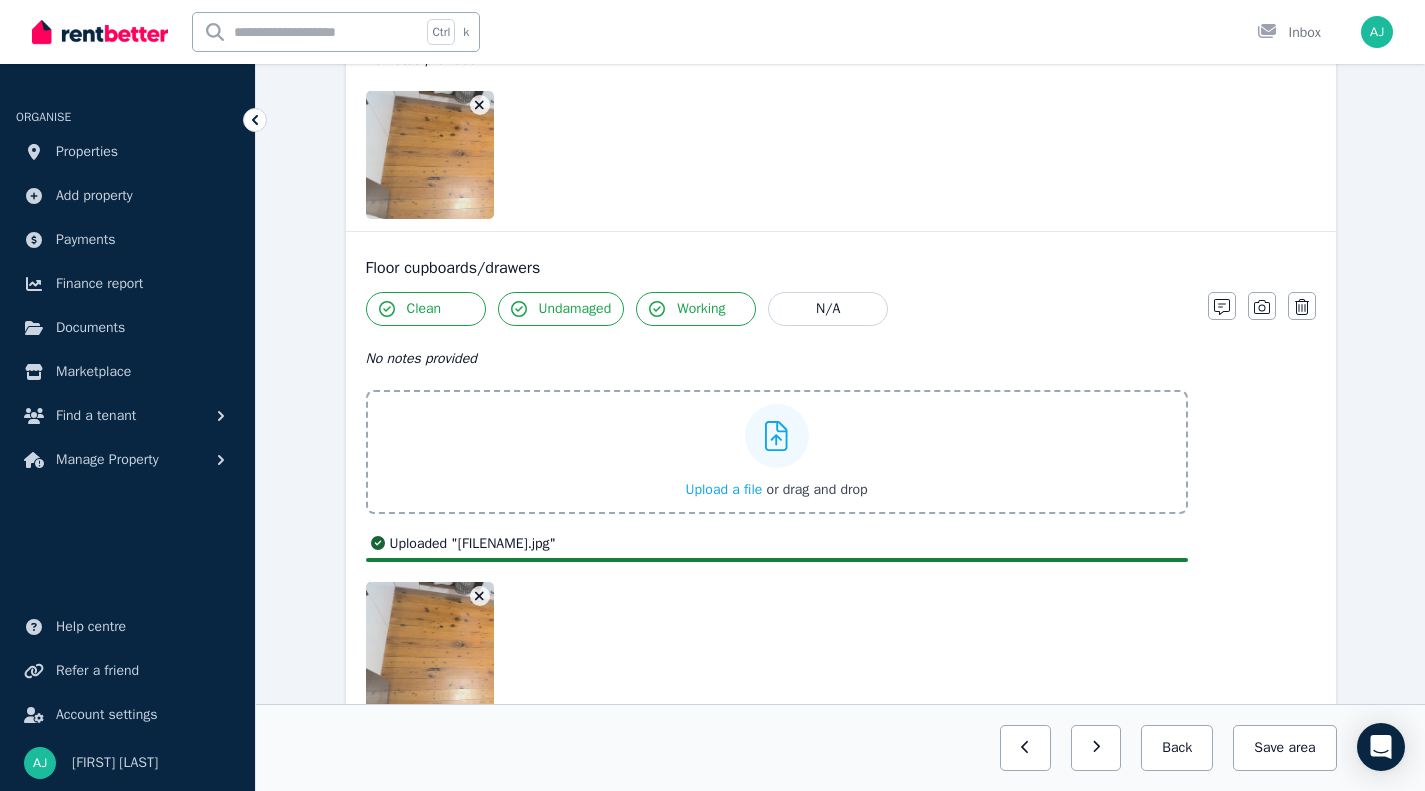 click 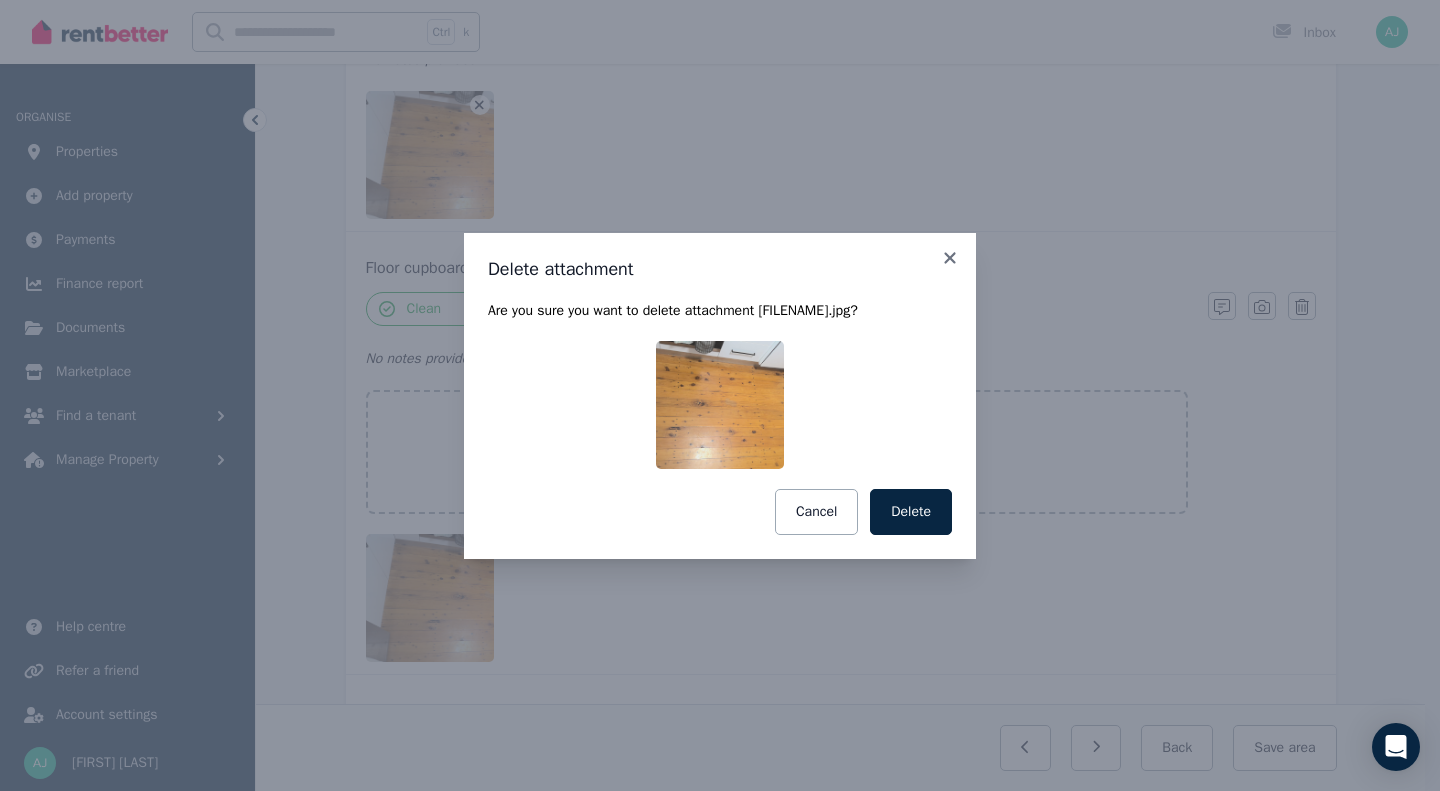 click on "Delete" at bounding box center (911, 512) 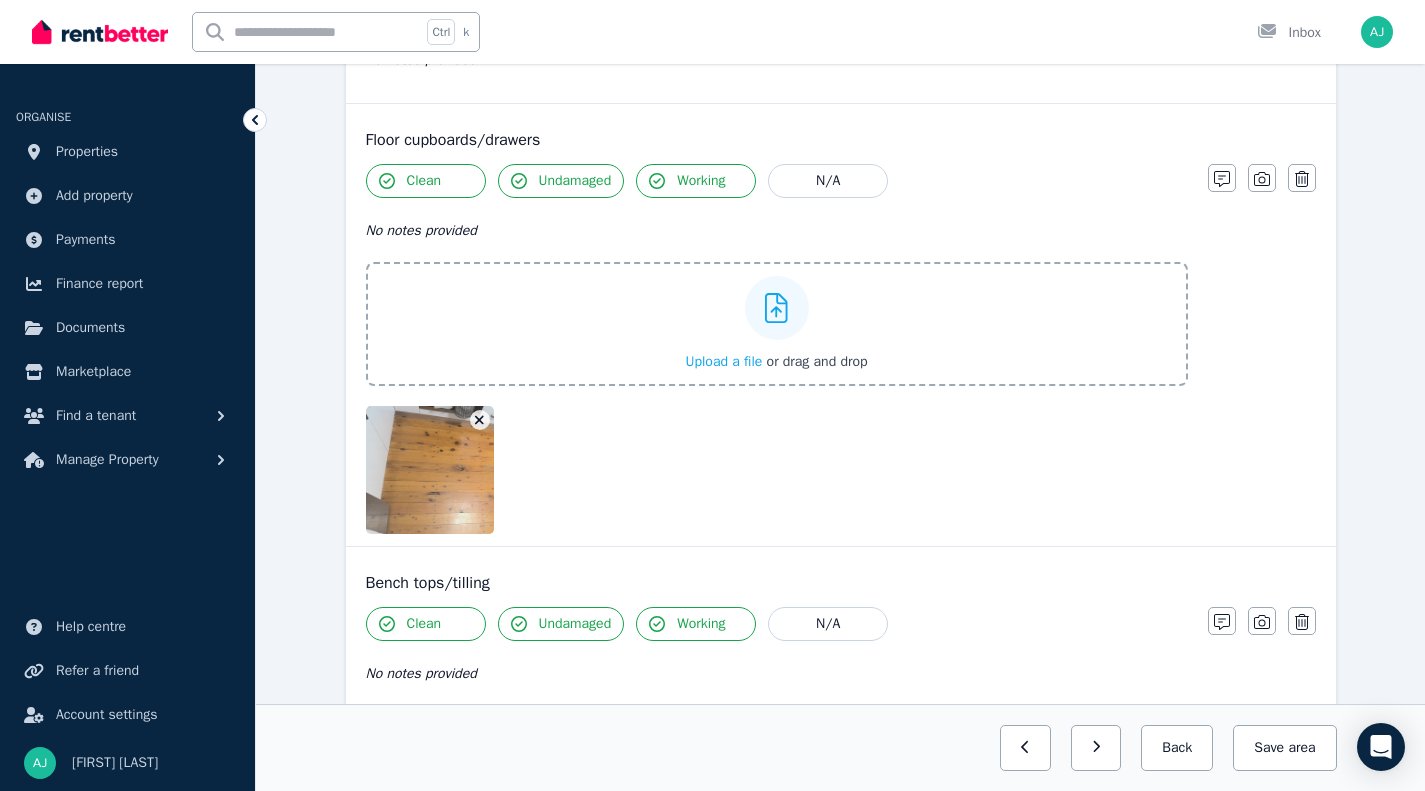 click on "Clean Undamaged Working N/A No notes provided Upload a file   or drag and drop Uploaded   " [FILENAME] "" at bounding box center (777, 349) 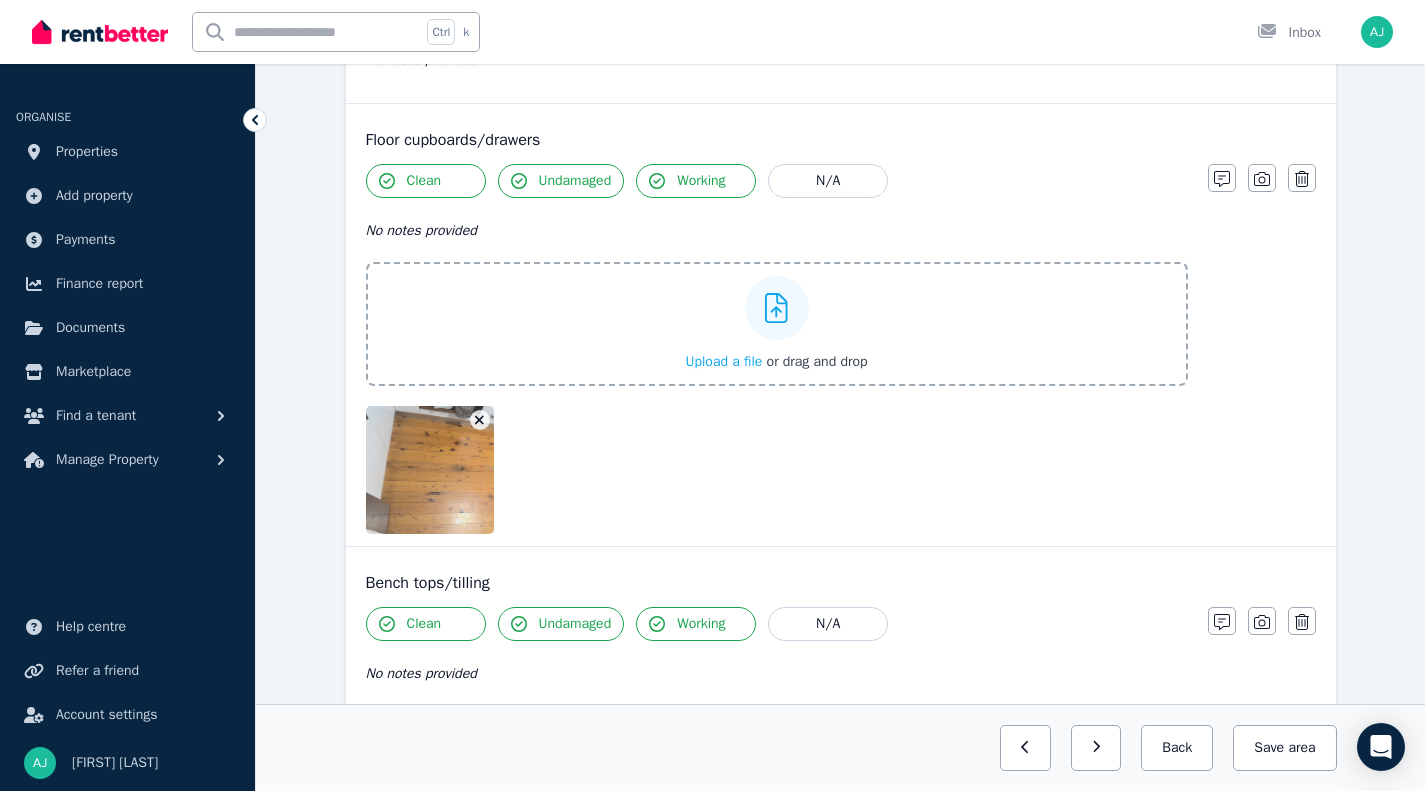 drag, startPoint x: 566, startPoint y: 174, endPoint x: 591, endPoint y: 182, distance: 26.24881 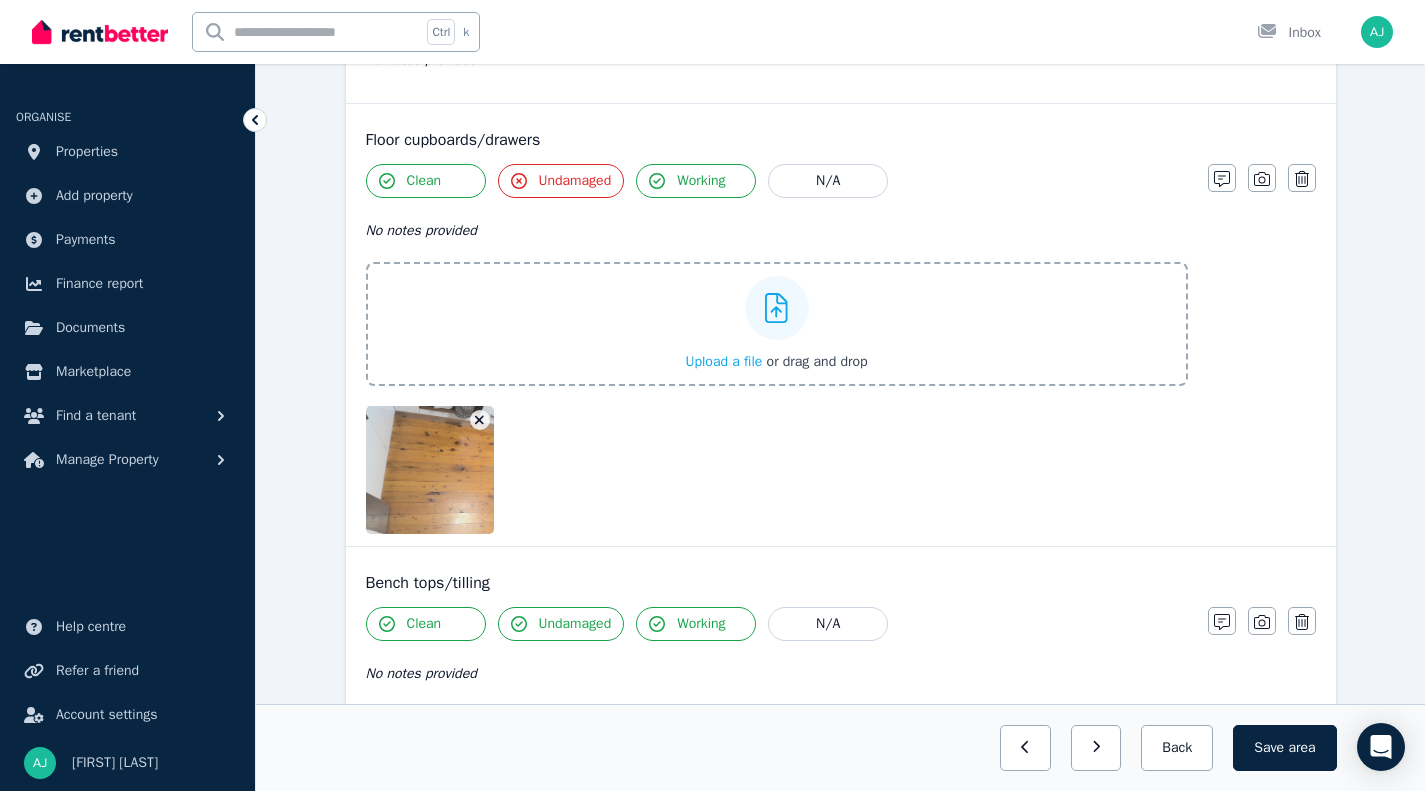 click 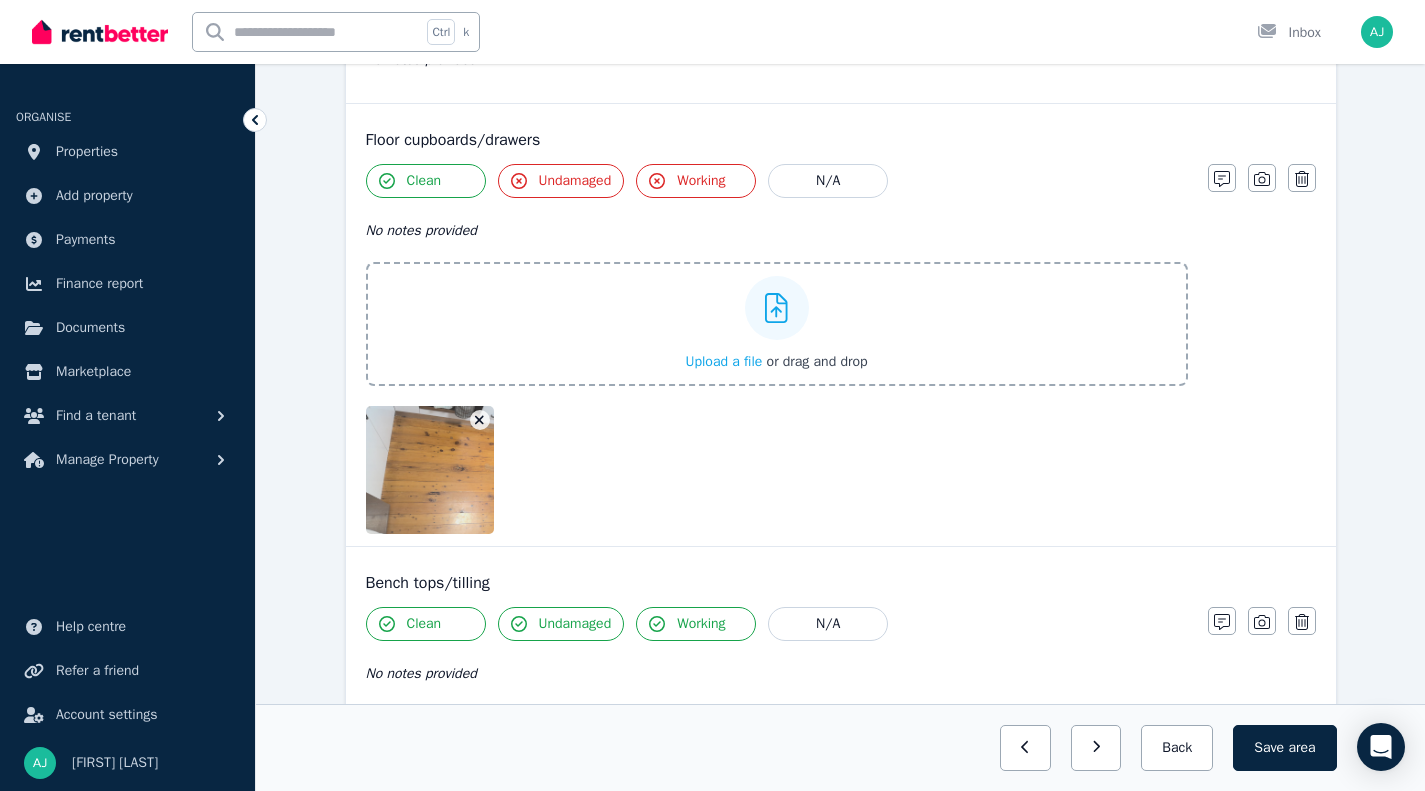 click on "Undamaged" at bounding box center (575, 181) 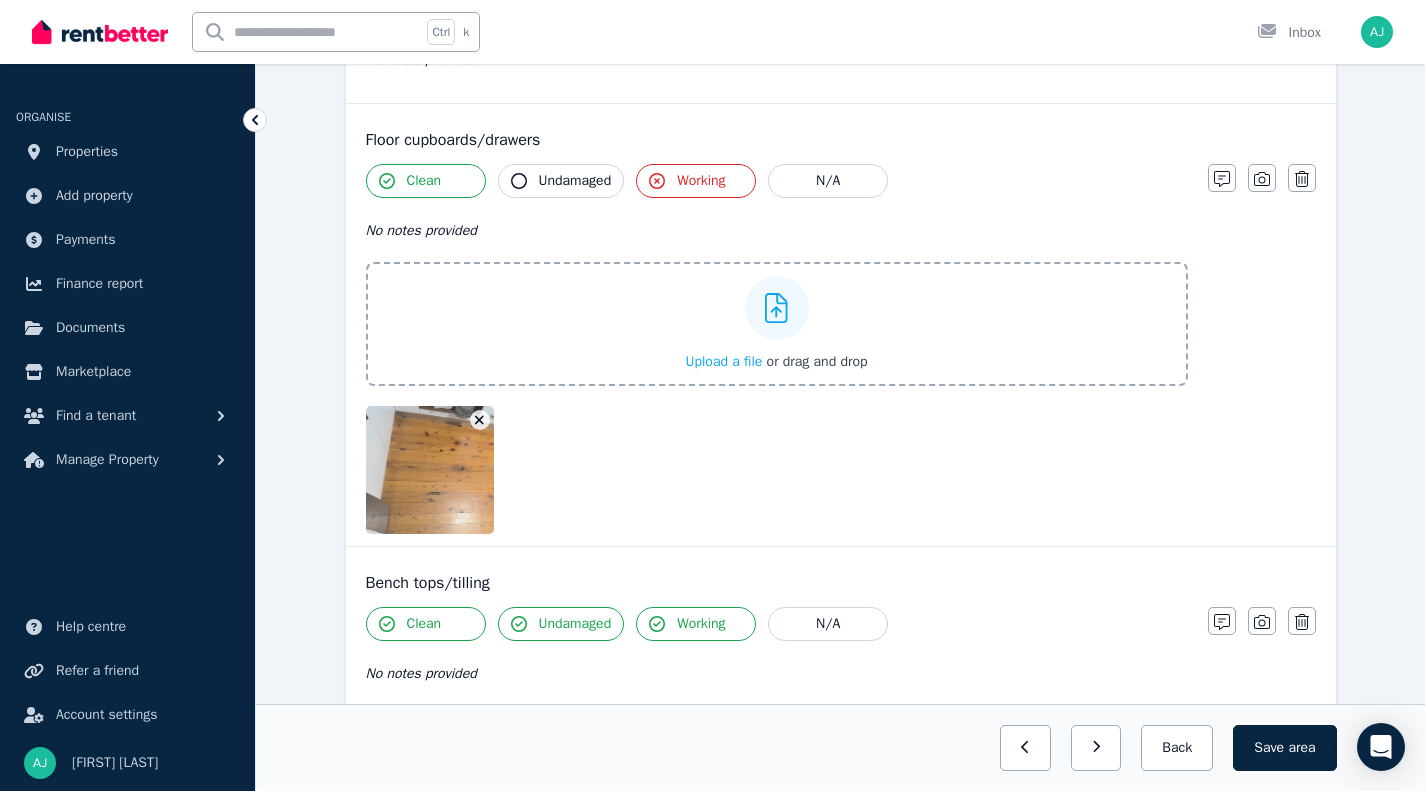 click on "Working" at bounding box center [696, 181] 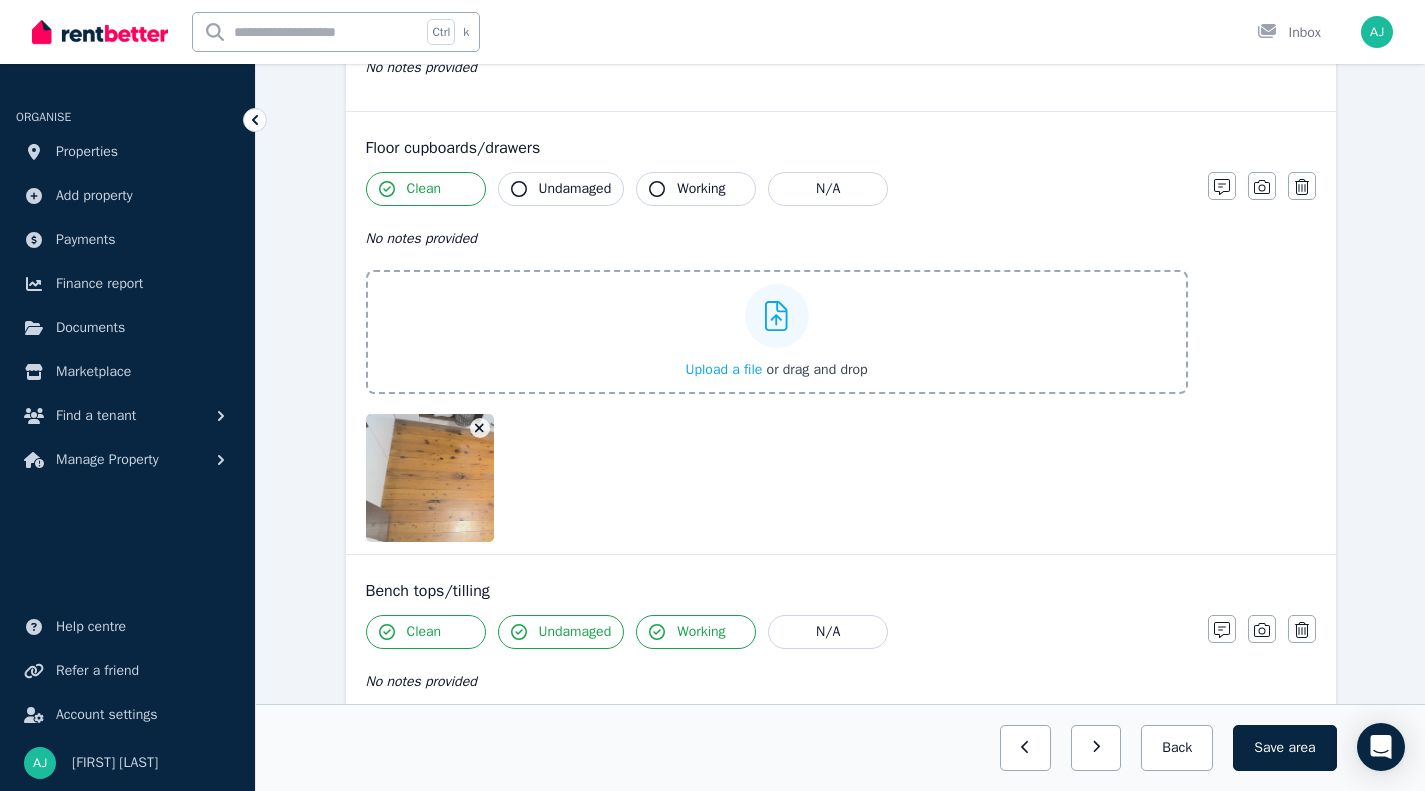 scroll, scrollTop: 1300, scrollLeft: 0, axis: vertical 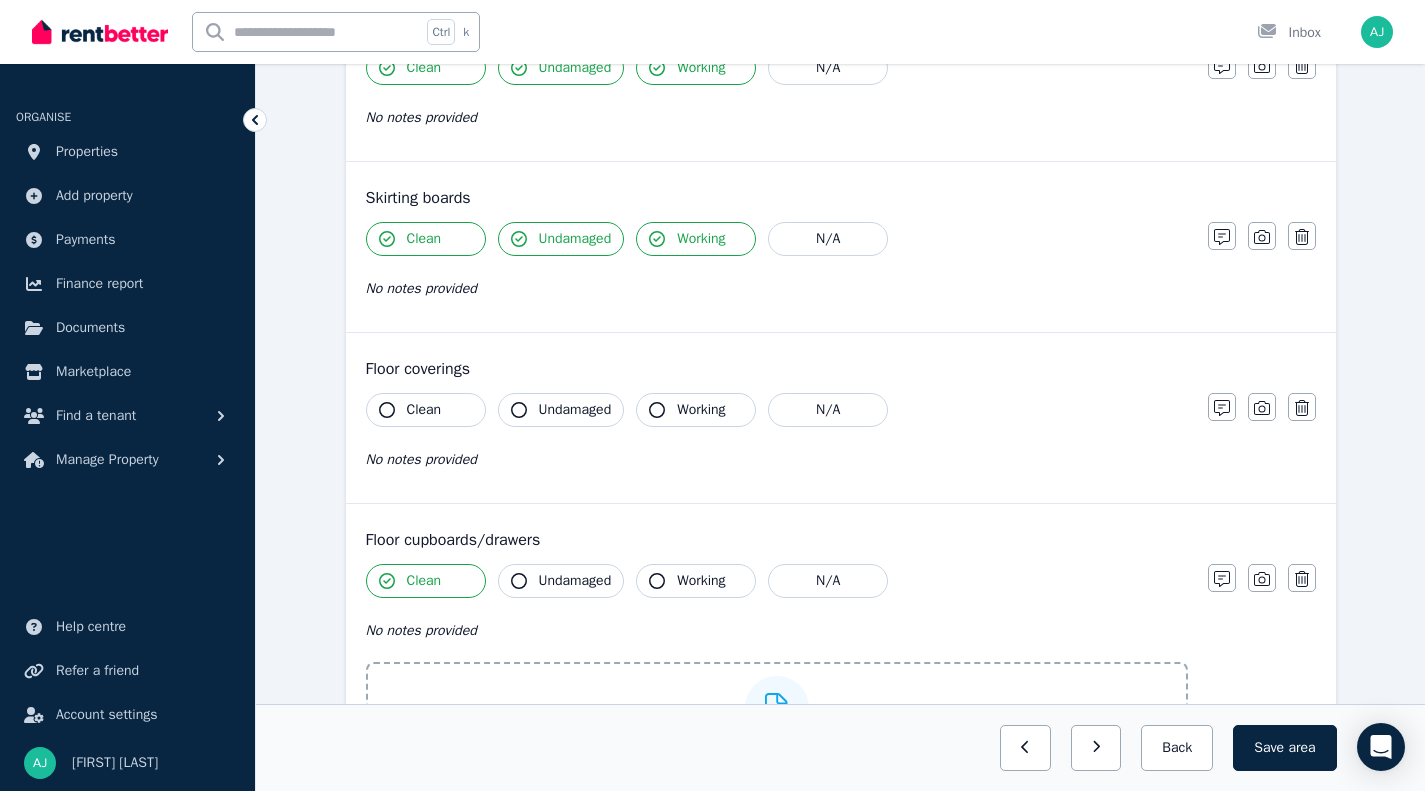 click on "N/A" at bounding box center [828, 410] 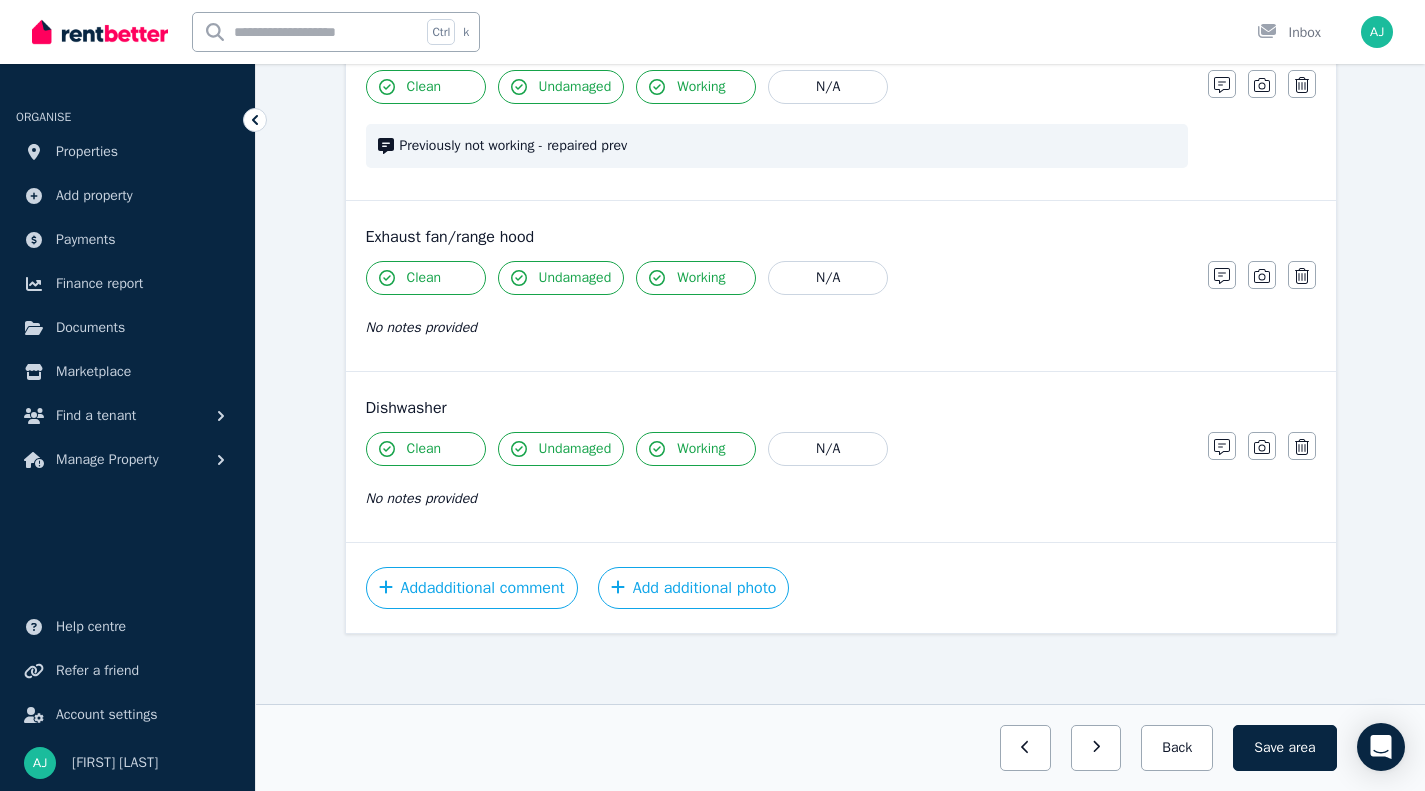 scroll, scrollTop: 2752, scrollLeft: 0, axis: vertical 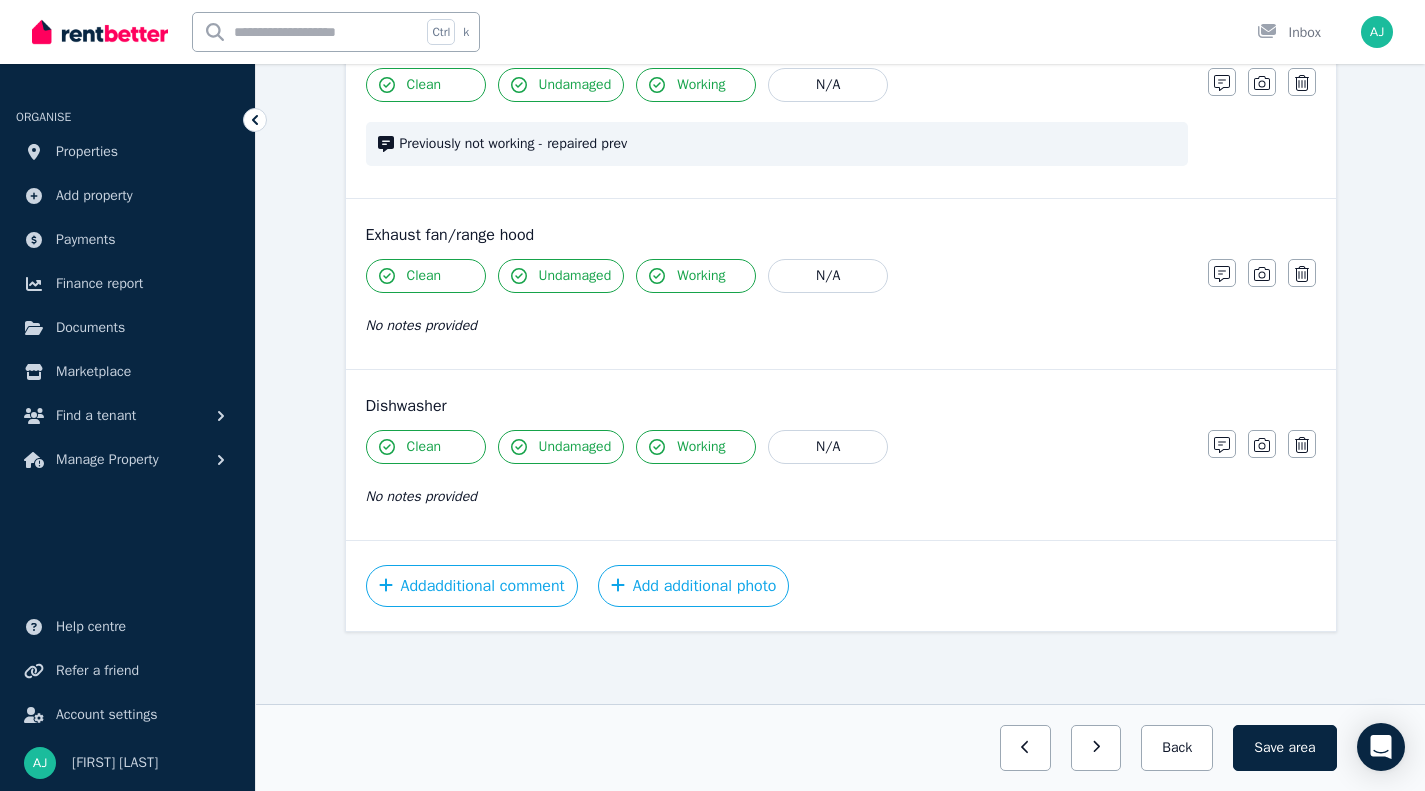 click on "Save   area" at bounding box center [1284, 748] 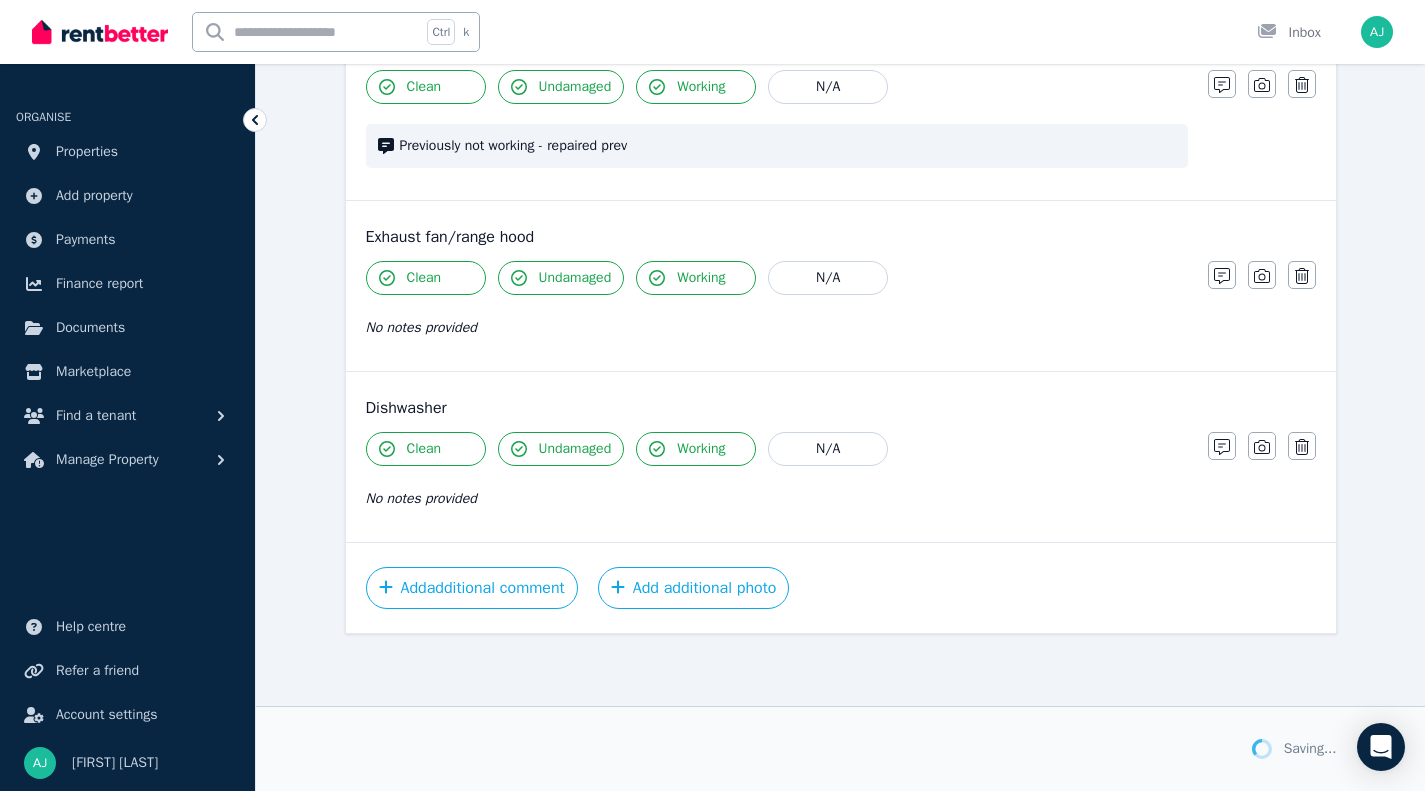 scroll, scrollTop: 2752, scrollLeft: 0, axis: vertical 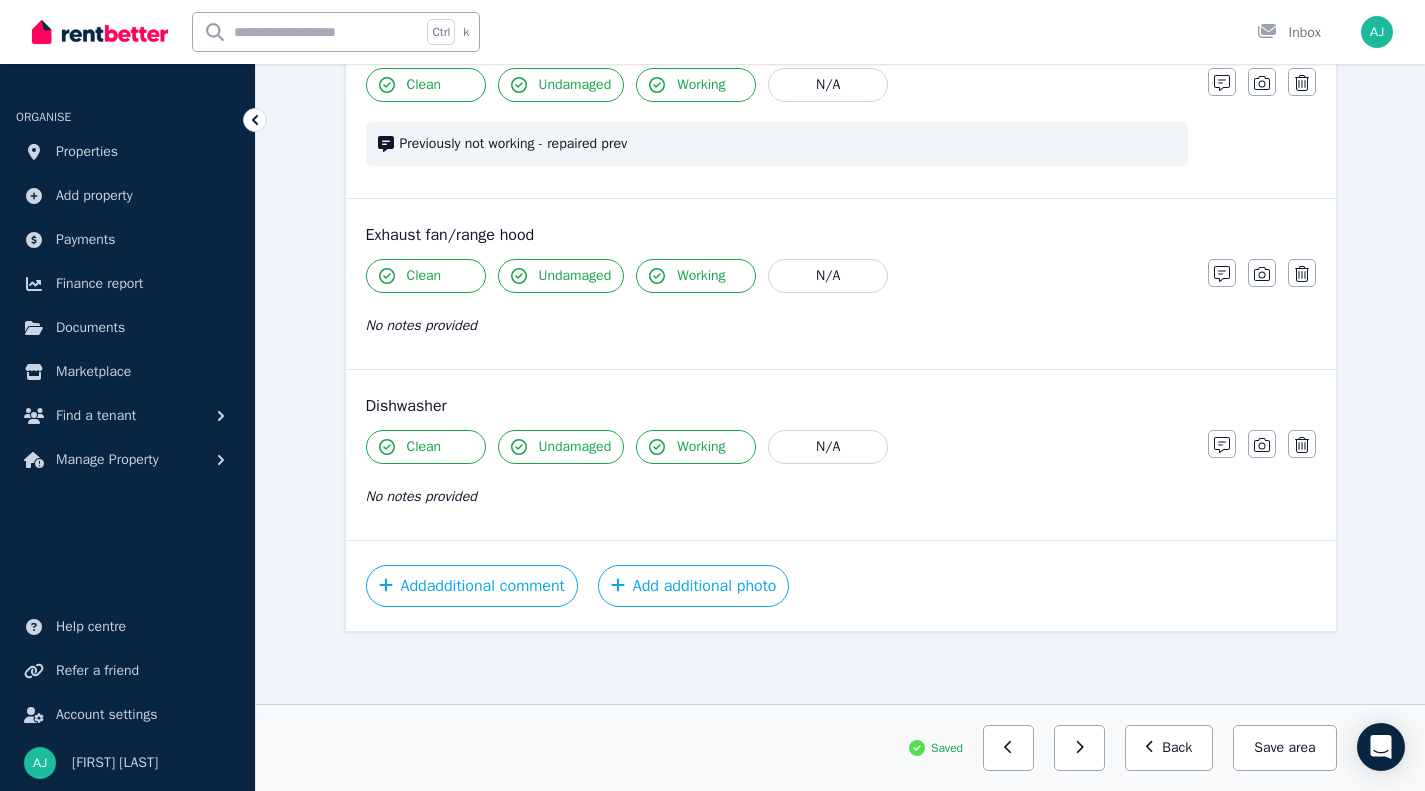 click at bounding box center [1079, 748] 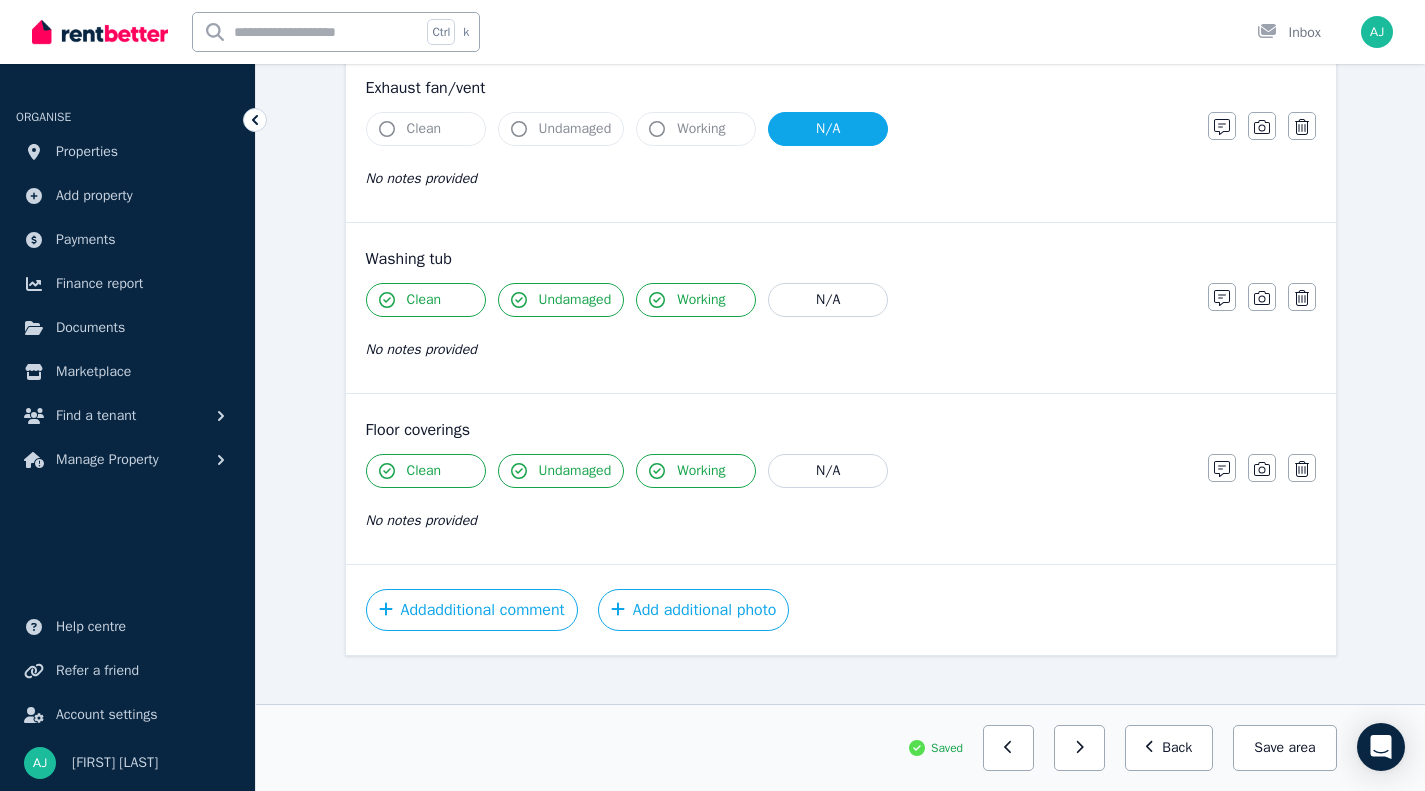 scroll, scrollTop: 1497, scrollLeft: 0, axis: vertical 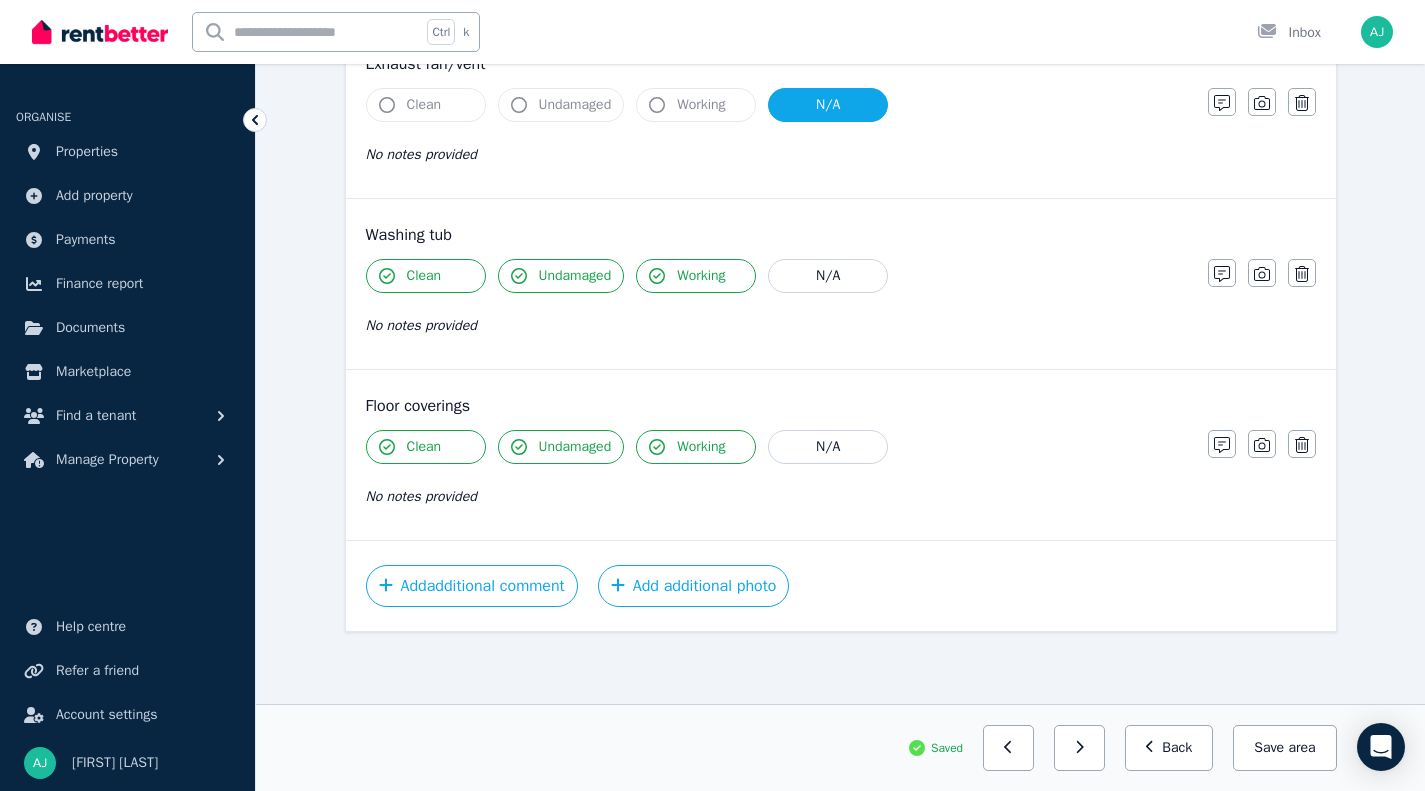 click at bounding box center (1079, 748) 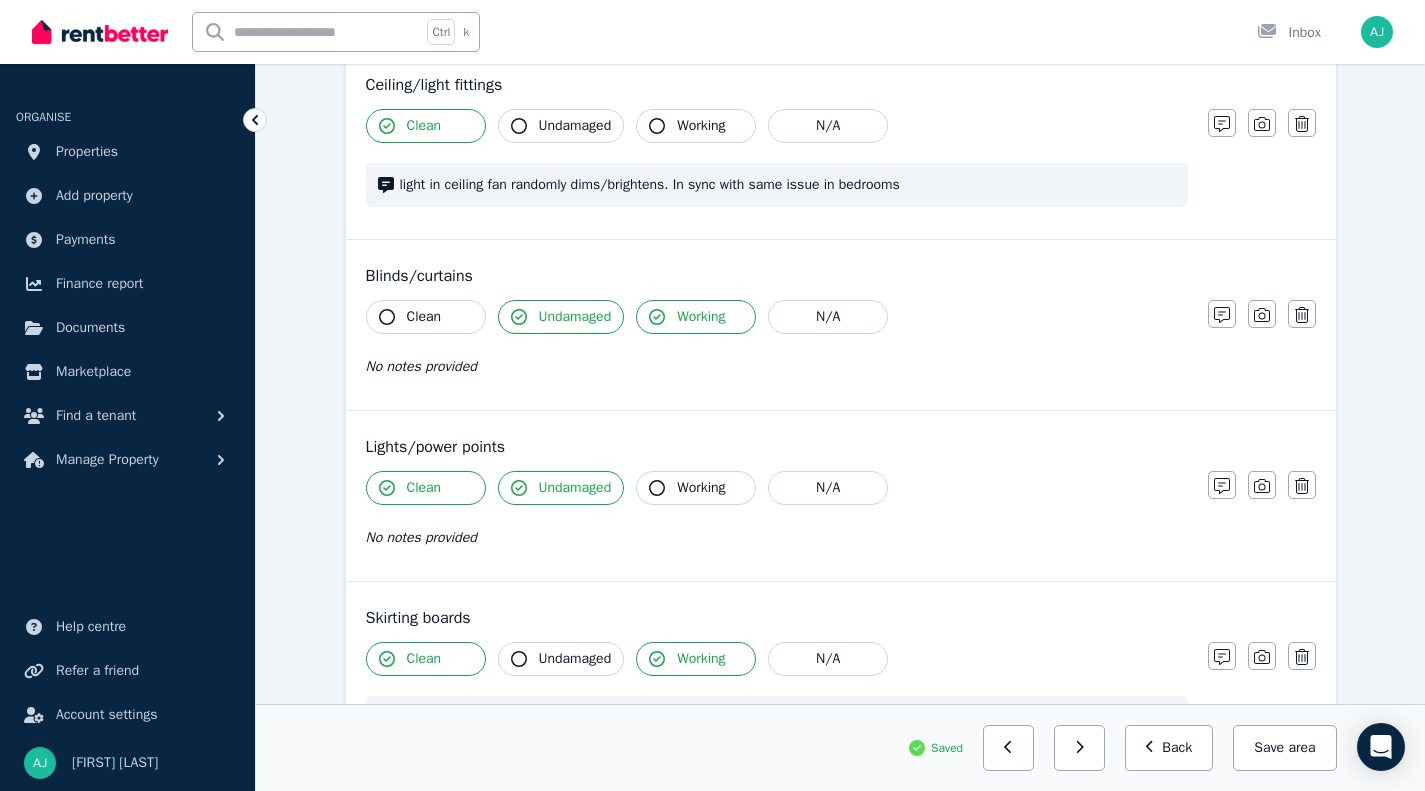 scroll, scrollTop: 1000, scrollLeft: 0, axis: vertical 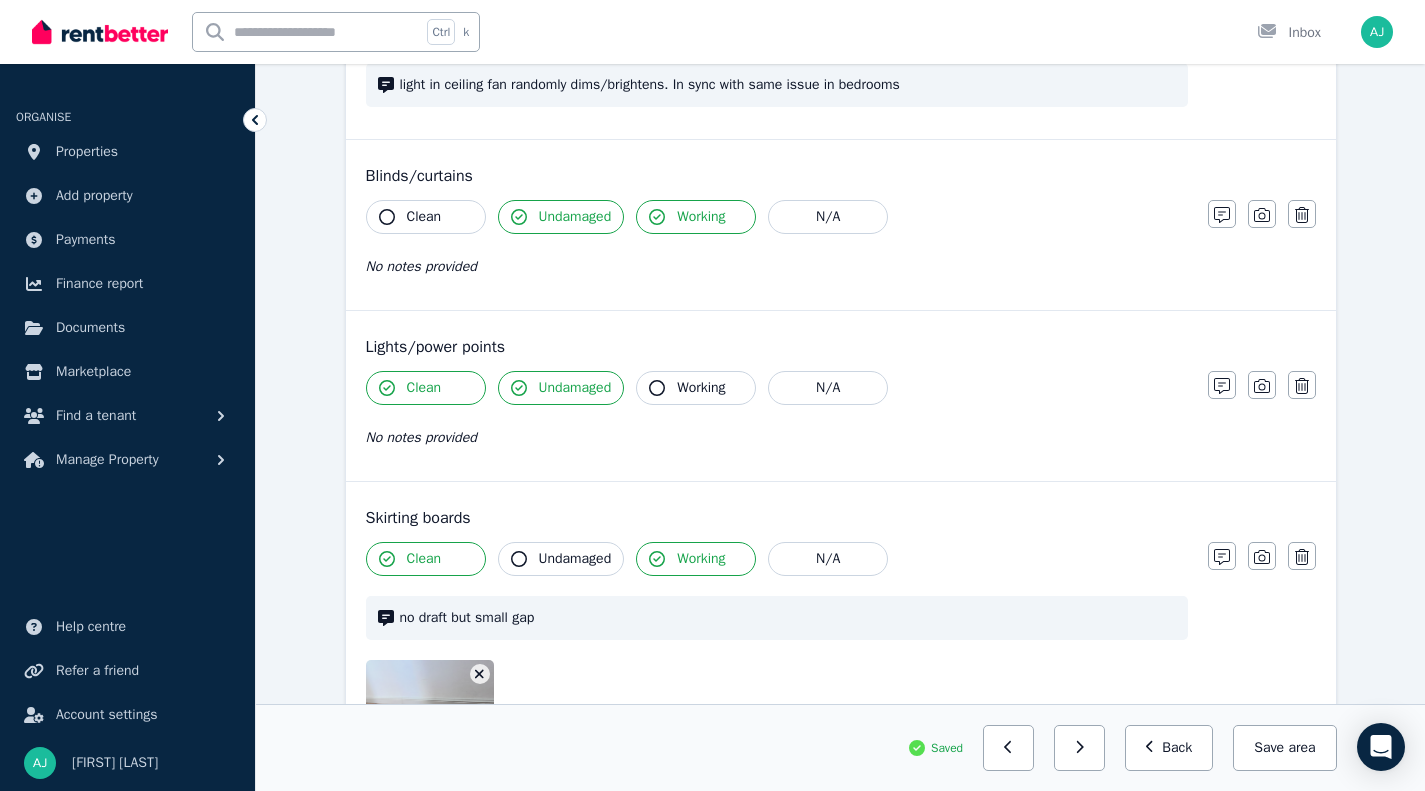 click on "Working" at bounding box center [701, 388] 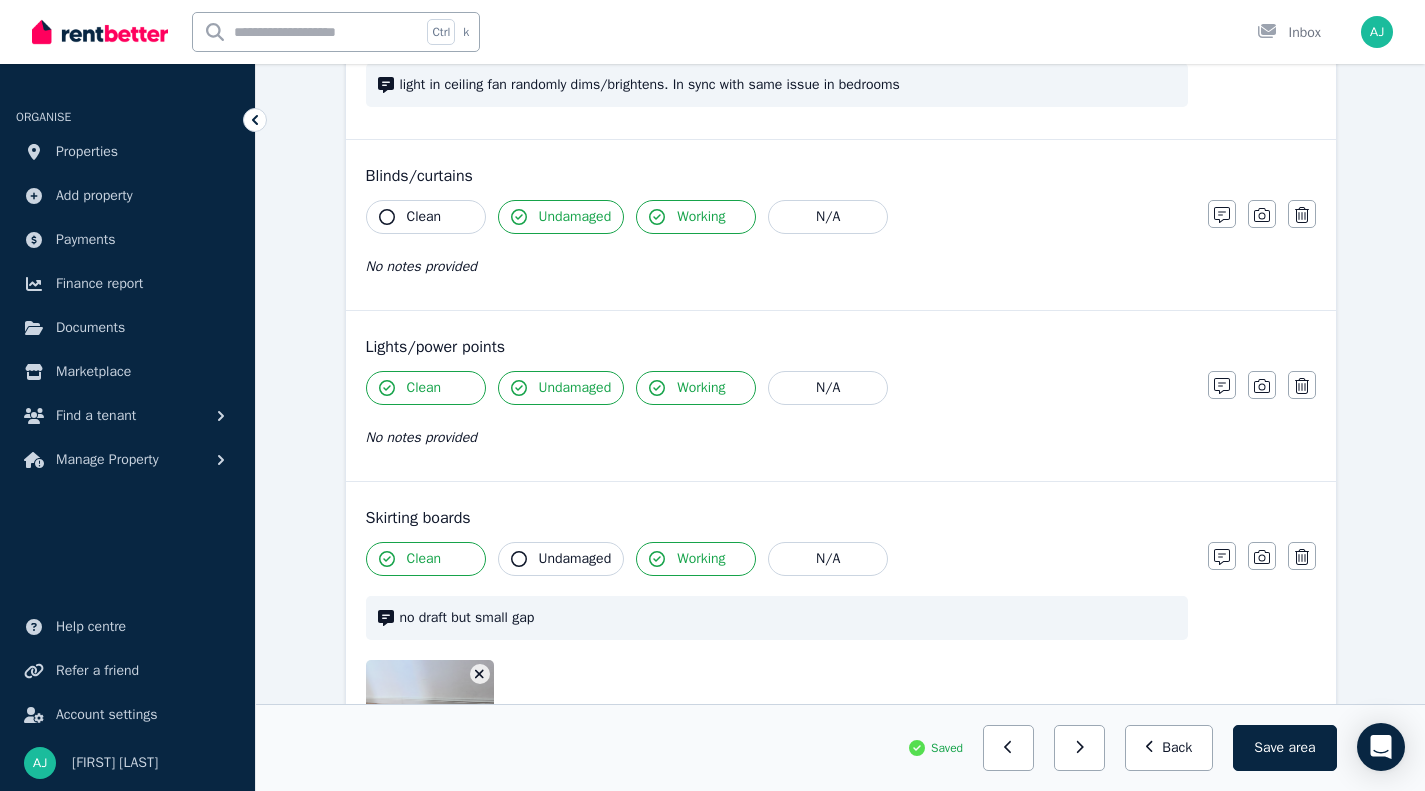 click on "Working" at bounding box center (701, 388) 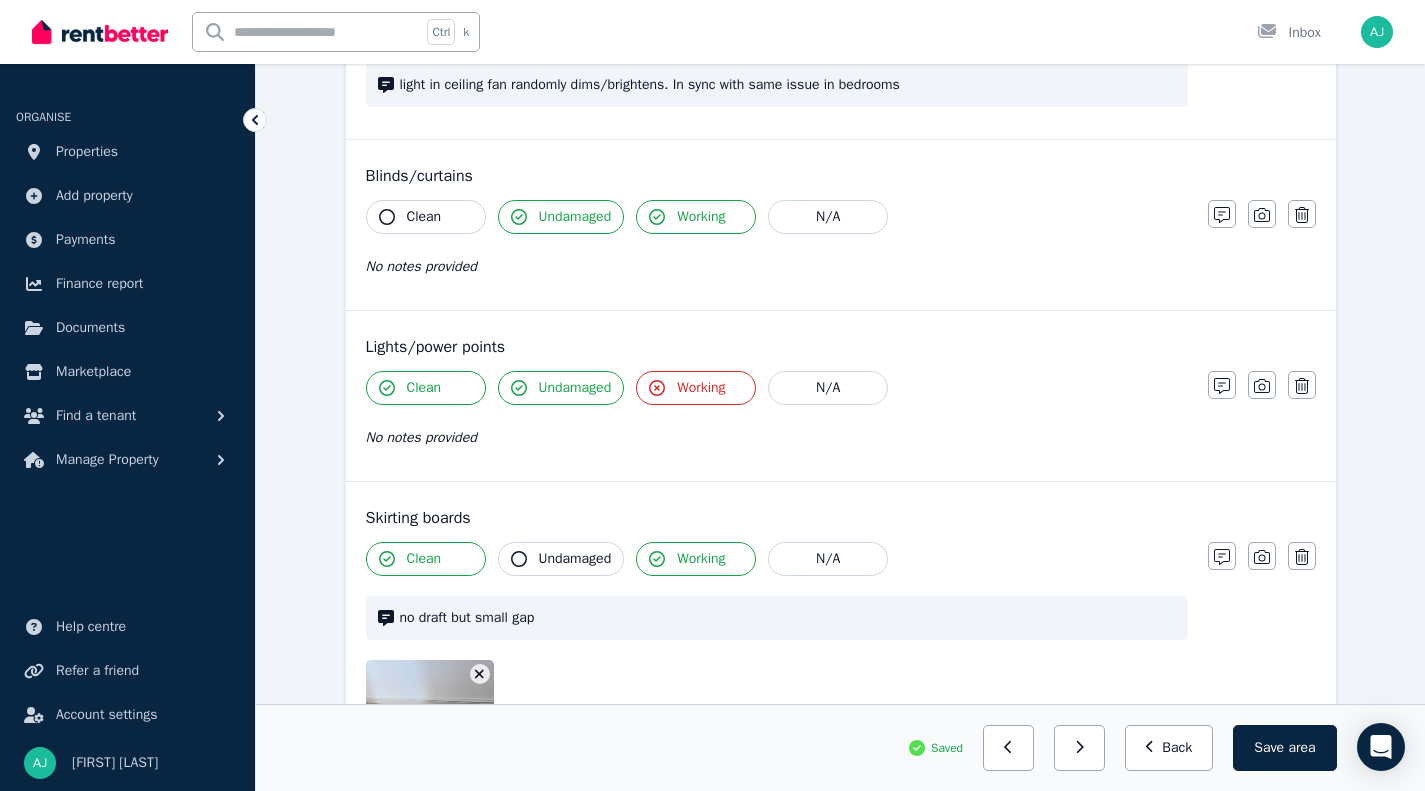 click on "Working" at bounding box center (701, 388) 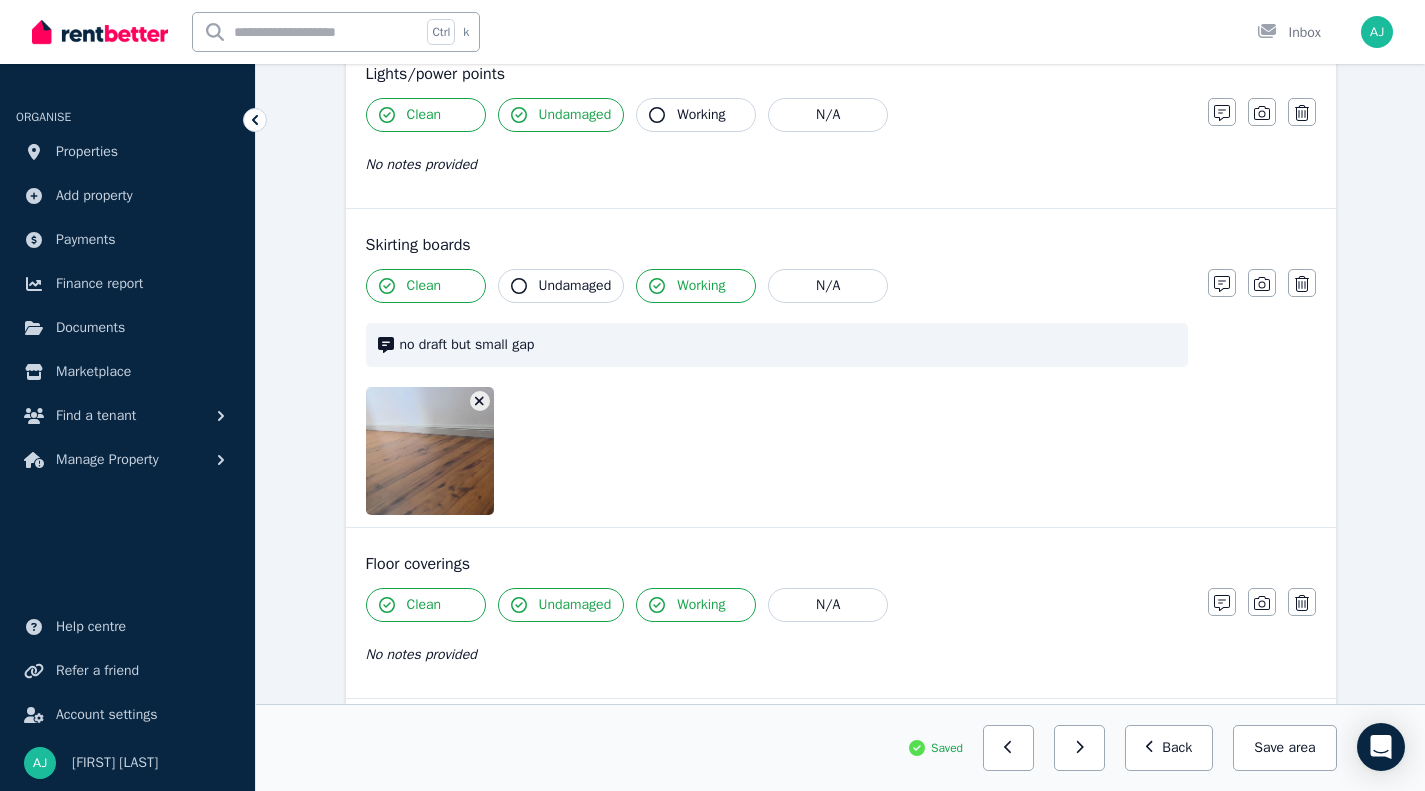 scroll, scrollTop: 1300, scrollLeft: 0, axis: vertical 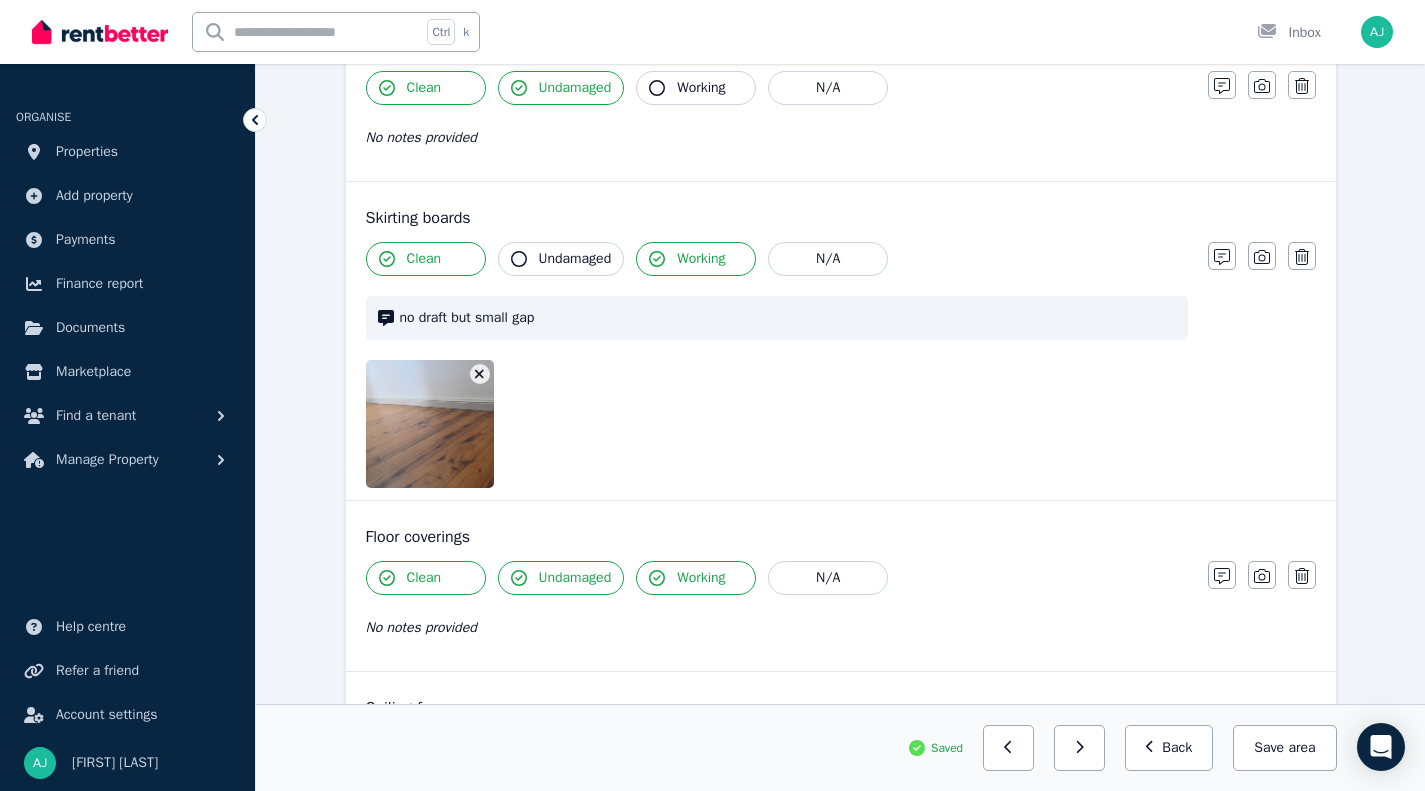 click on "Undamaged" at bounding box center [575, 259] 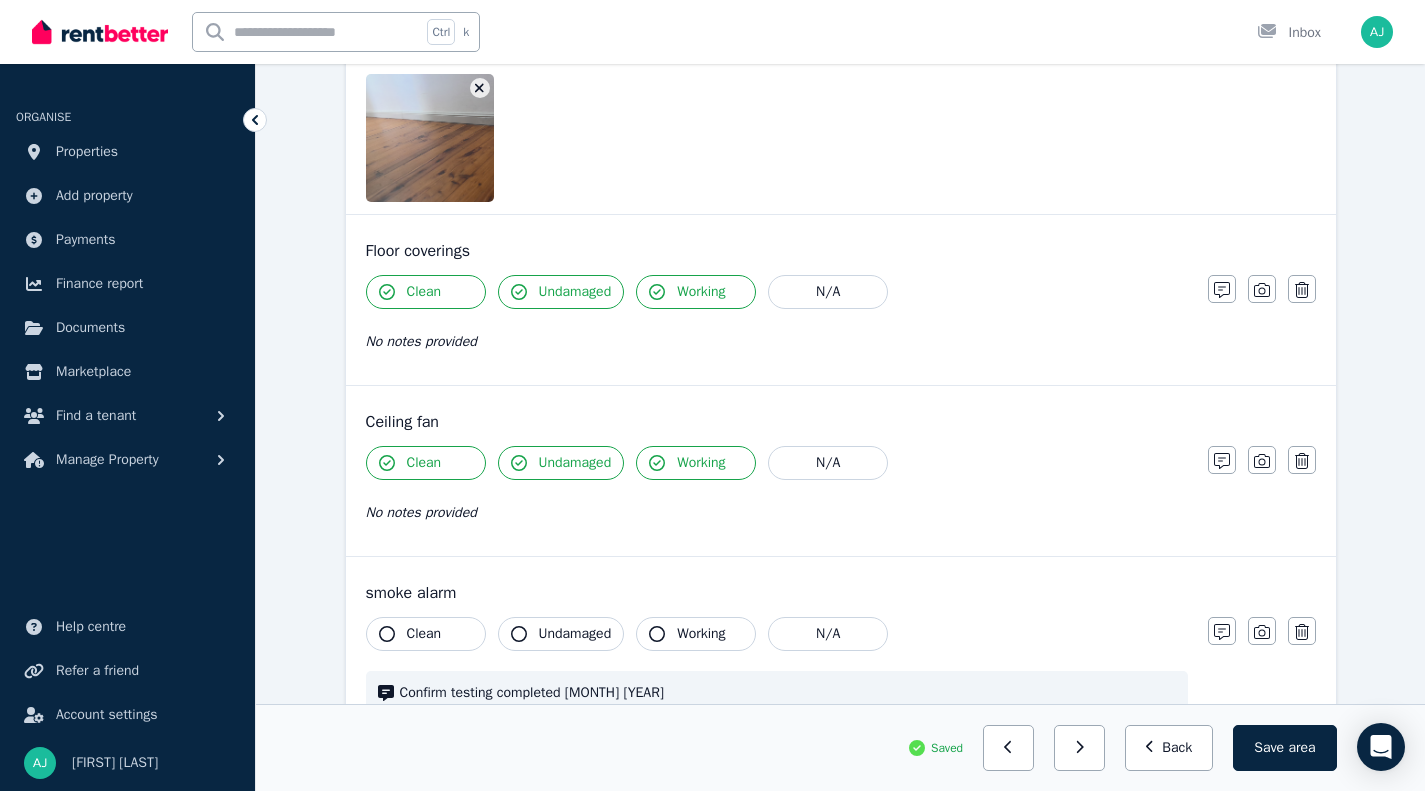 scroll, scrollTop: 1600, scrollLeft: 0, axis: vertical 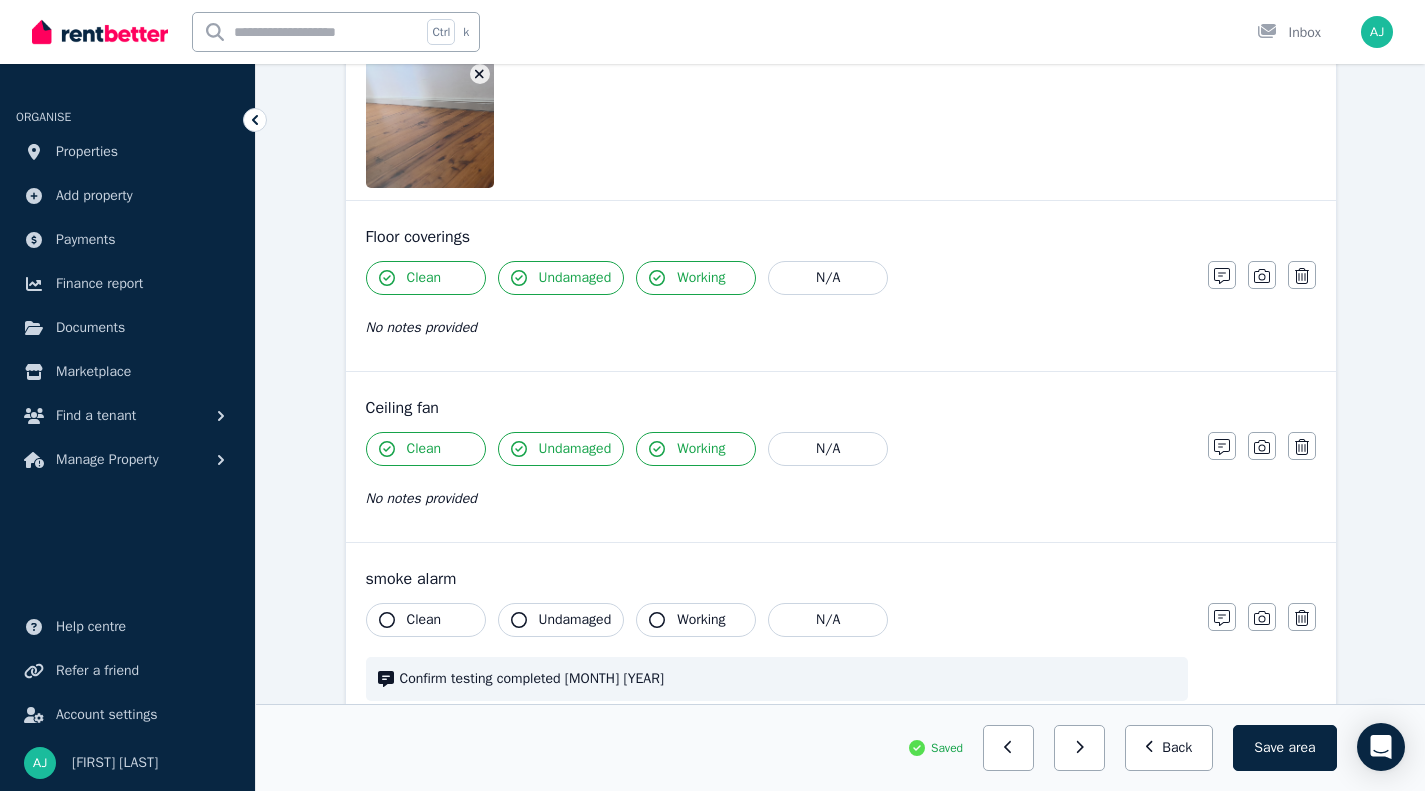 click on "N/A" at bounding box center (828, 278) 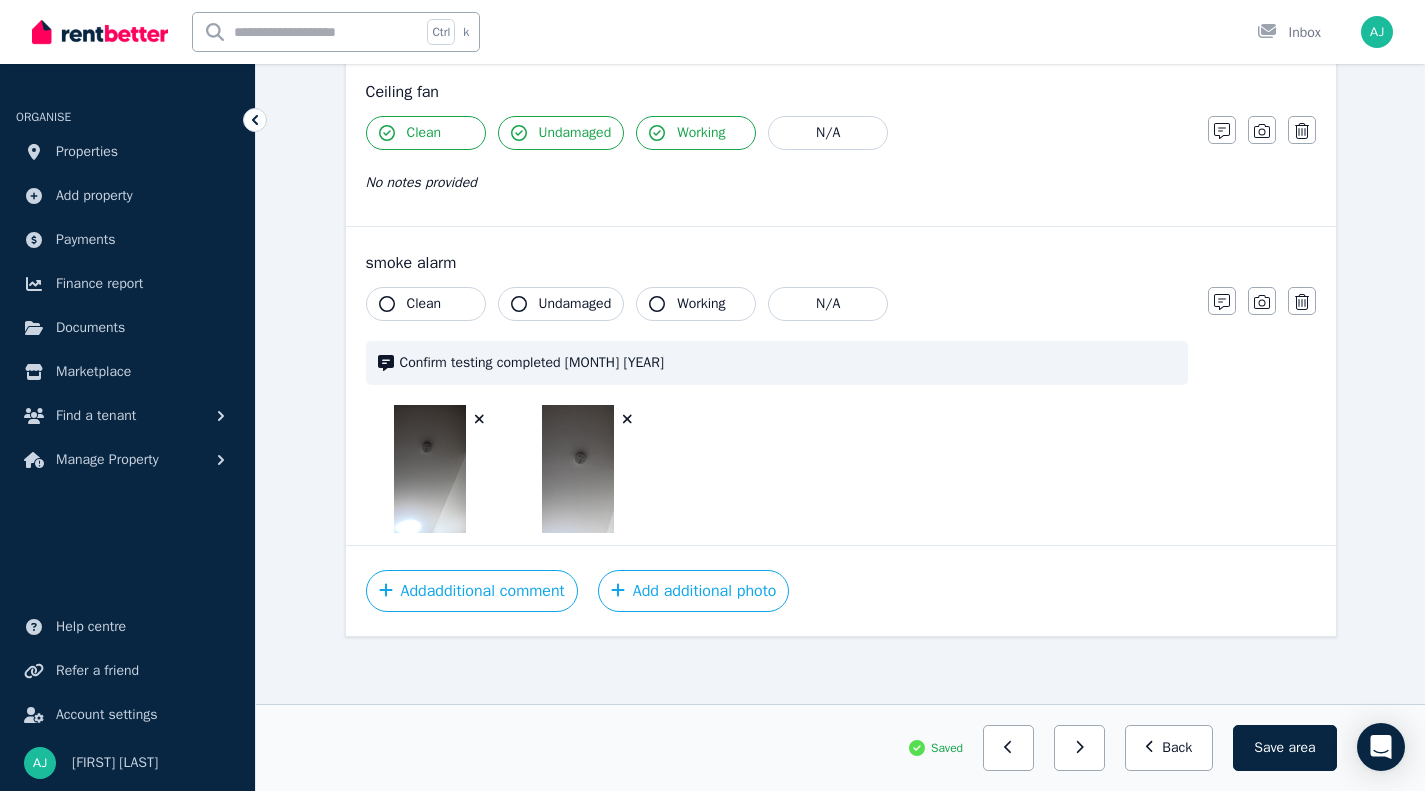 scroll, scrollTop: 1921, scrollLeft: 0, axis: vertical 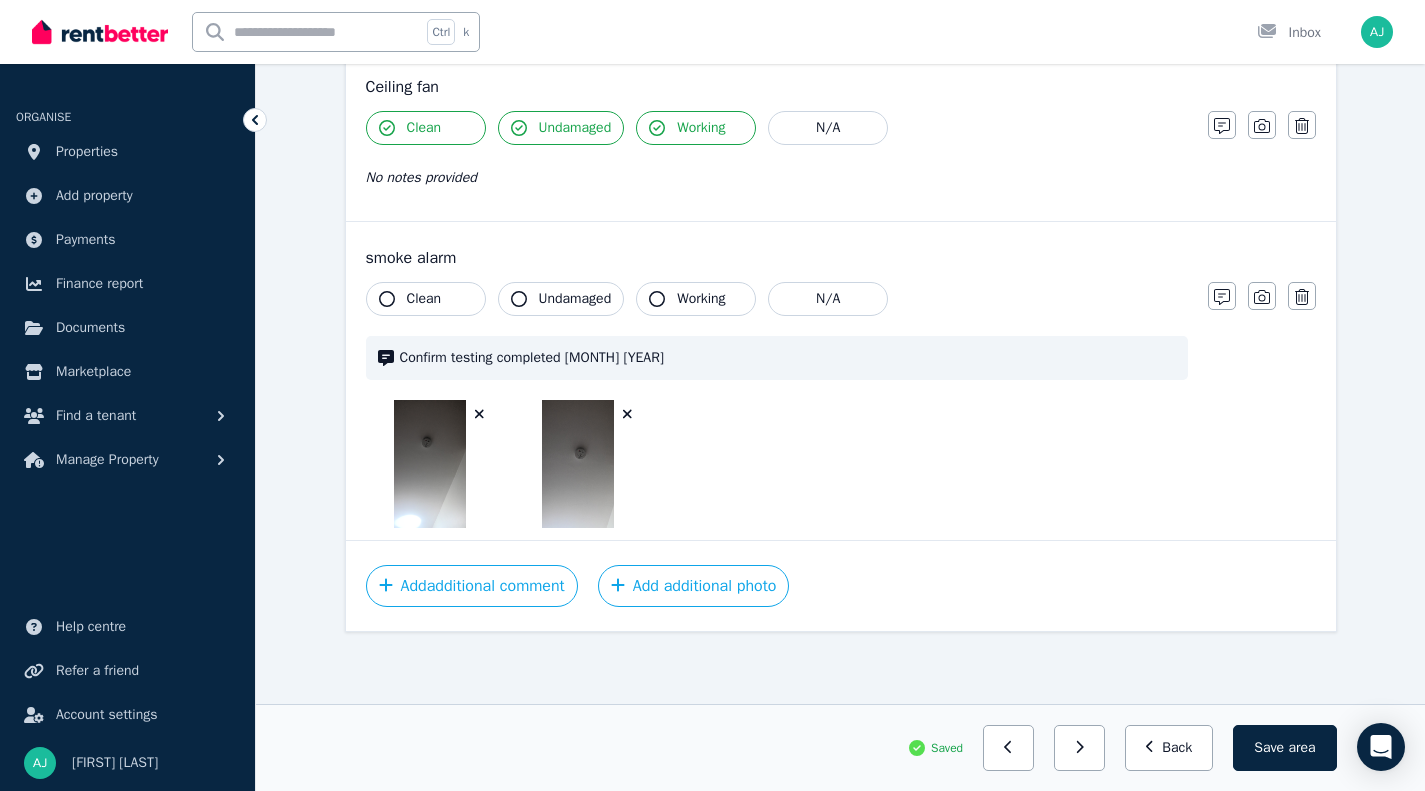 click on "area" at bounding box center (1301, 748) 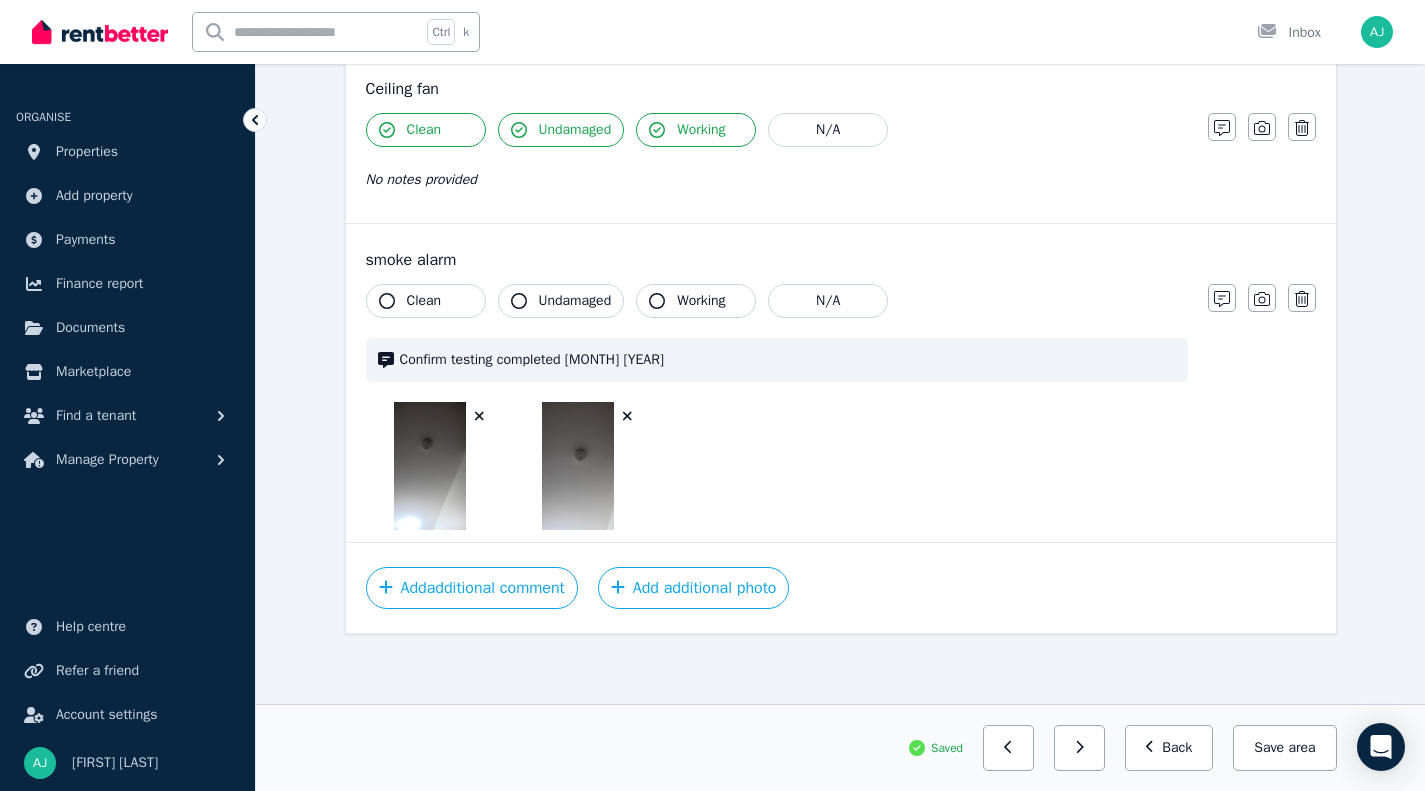 scroll, scrollTop: 1921, scrollLeft: 0, axis: vertical 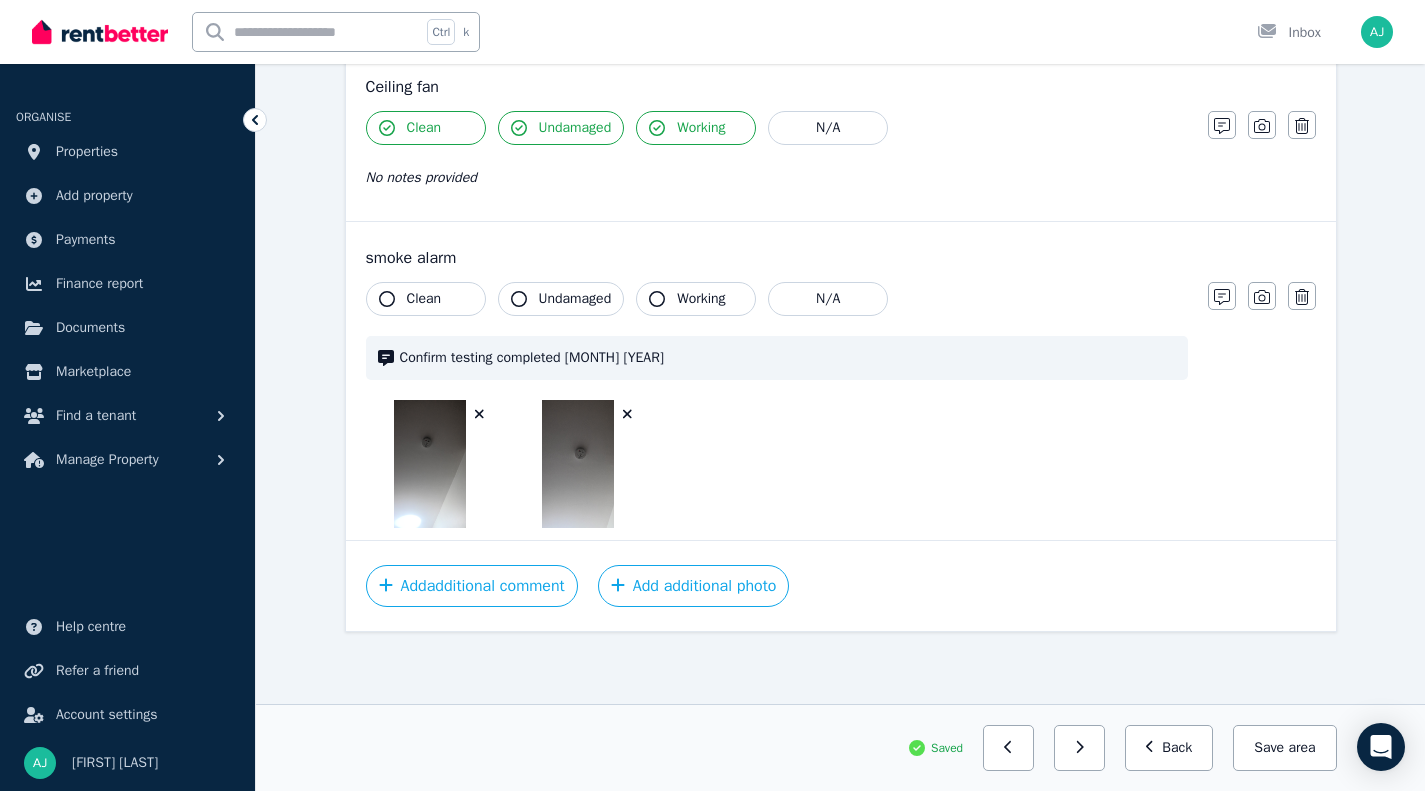 click at bounding box center [1079, 748] 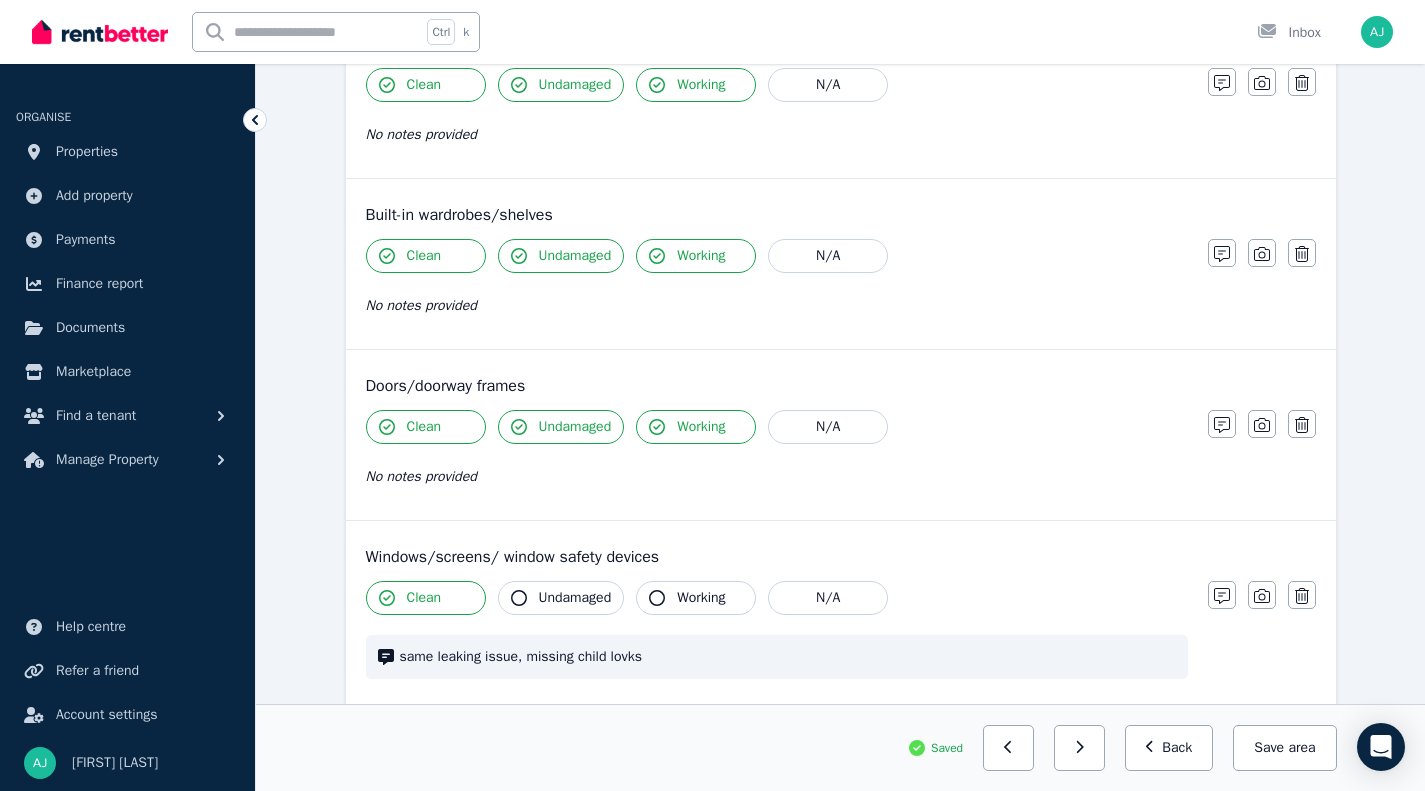 scroll, scrollTop: 400, scrollLeft: 0, axis: vertical 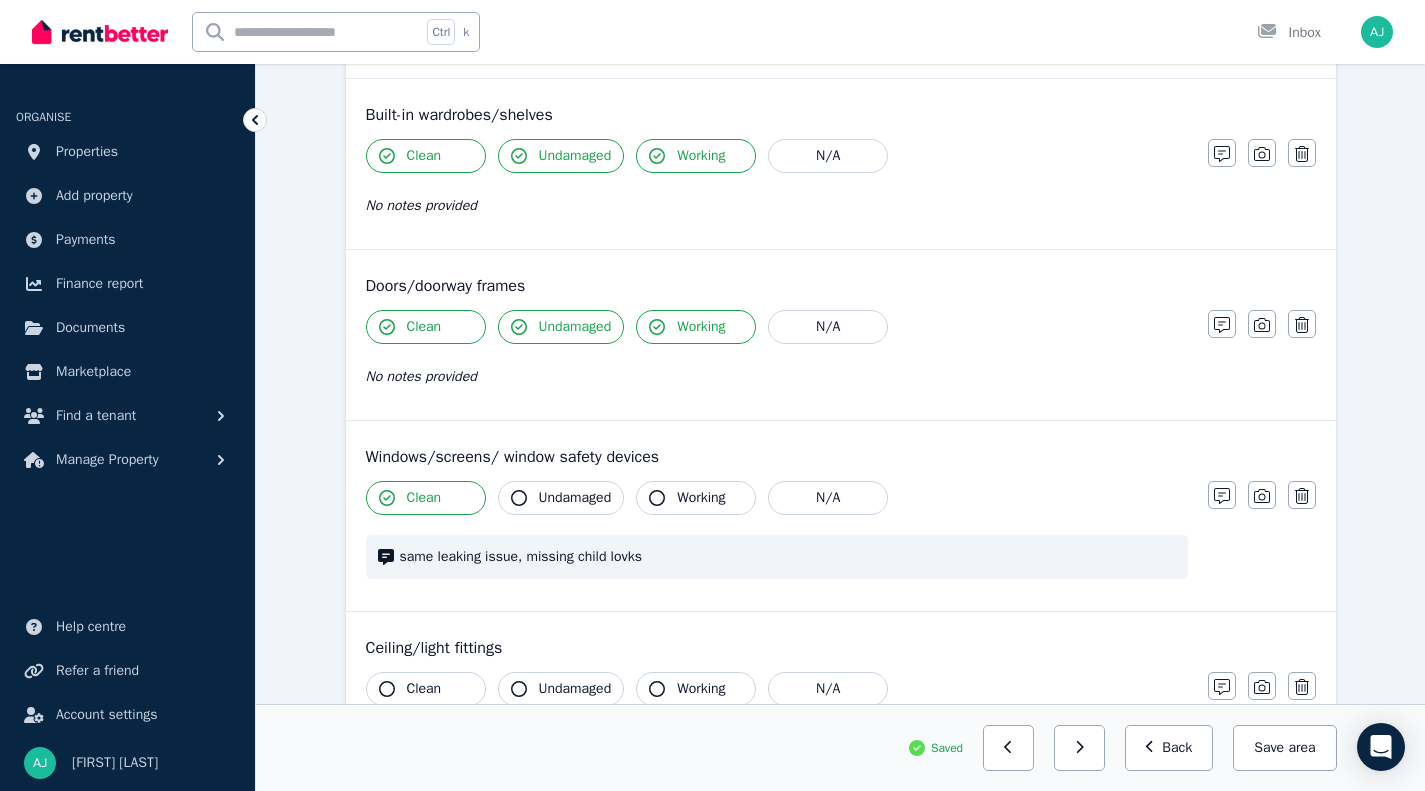click 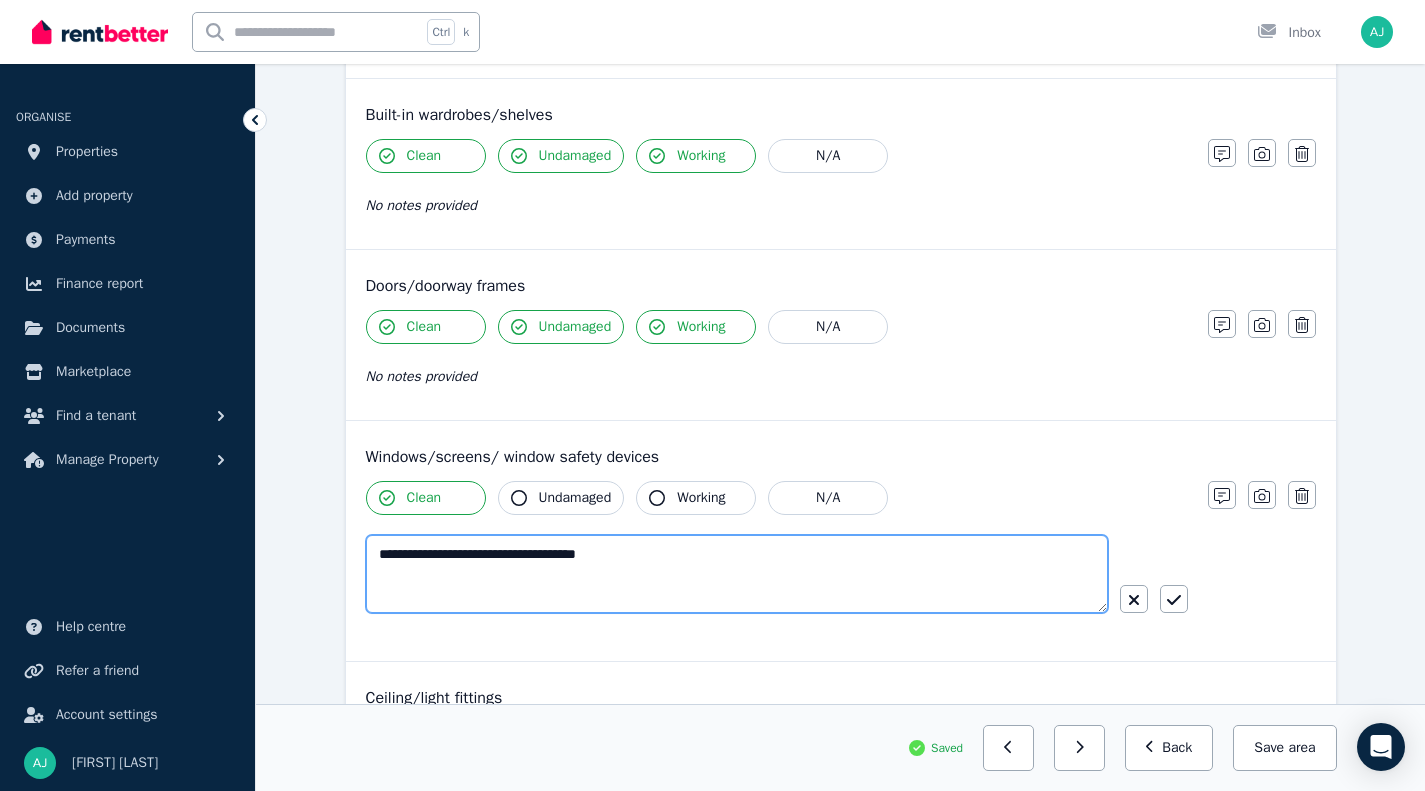 click on "**********" at bounding box center (737, 574) 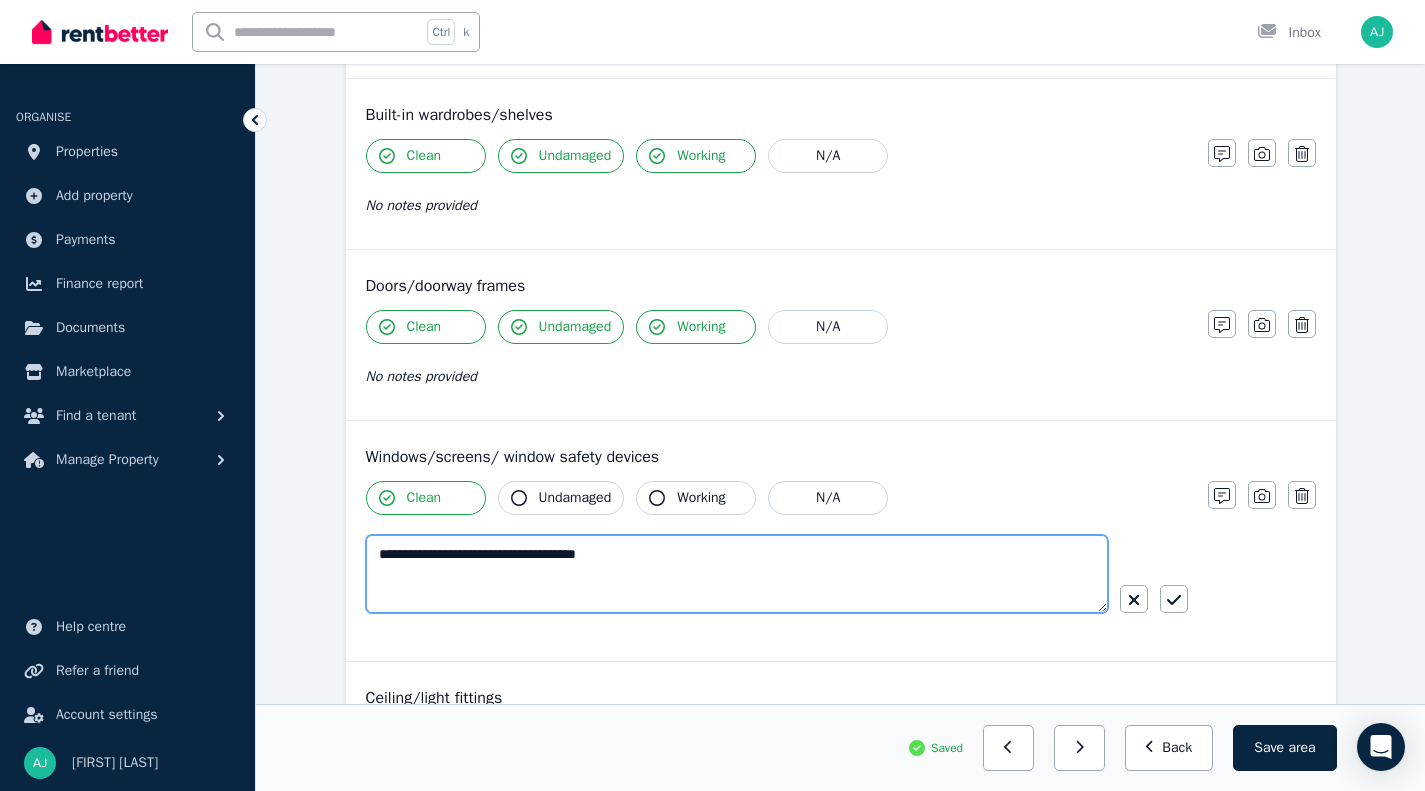 type on "**********" 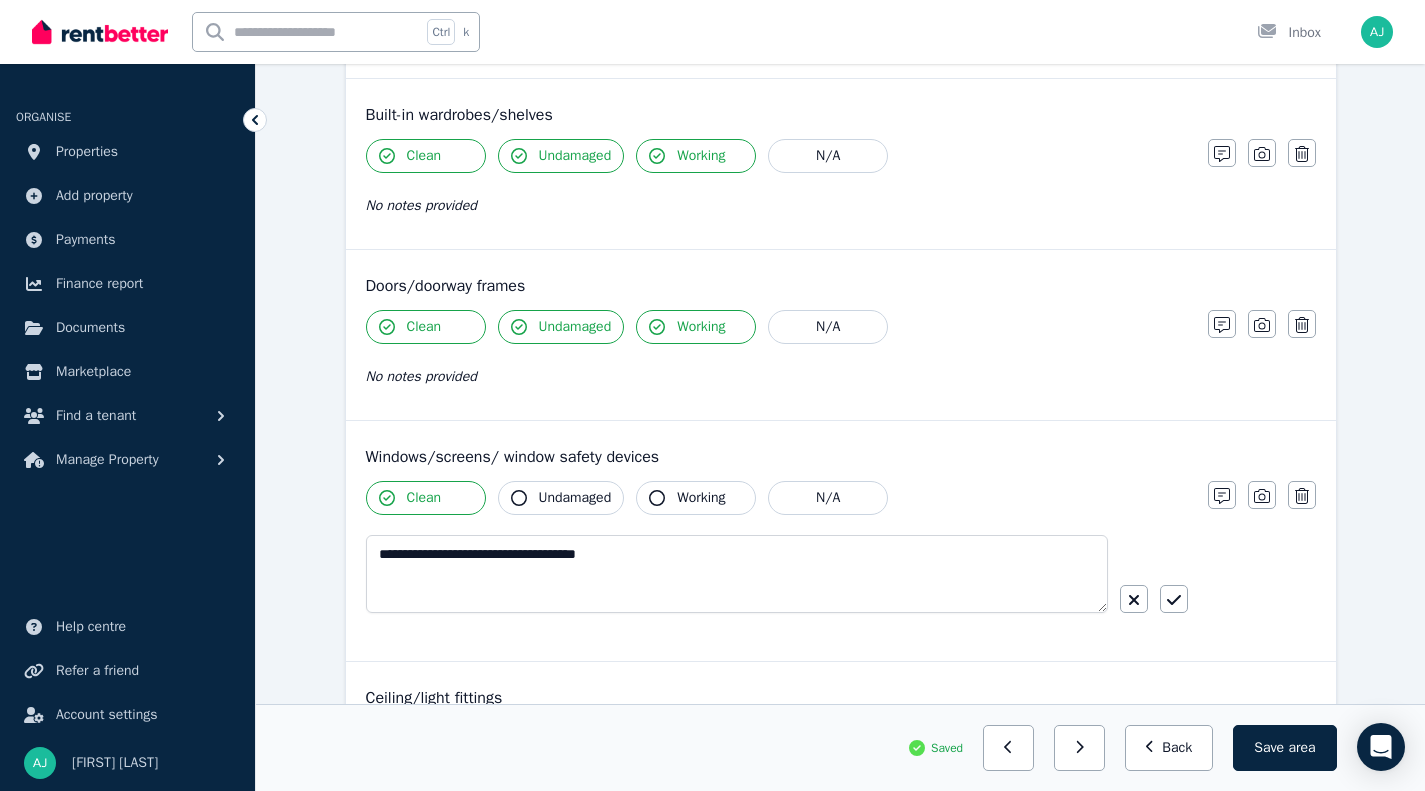 click 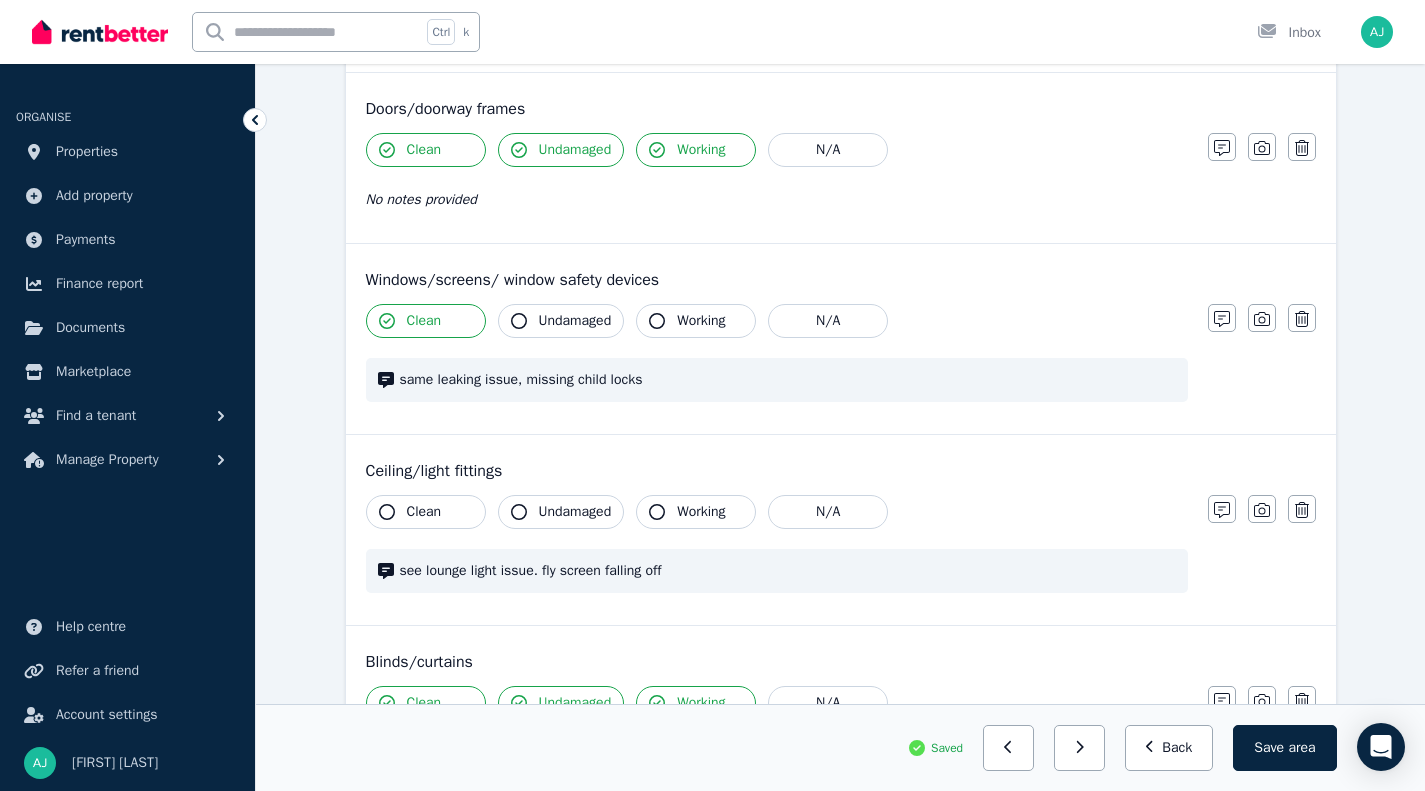 scroll, scrollTop: 700, scrollLeft: 0, axis: vertical 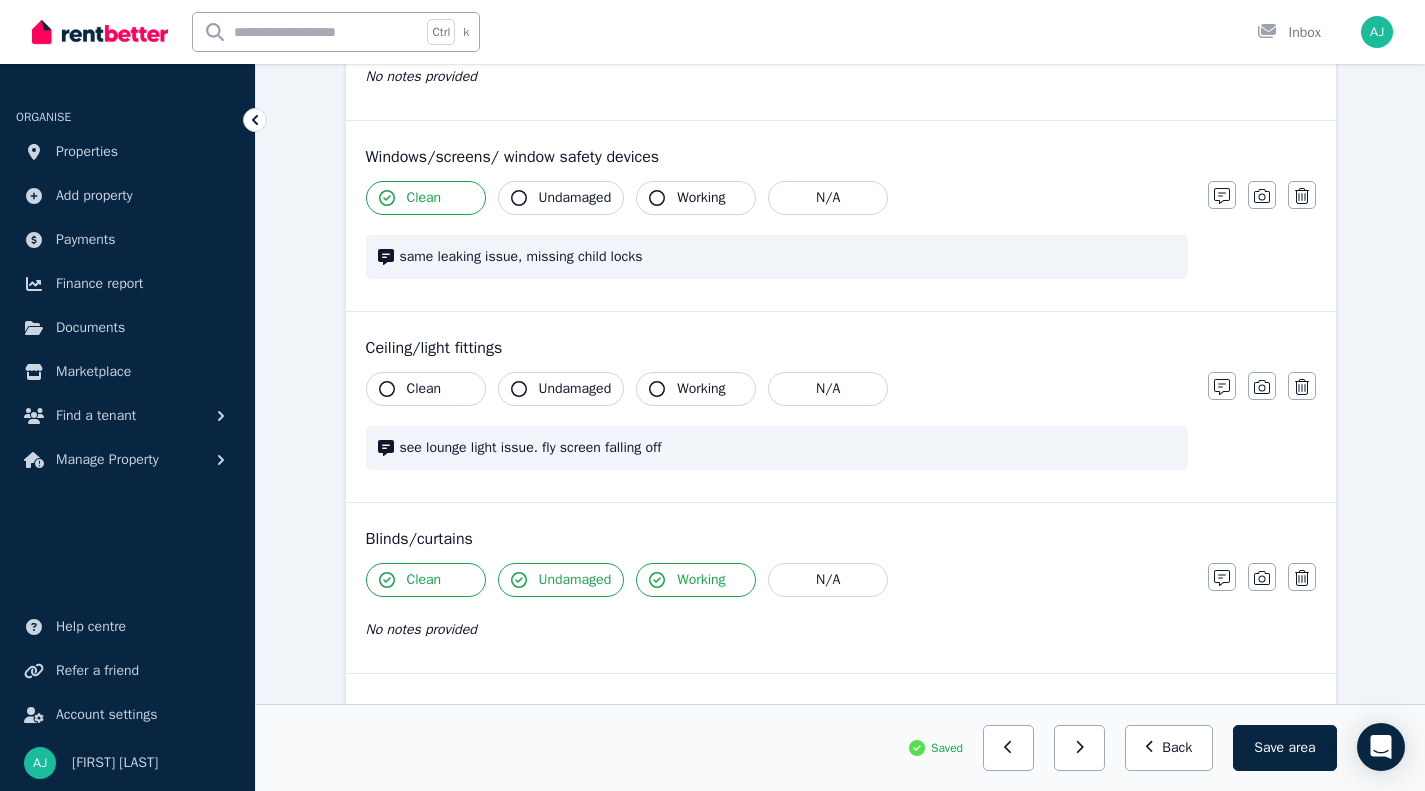 click 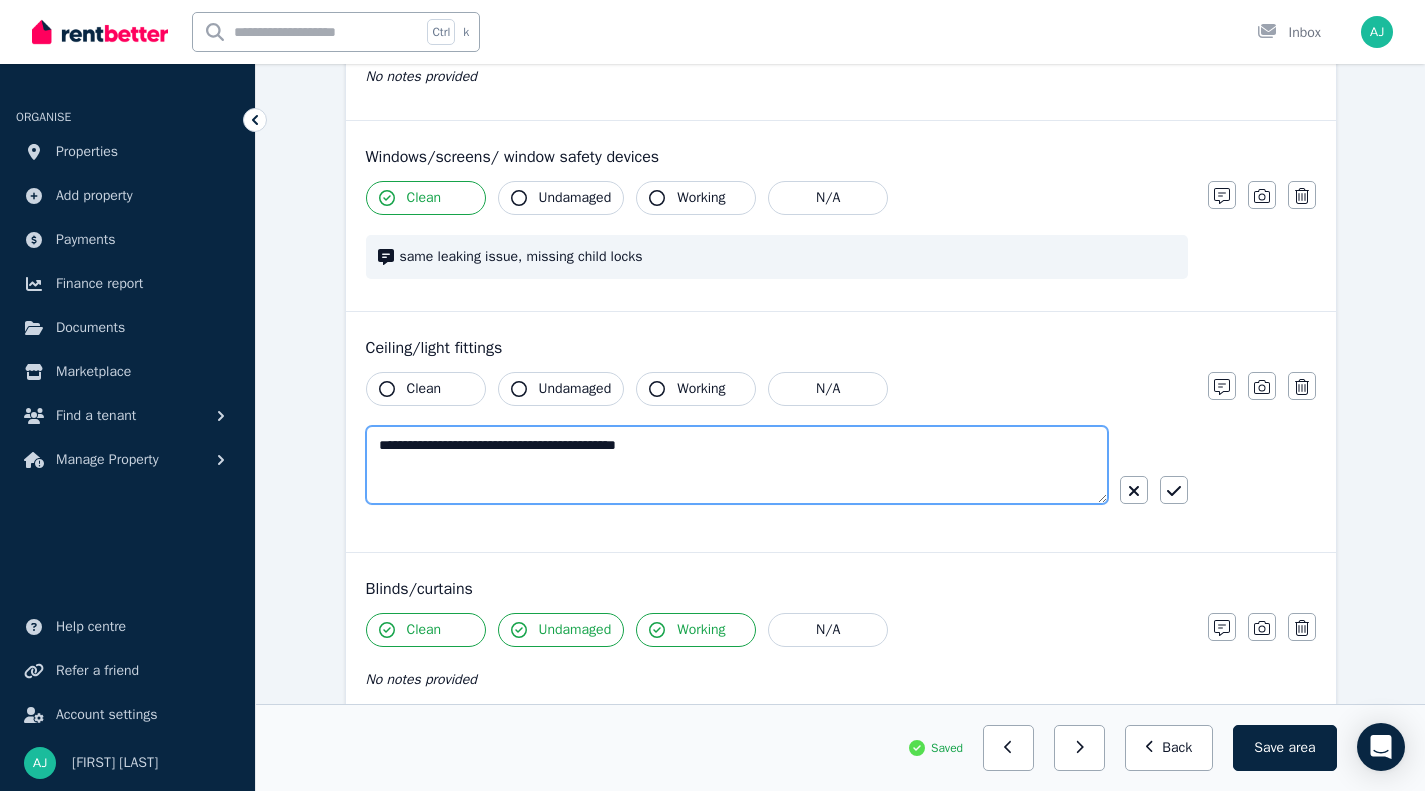 drag, startPoint x: 715, startPoint y: 448, endPoint x: 520, endPoint y: 449, distance: 195.00256 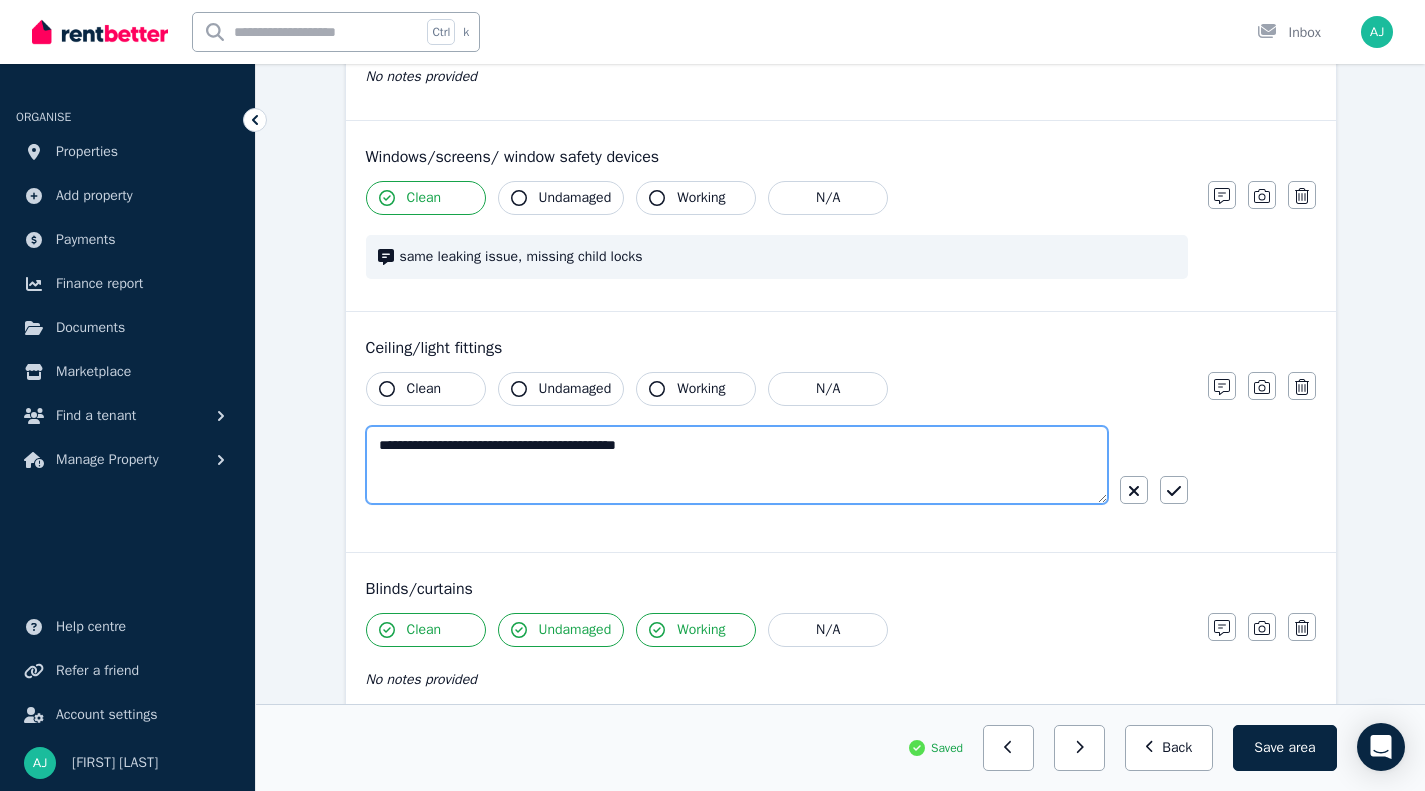 click on "**********" at bounding box center (737, 465) 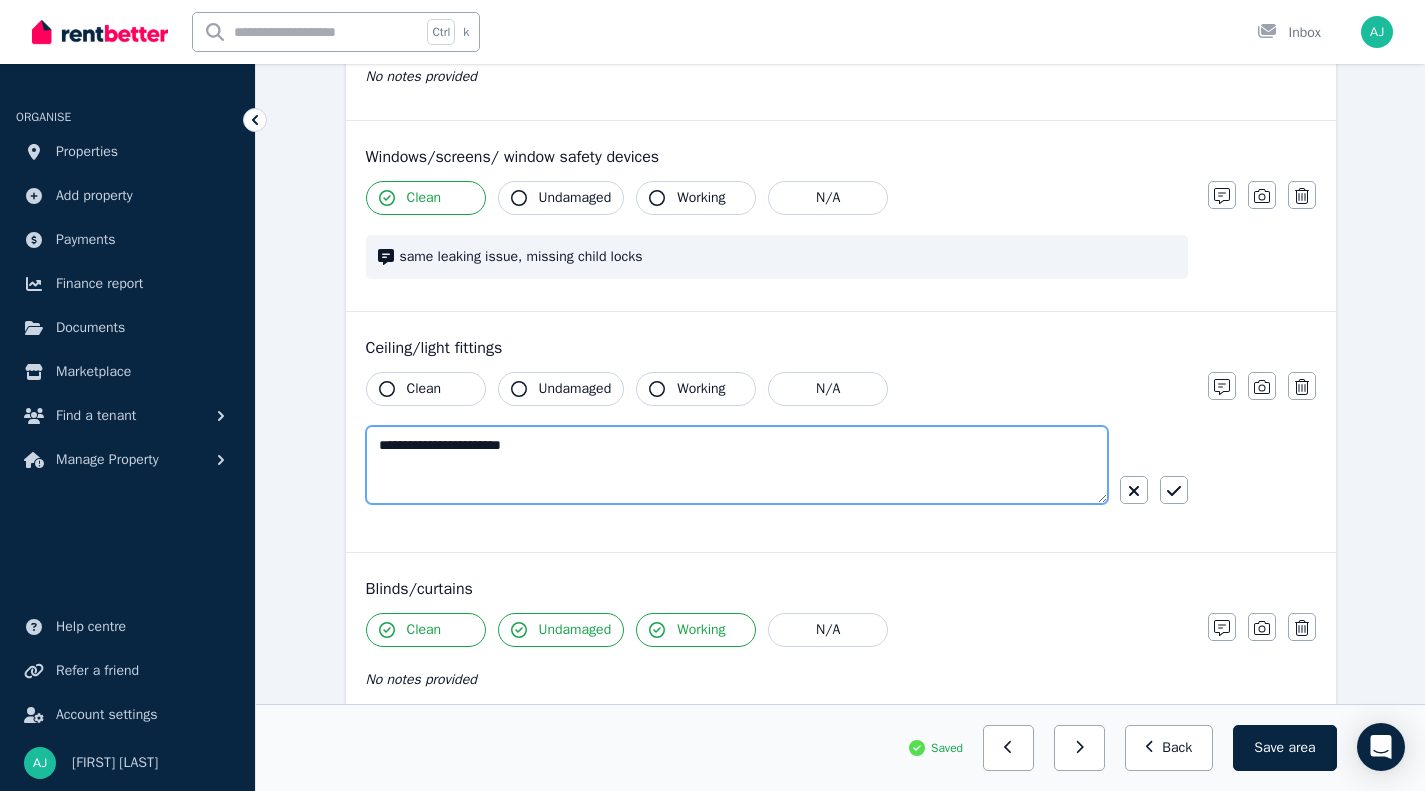 type on "**********" 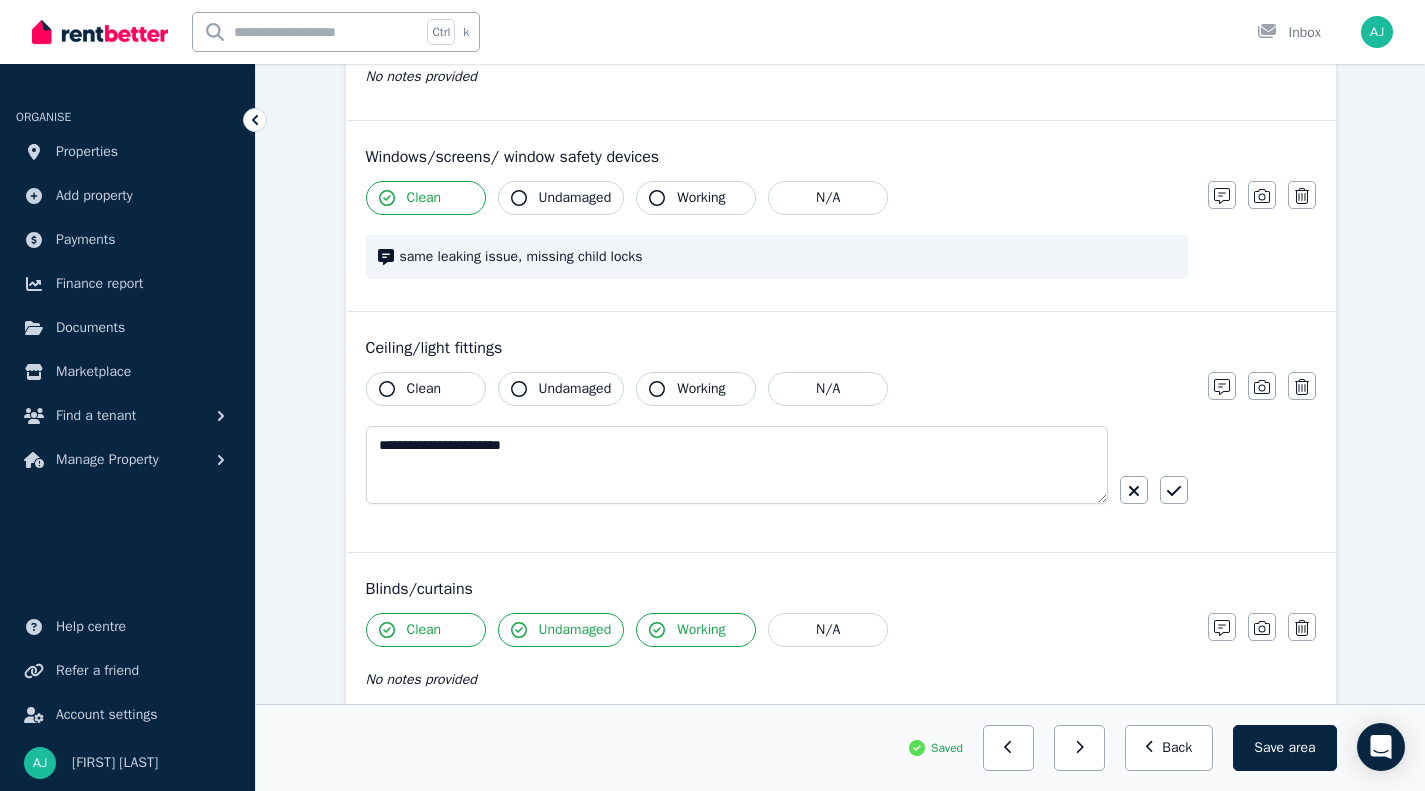 click 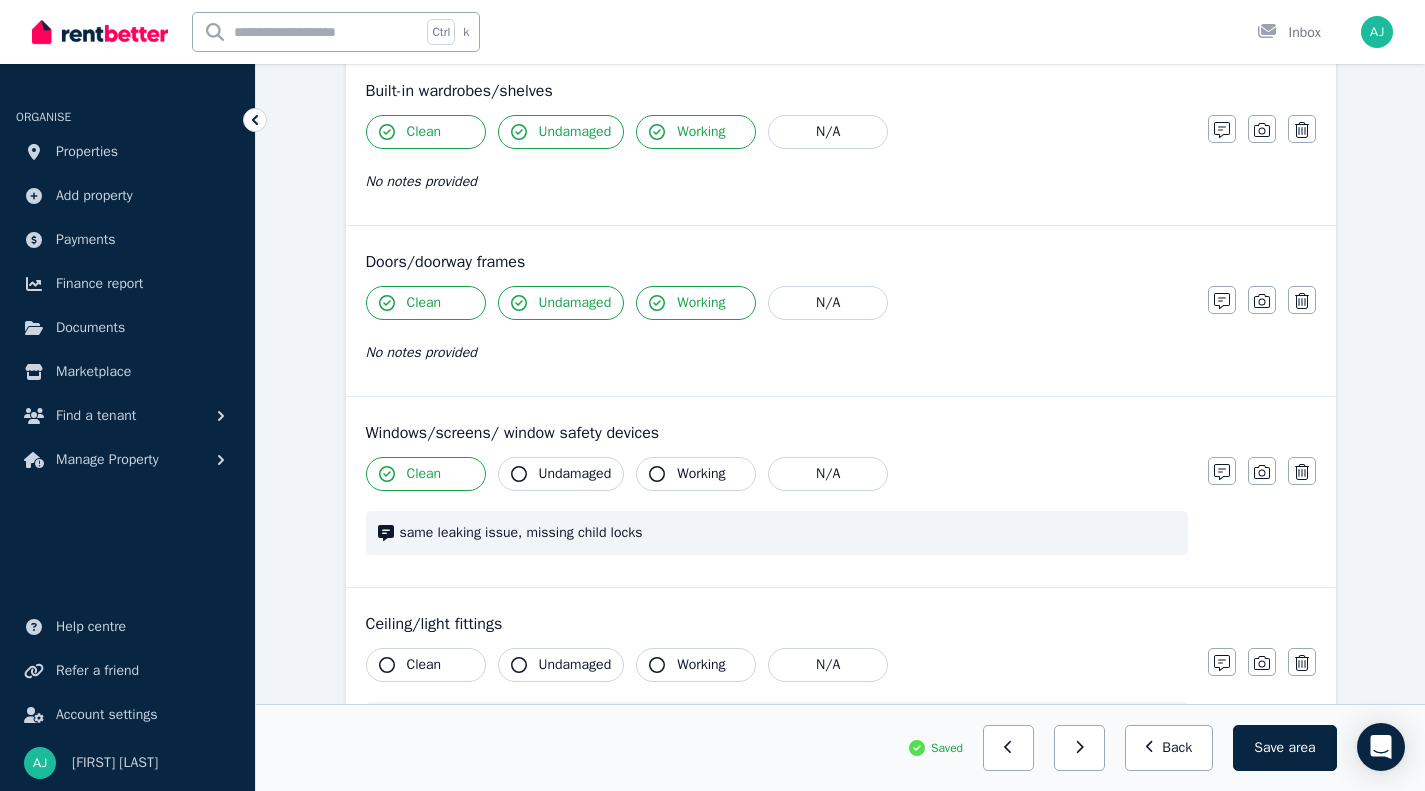 scroll, scrollTop: 400, scrollLeft: 0, axis: vertical 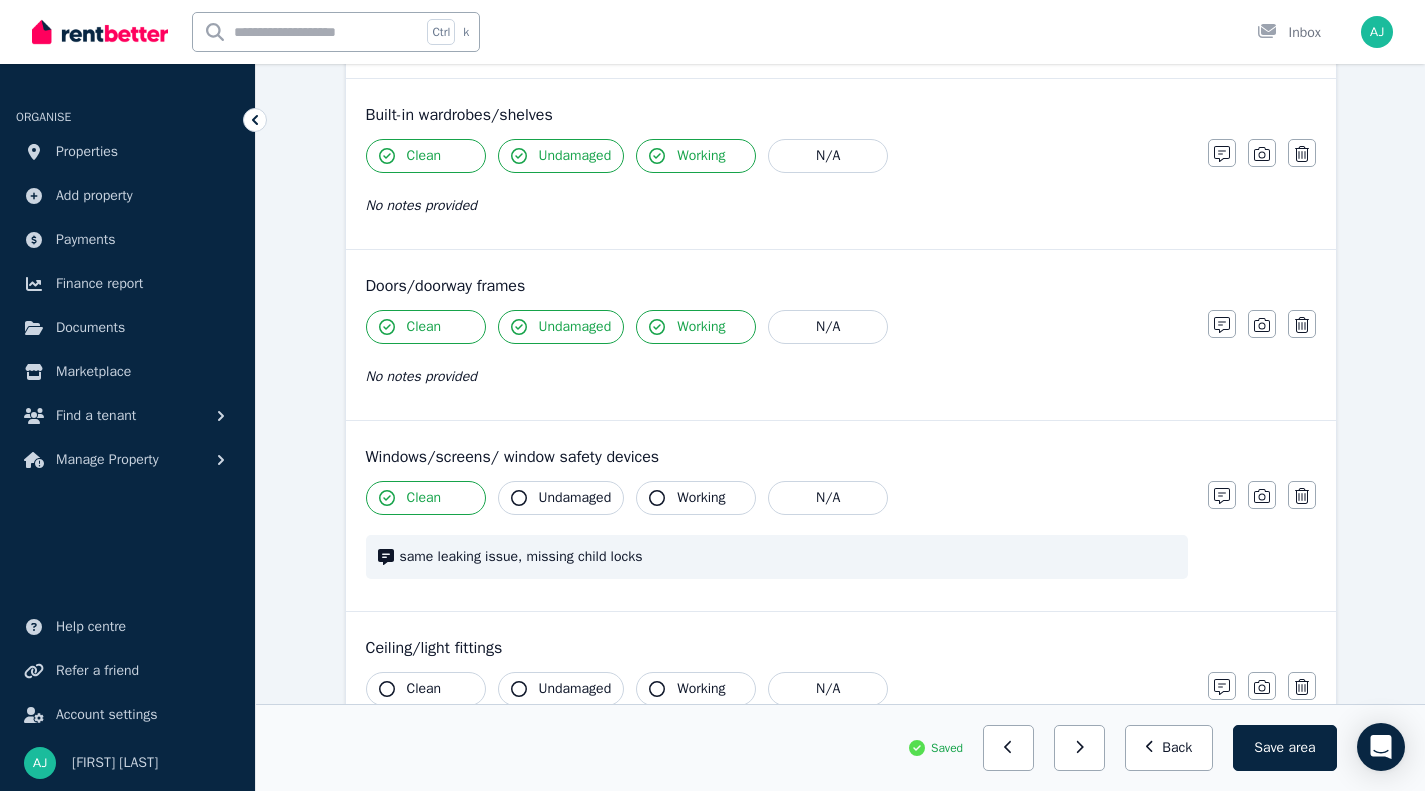 click at bounding box center (1222, 495) 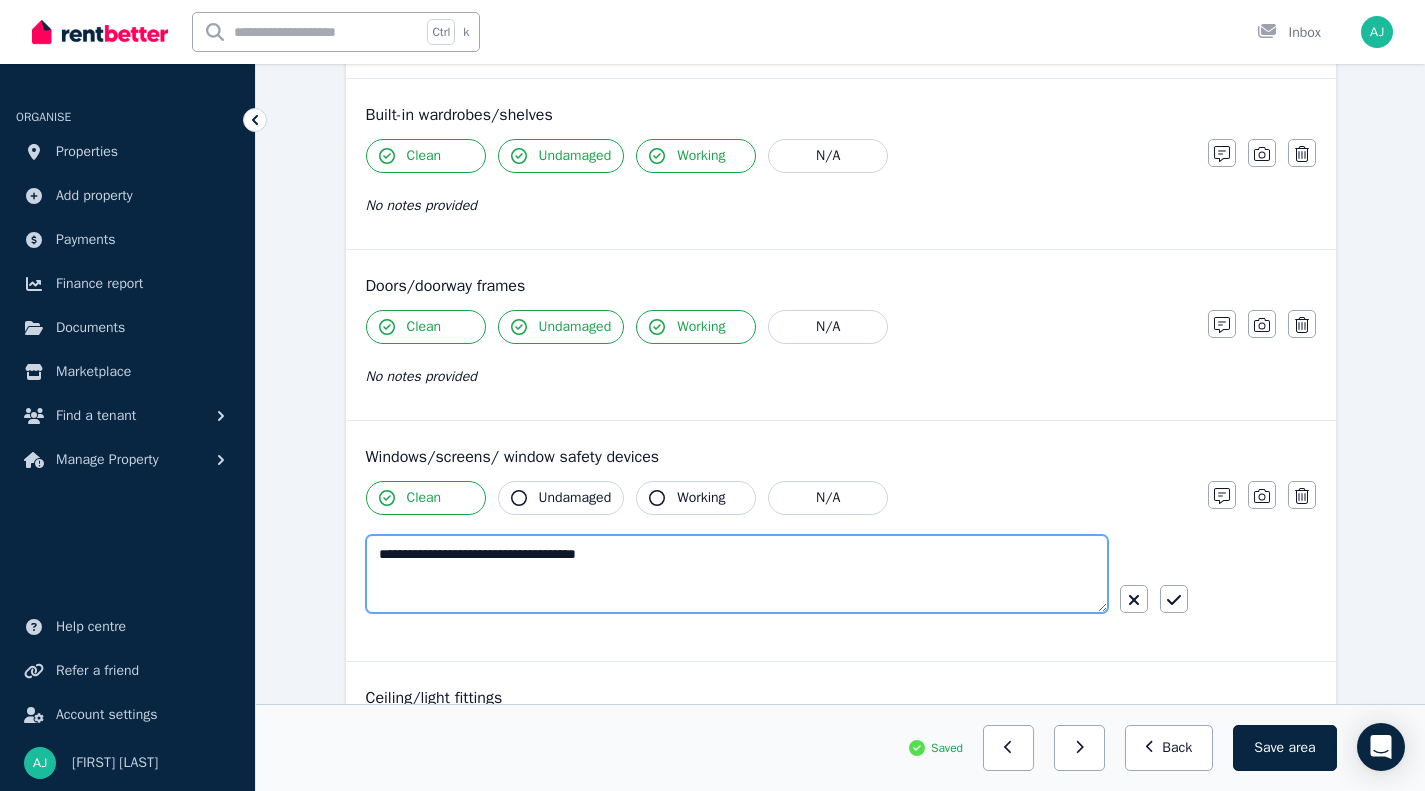 click on "**********" at bounding box center [737, 574] 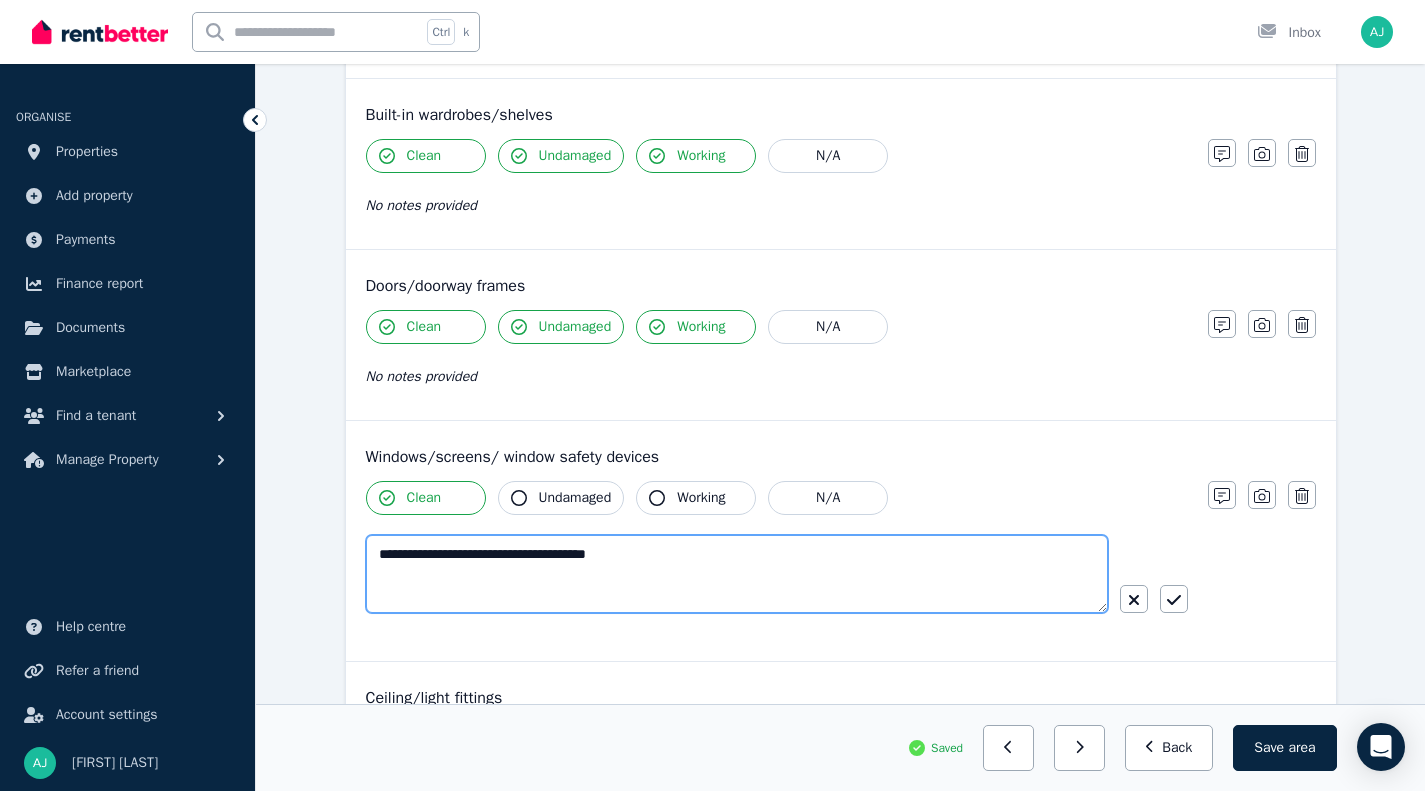 paste on "**********" 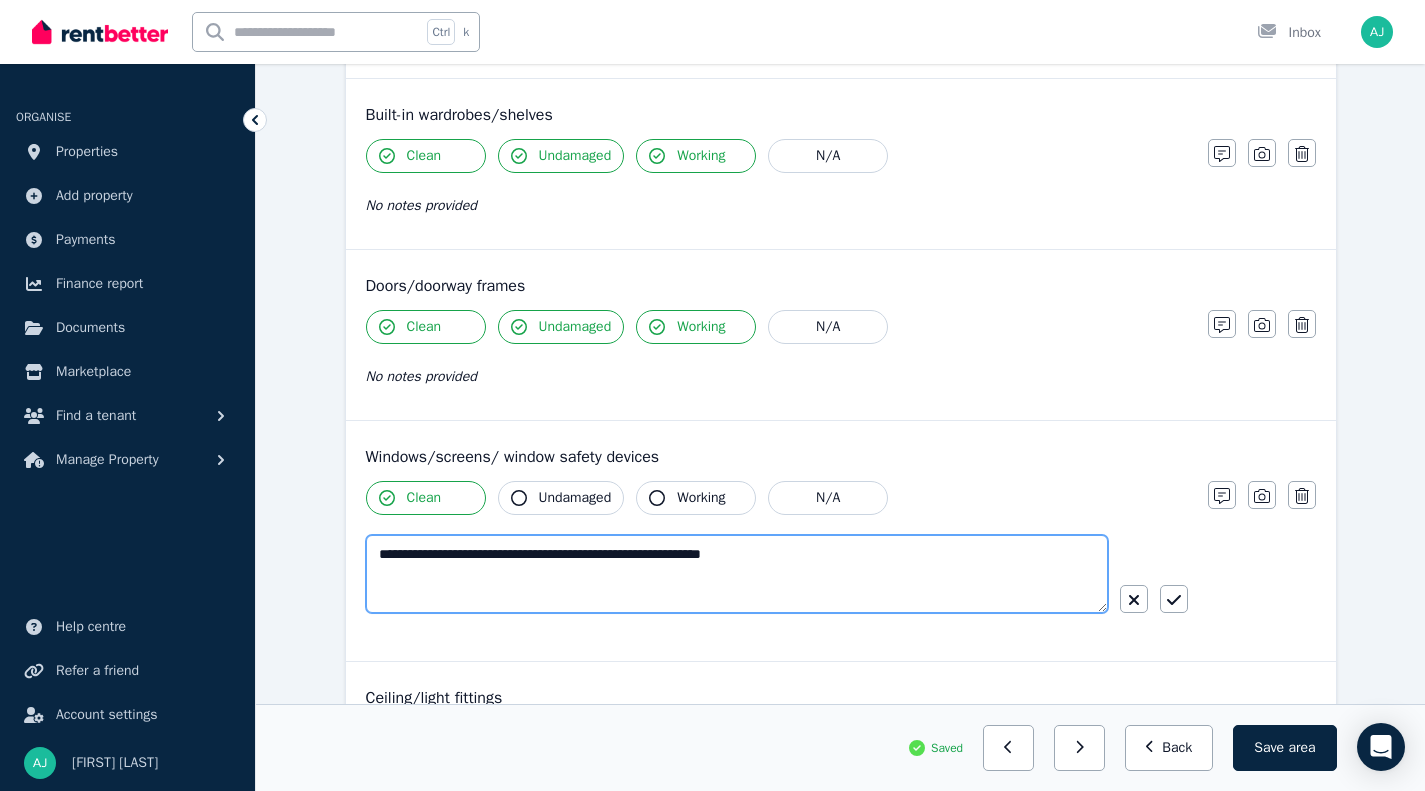 type on "**********" 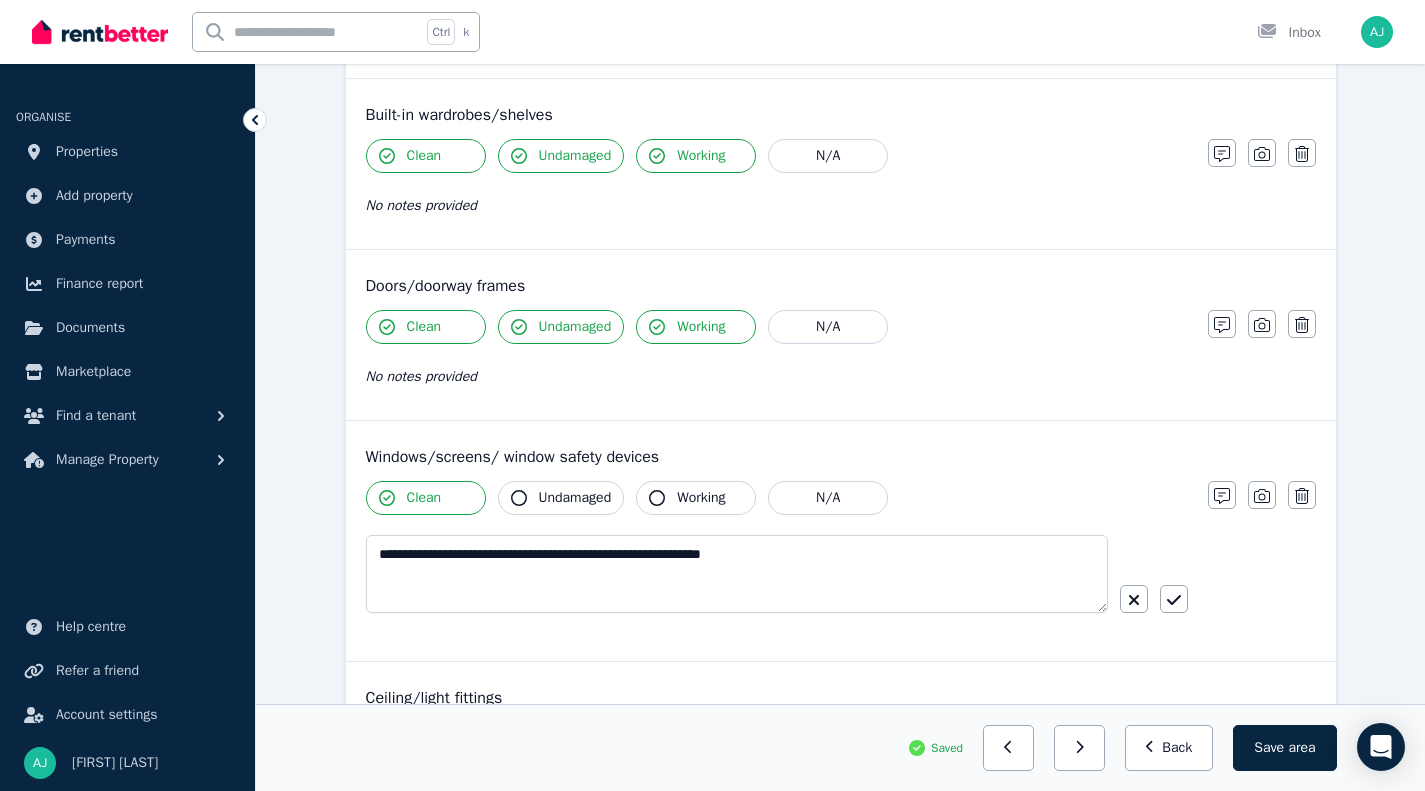click at bounding box center (1174, 599) 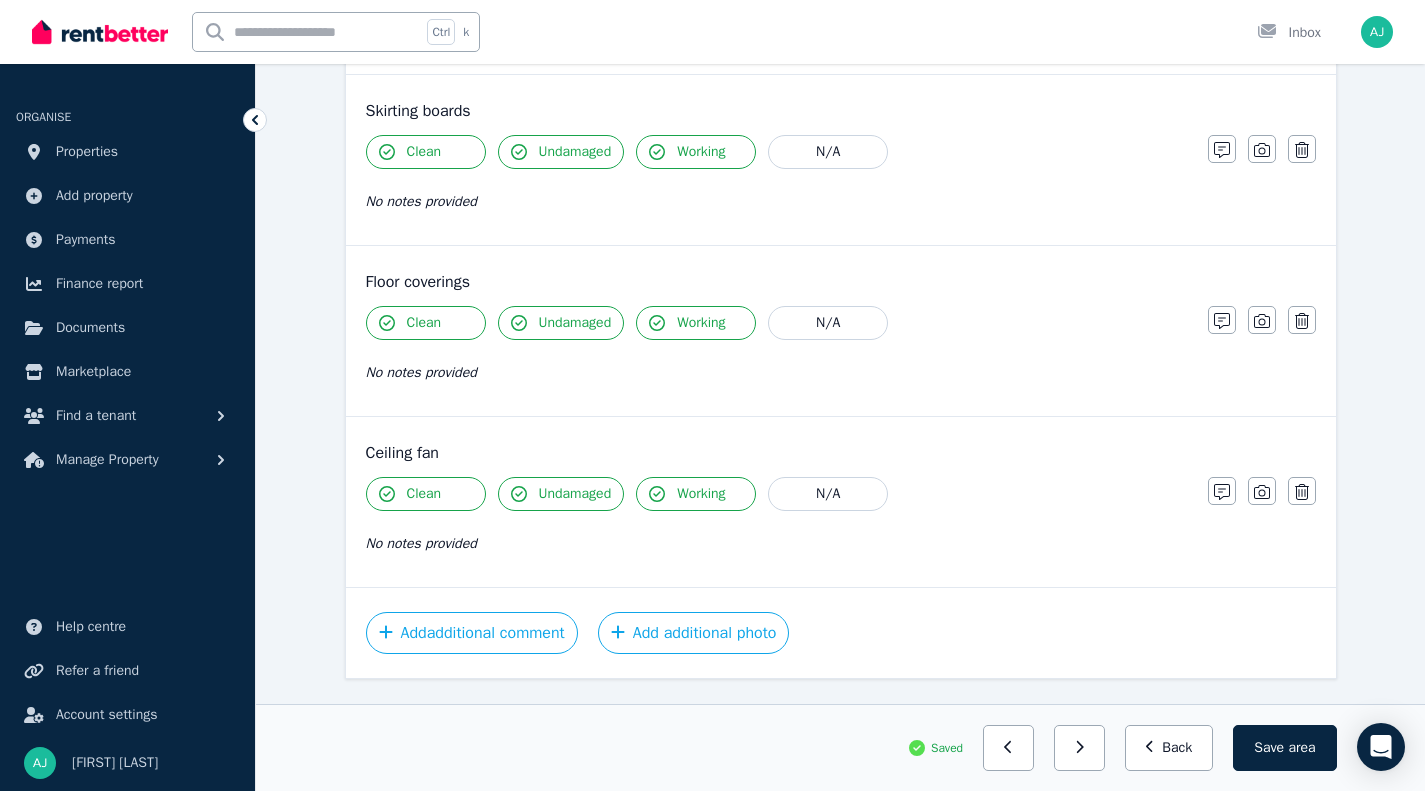 scroll, scrollTop: 1517, scrollLeft: 0, axis: vertical 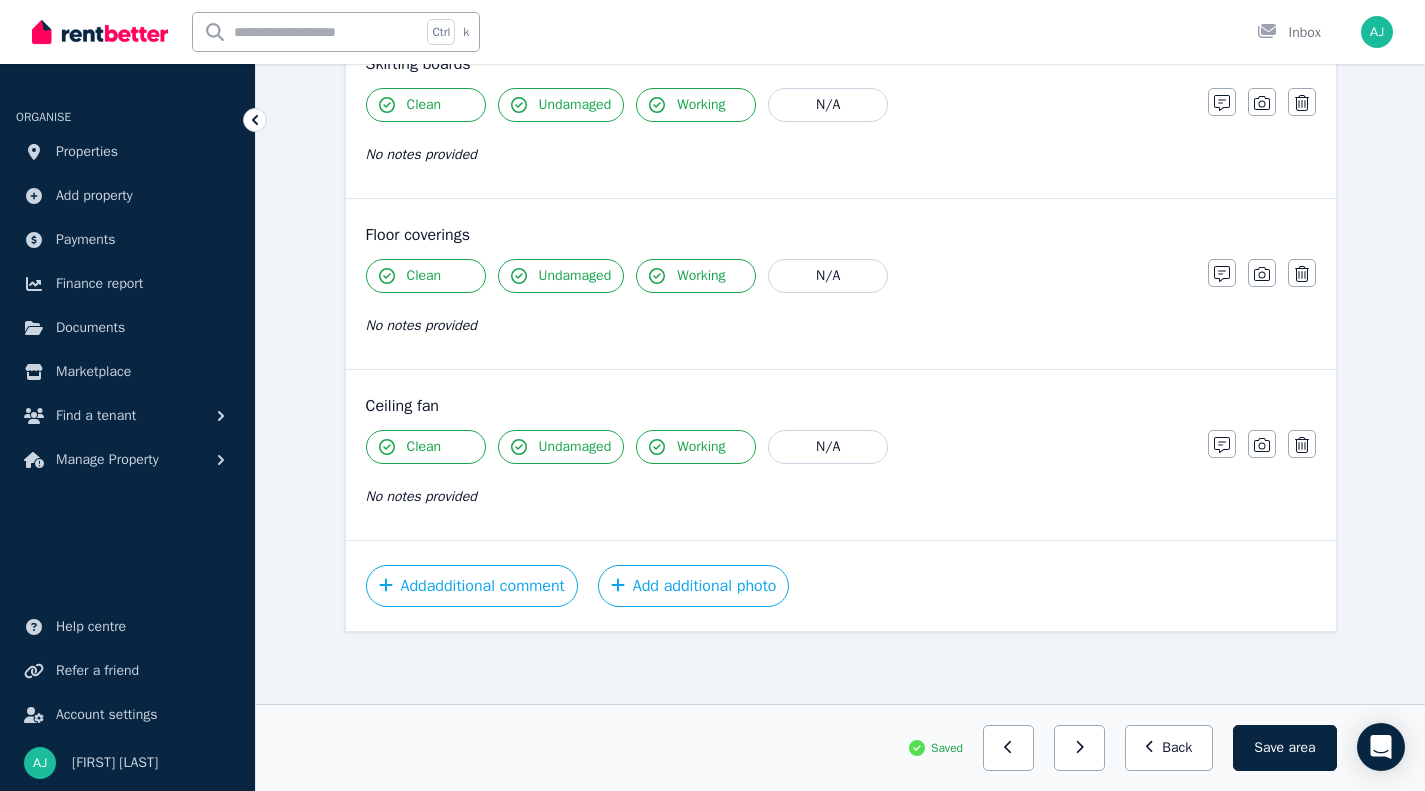 click on "Save   area" at bounding box center (1284, 748) 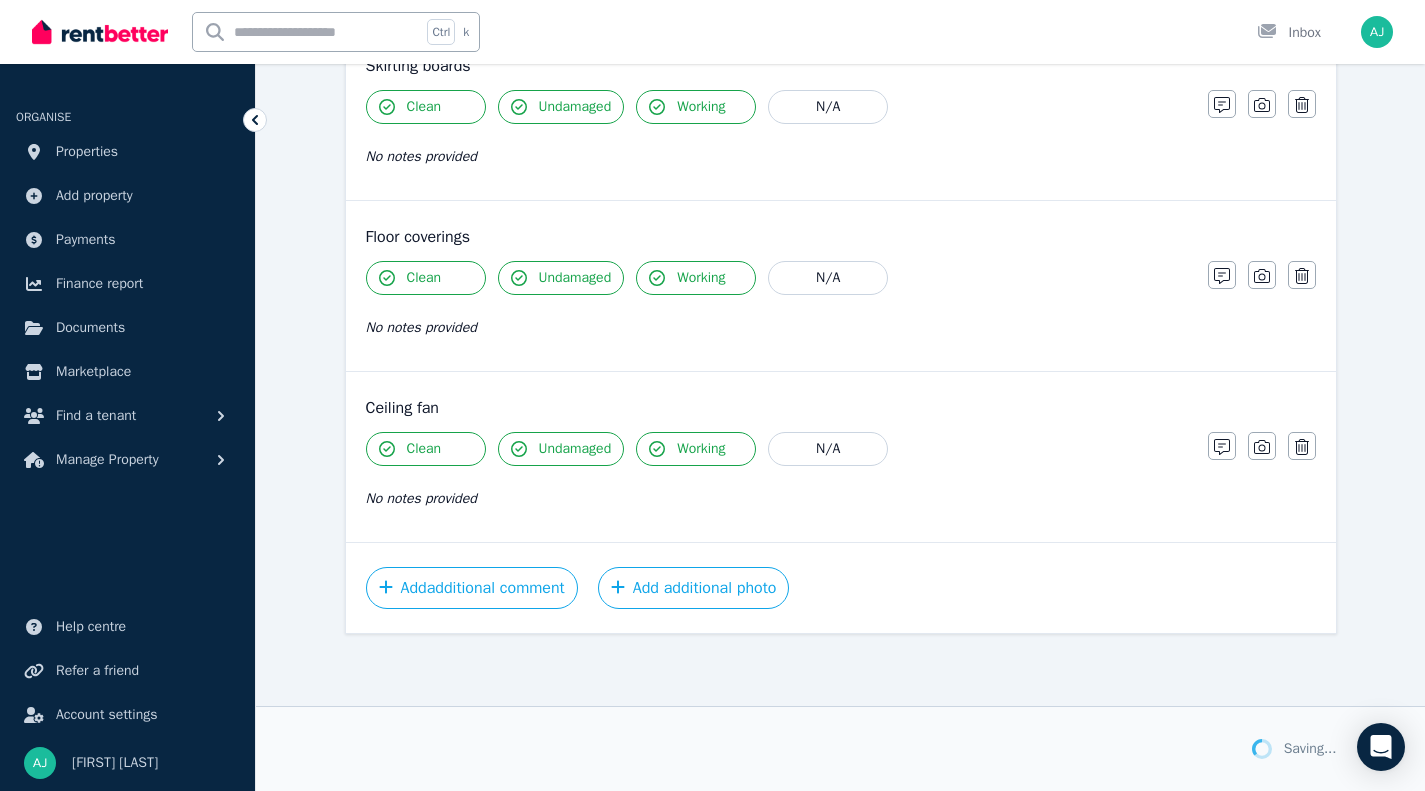 scroll, scrollTop: 1515, scrollLeft: 0, axis: vertical 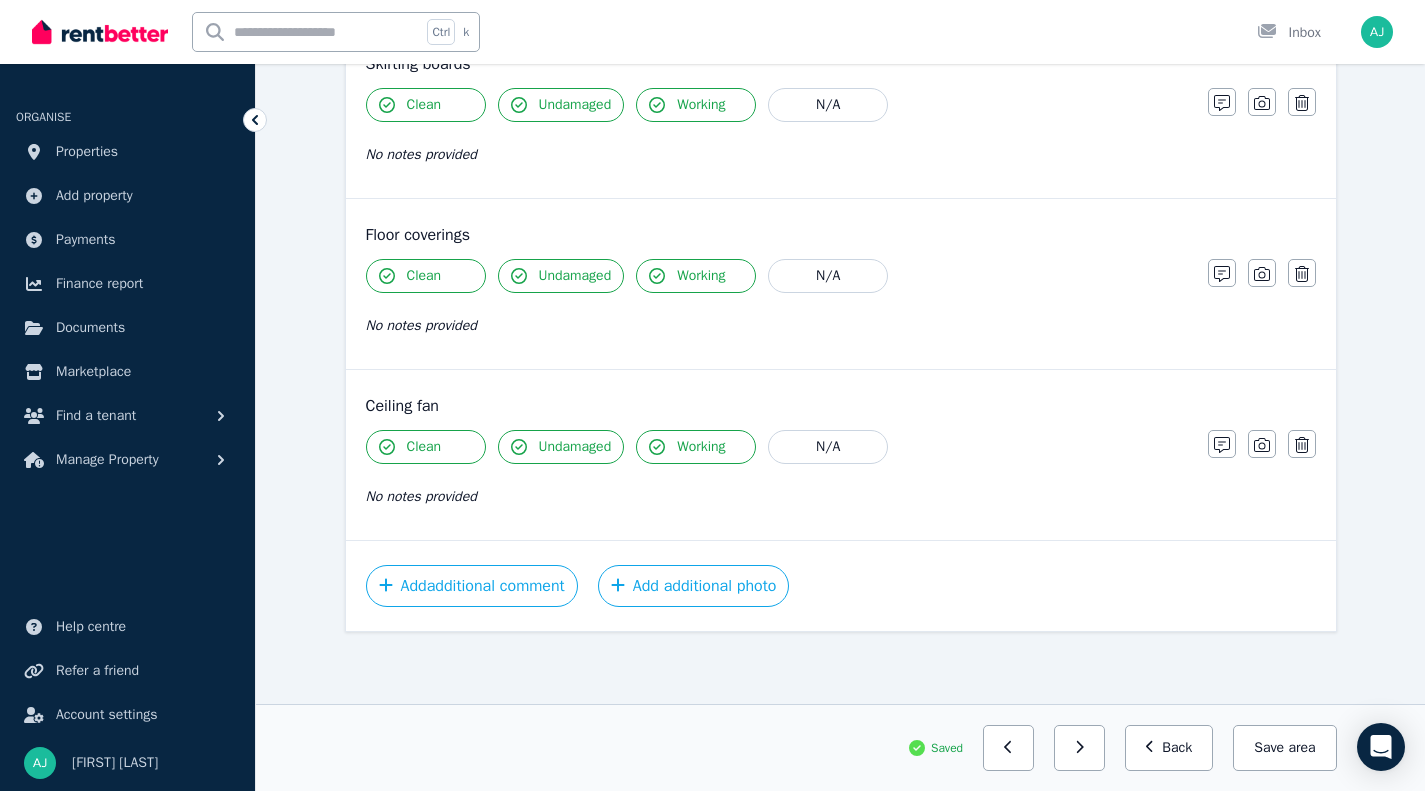 click 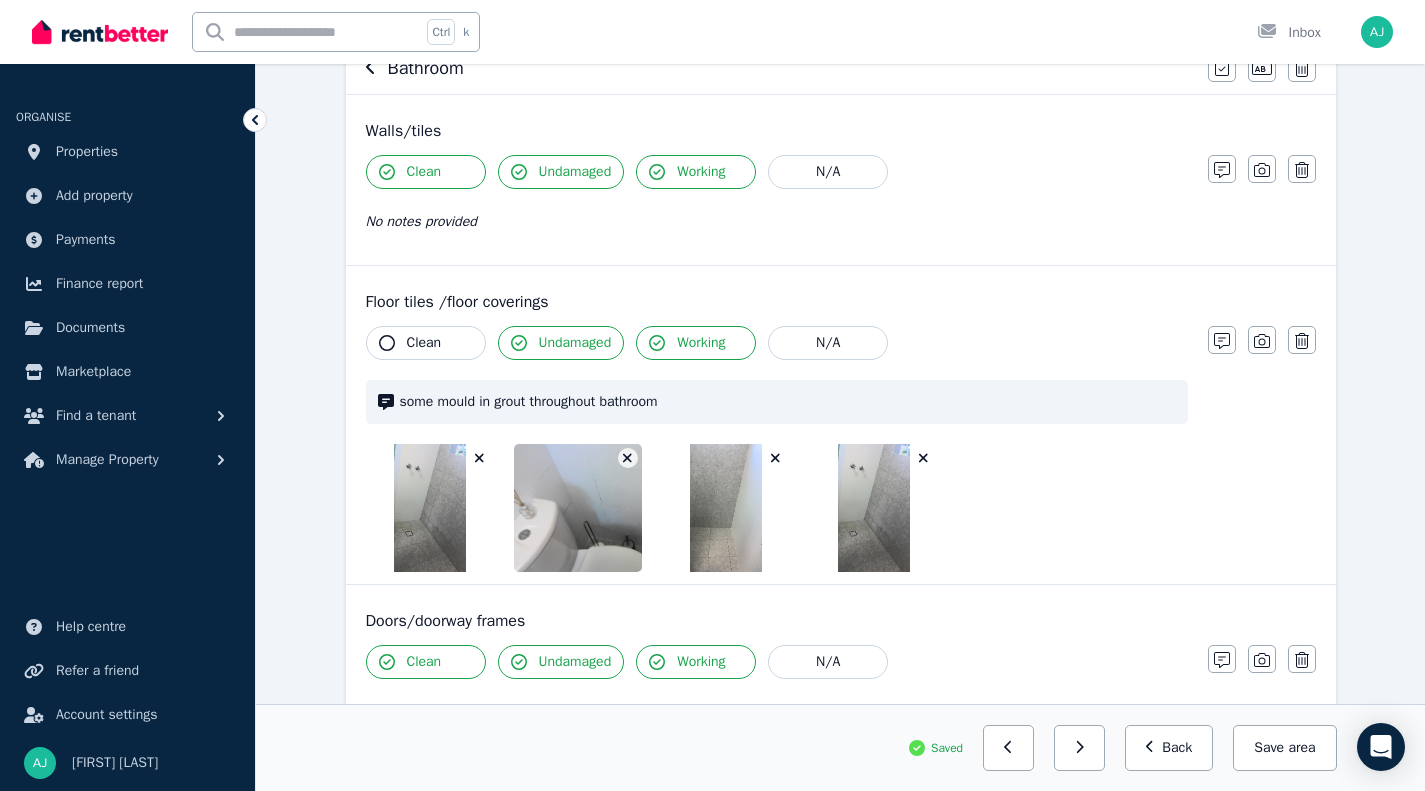 scroll, scrollTop: 0, scrollLeft: 0, axis: both 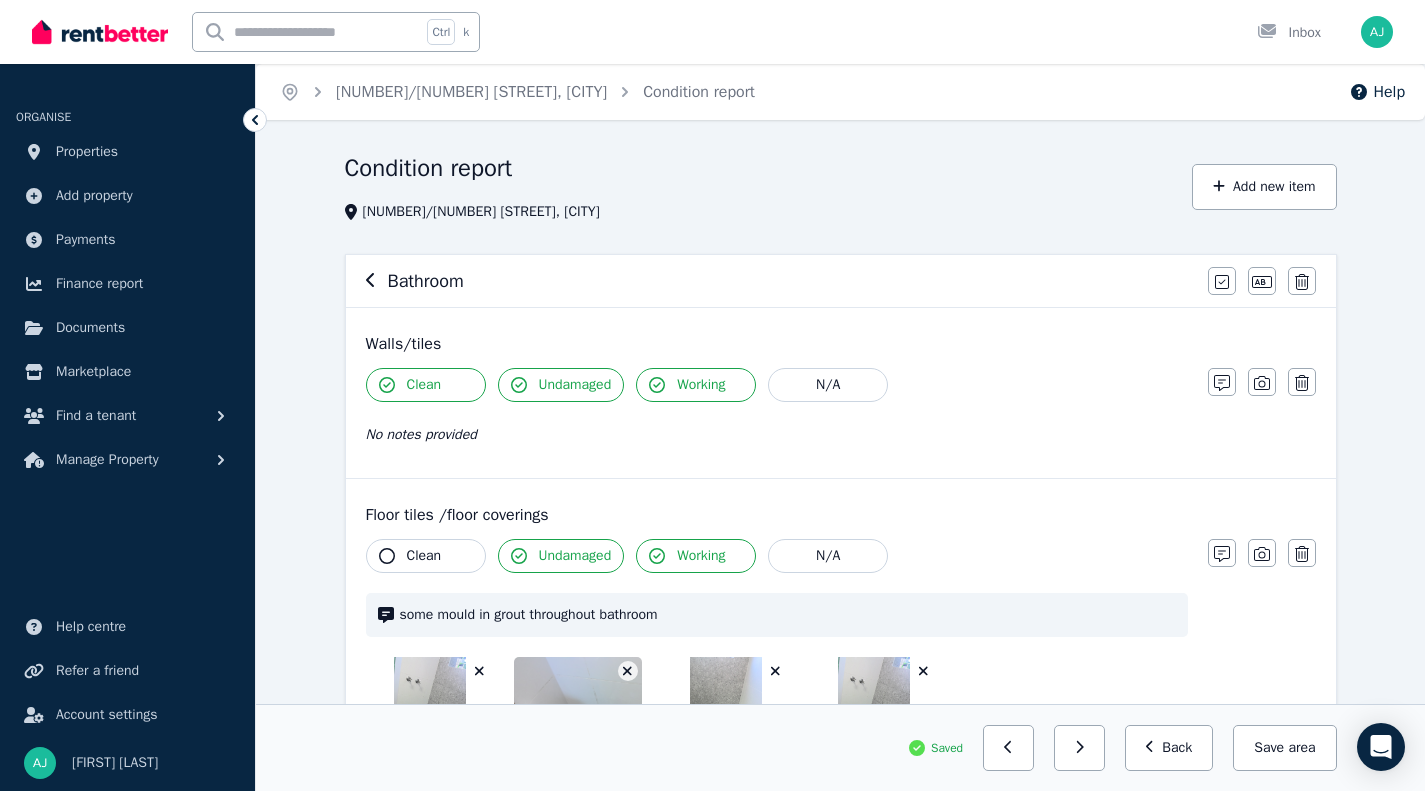 click on "Clean" at bounding box center [426, 385] 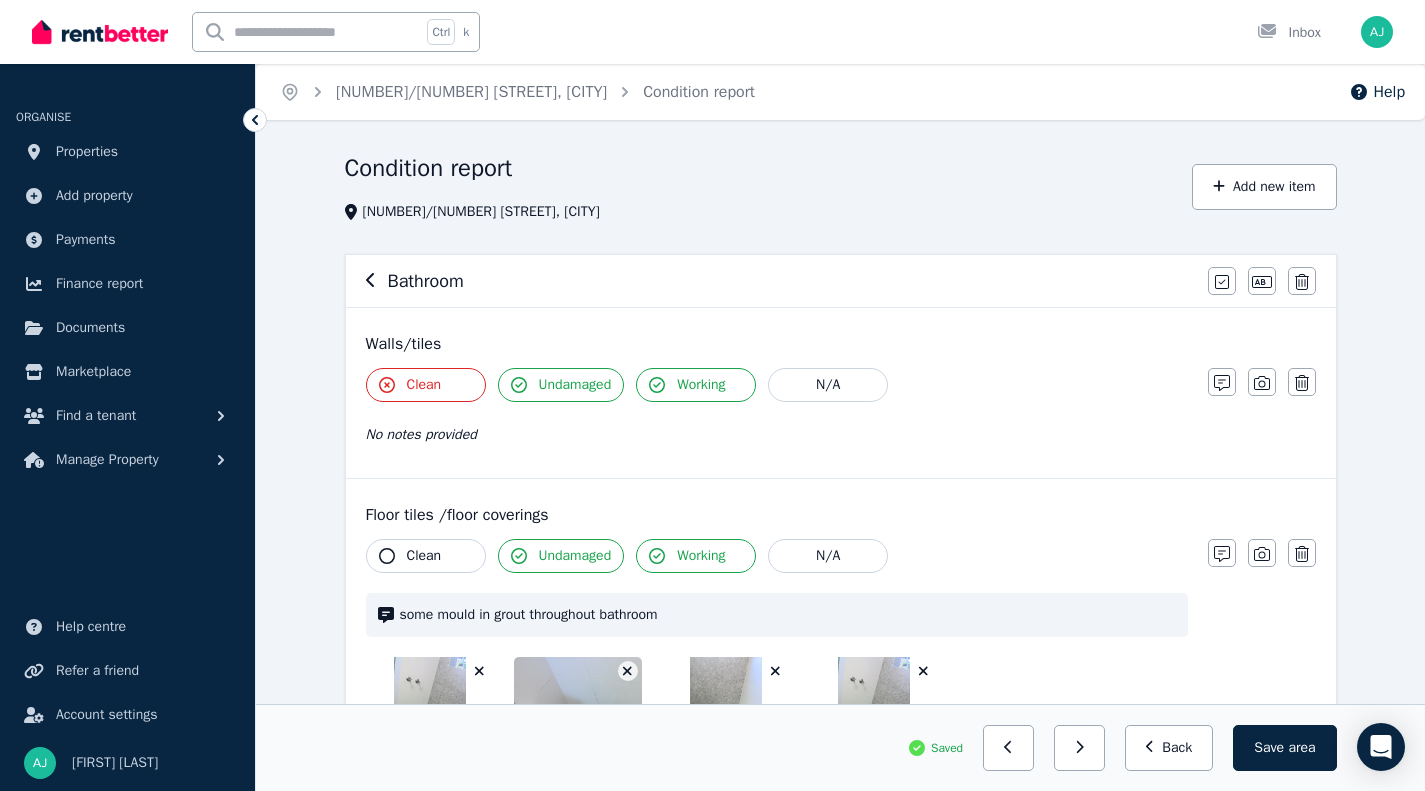 click on "Clean" at bounding box center (426, 385) 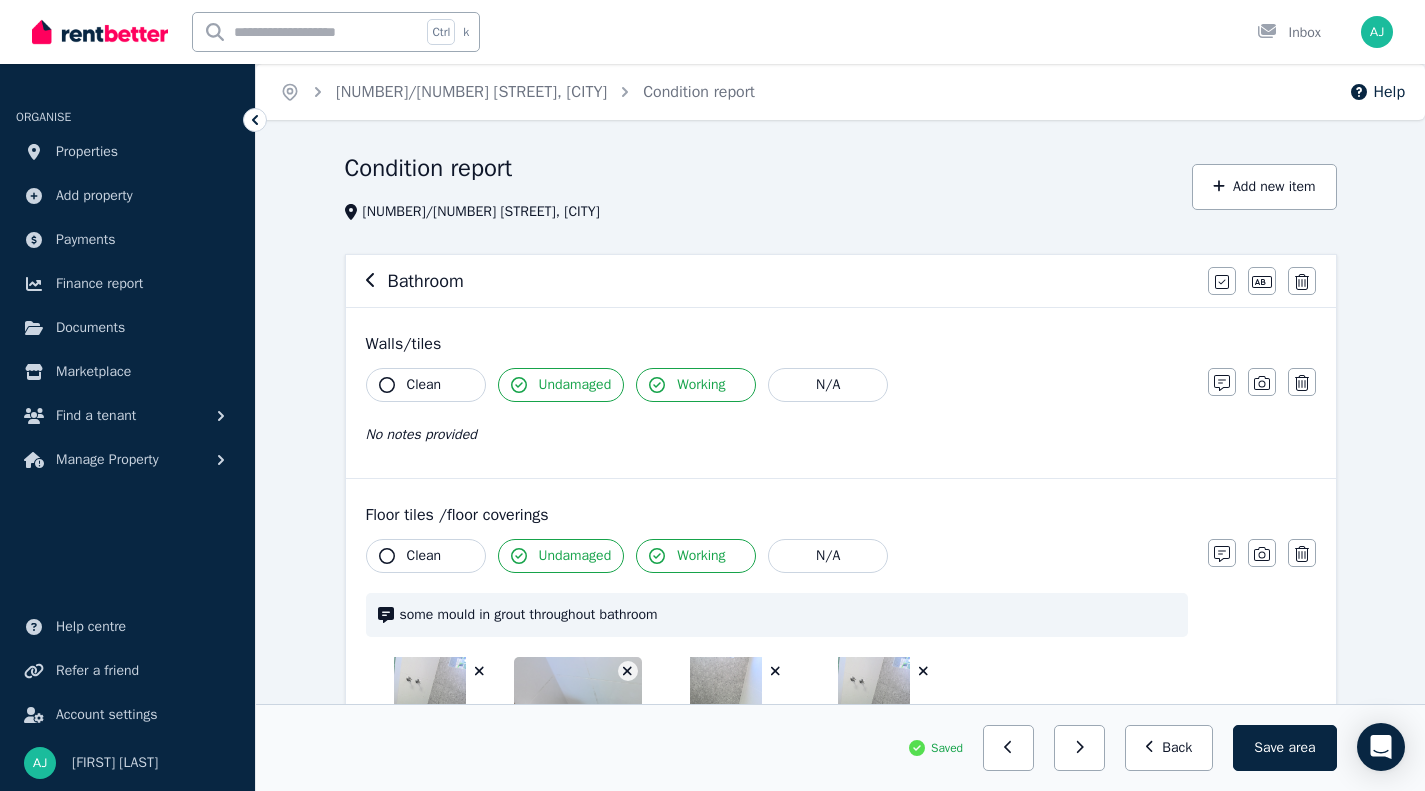 click 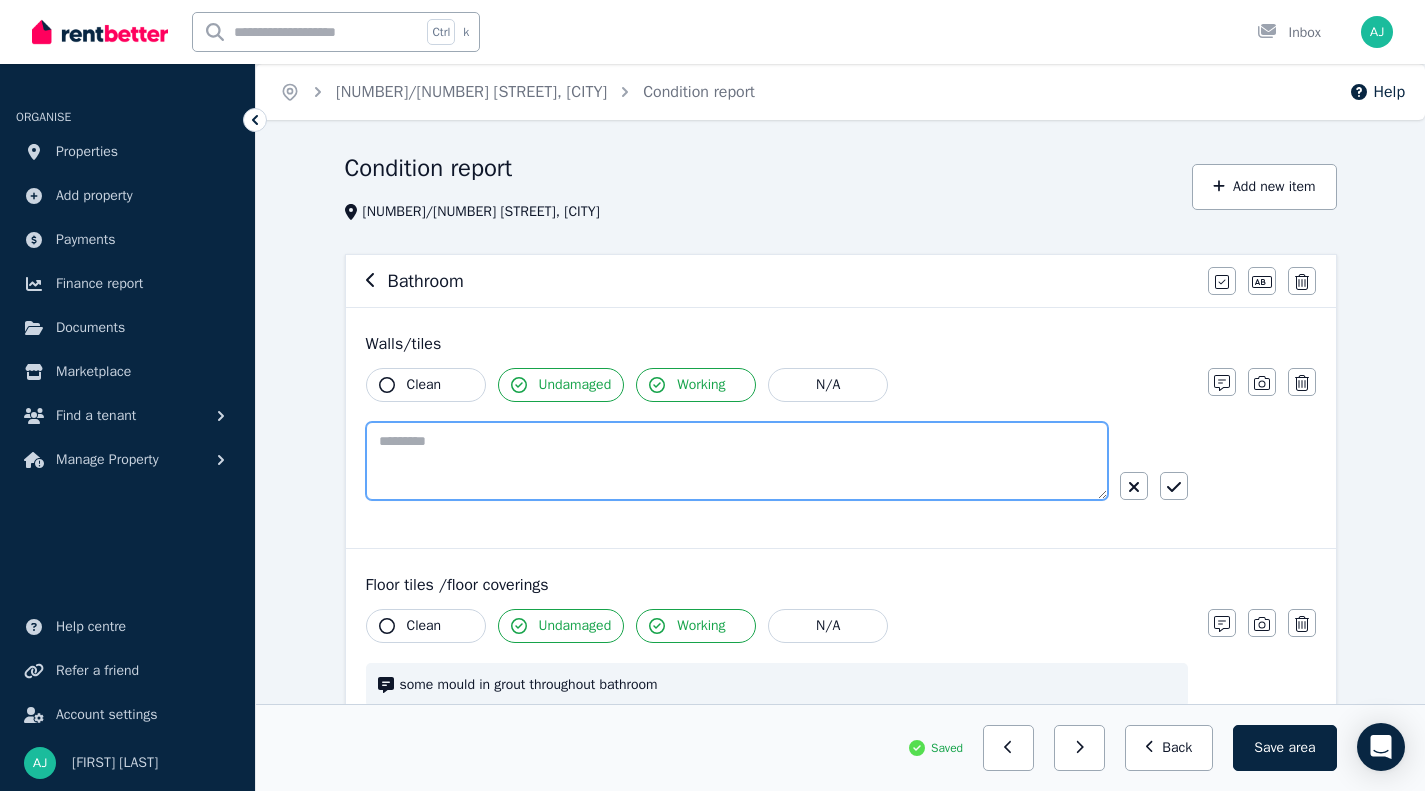 click at bounding box center (737, 461) 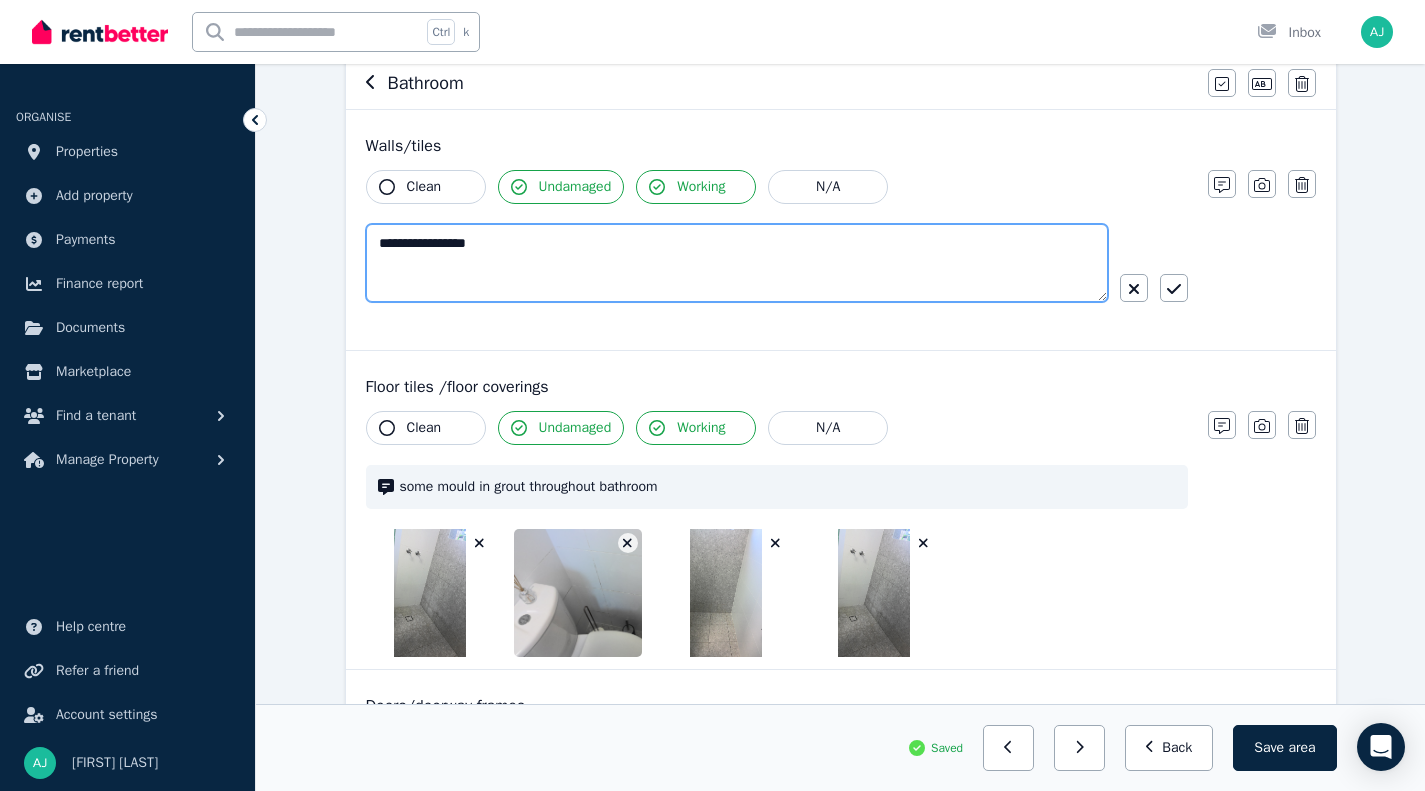 scroll, scrollTop: 200, scrollLeft: 0, axis: vertical 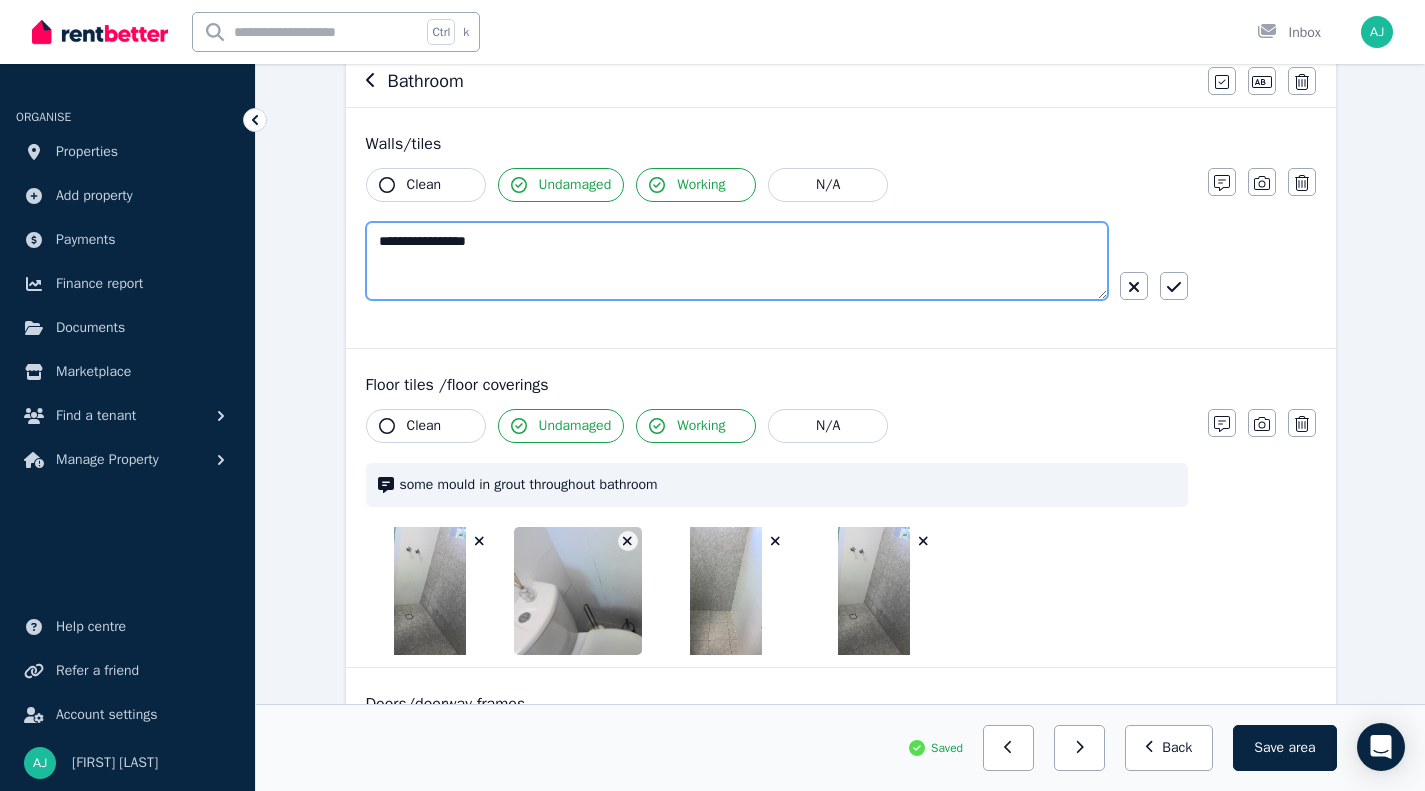 type on "**********" 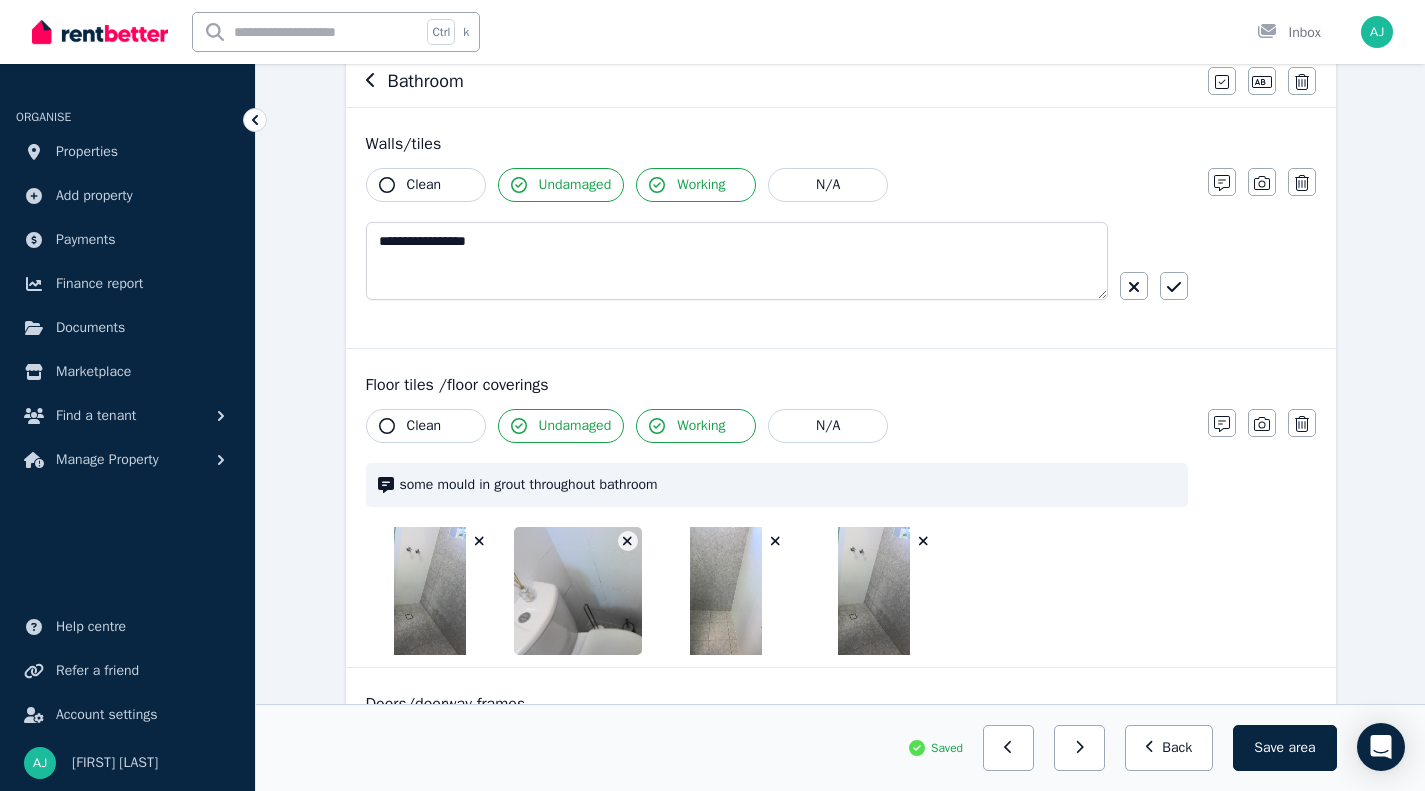 click 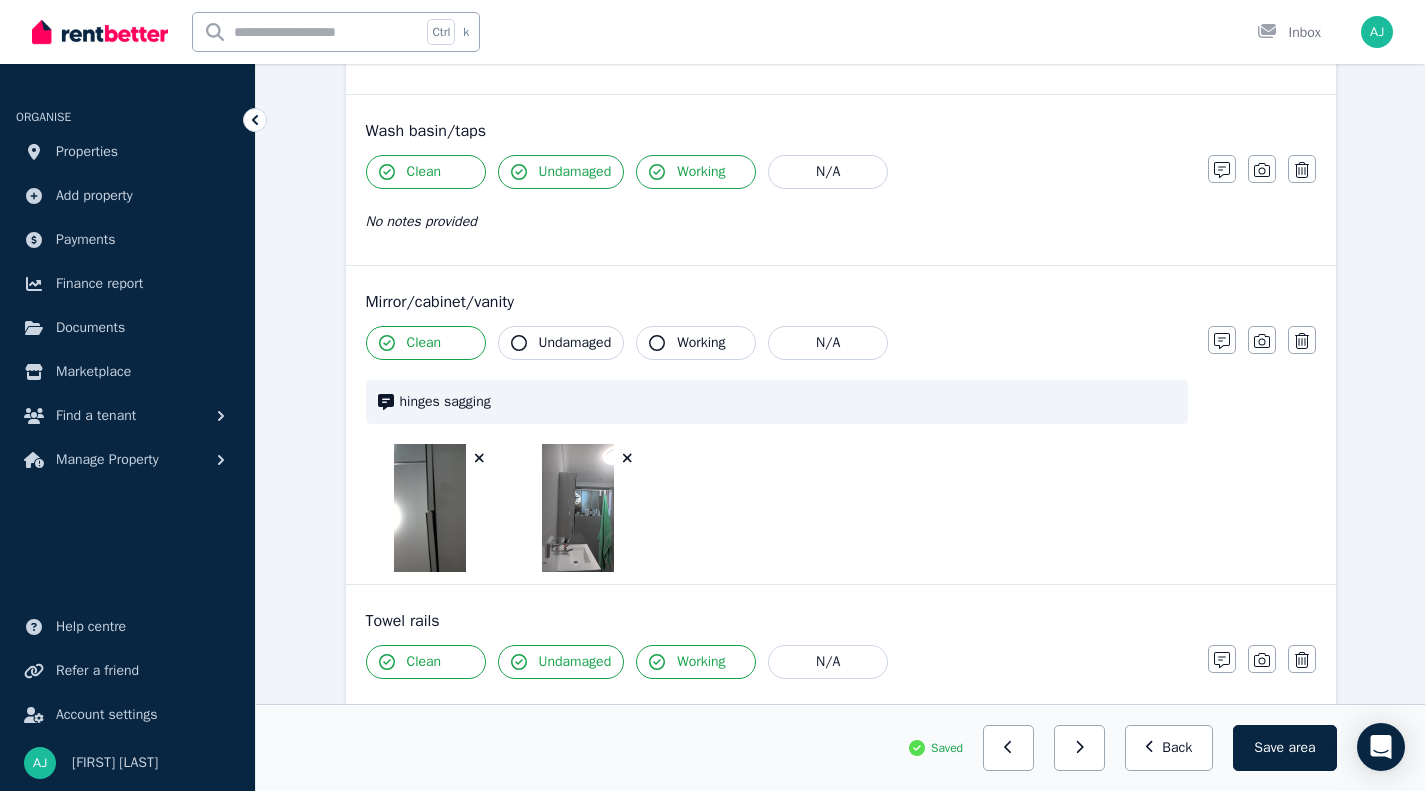 scroll, scrollTop: 1900, scrollLeft: 0, axis: vertical 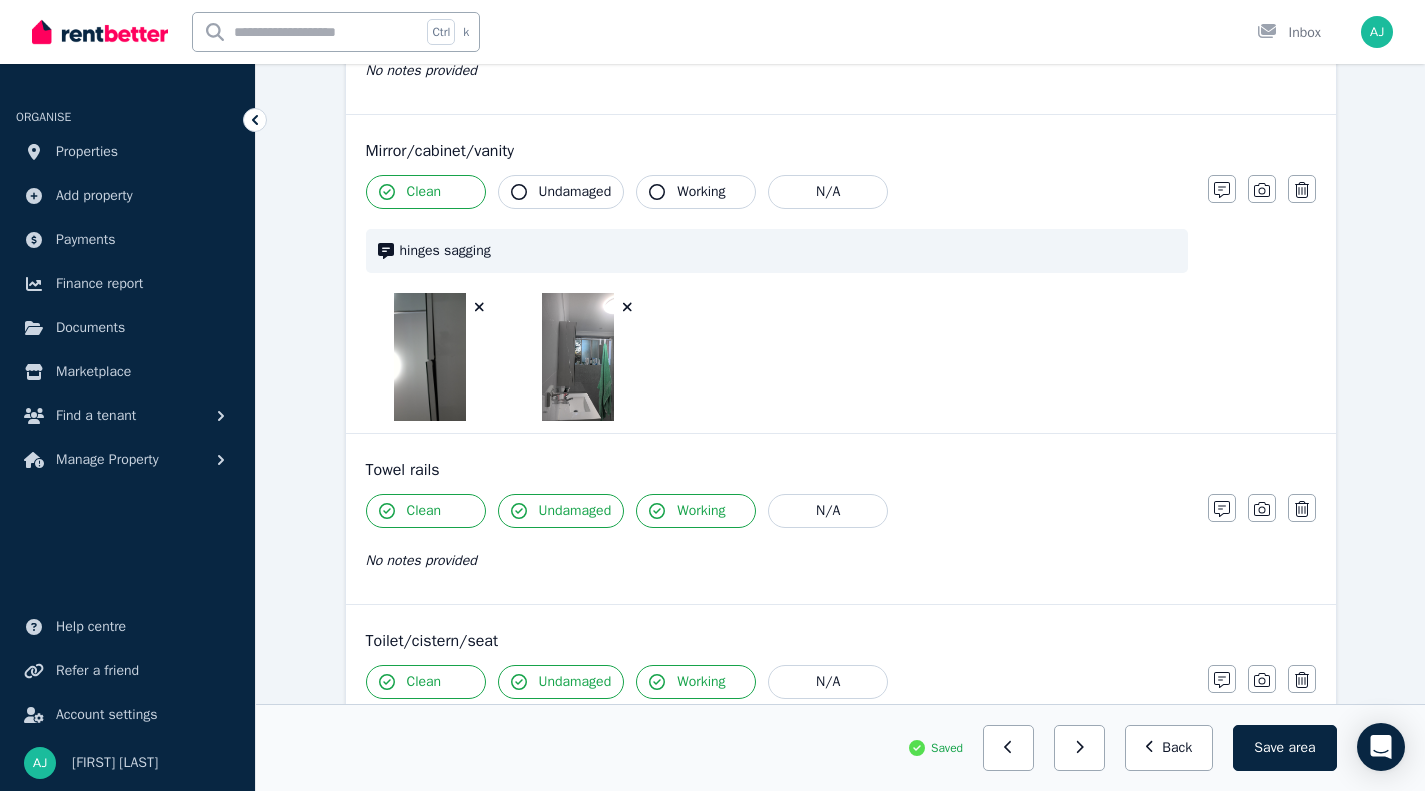click at bounding box center [1222, 189] 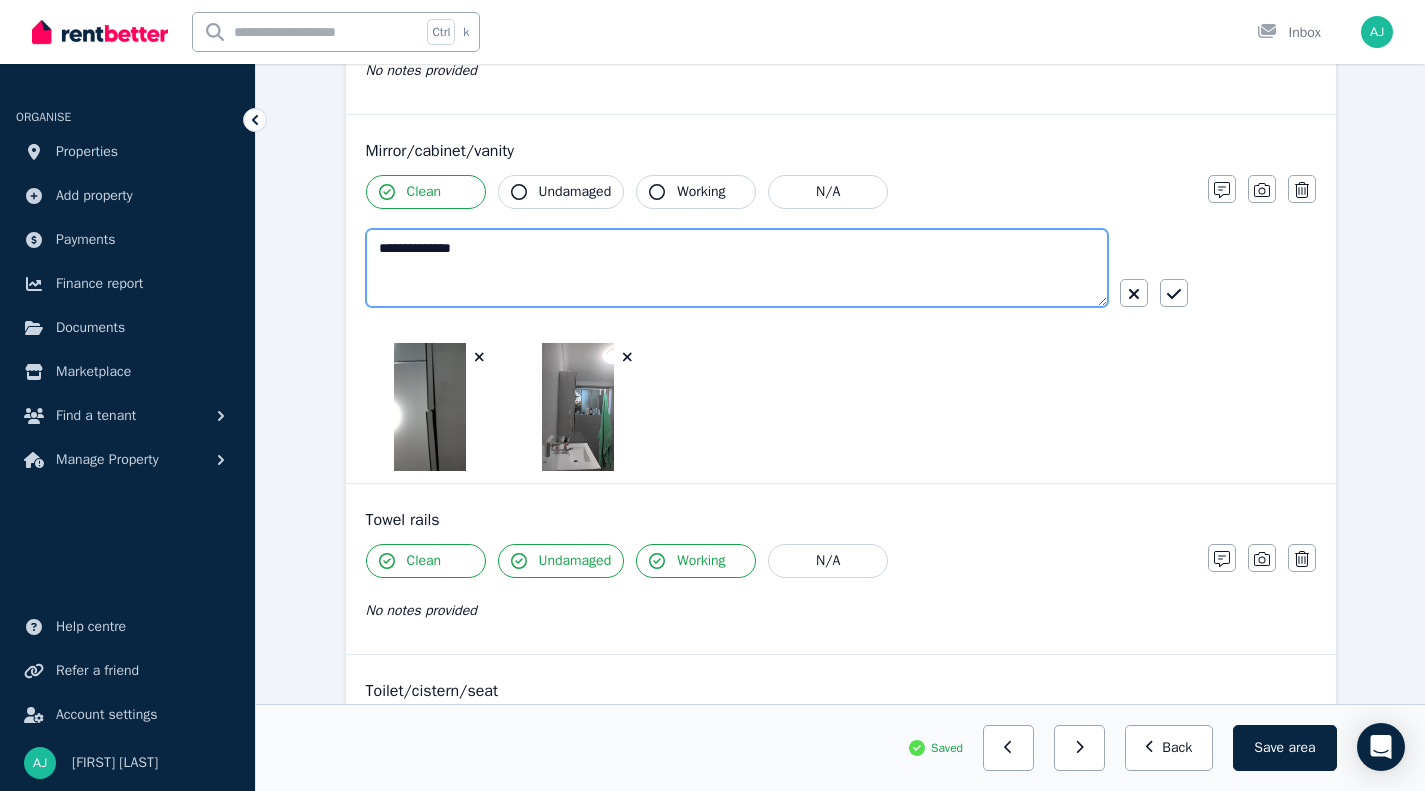 click on "**********" at bounding box center (737, 268) 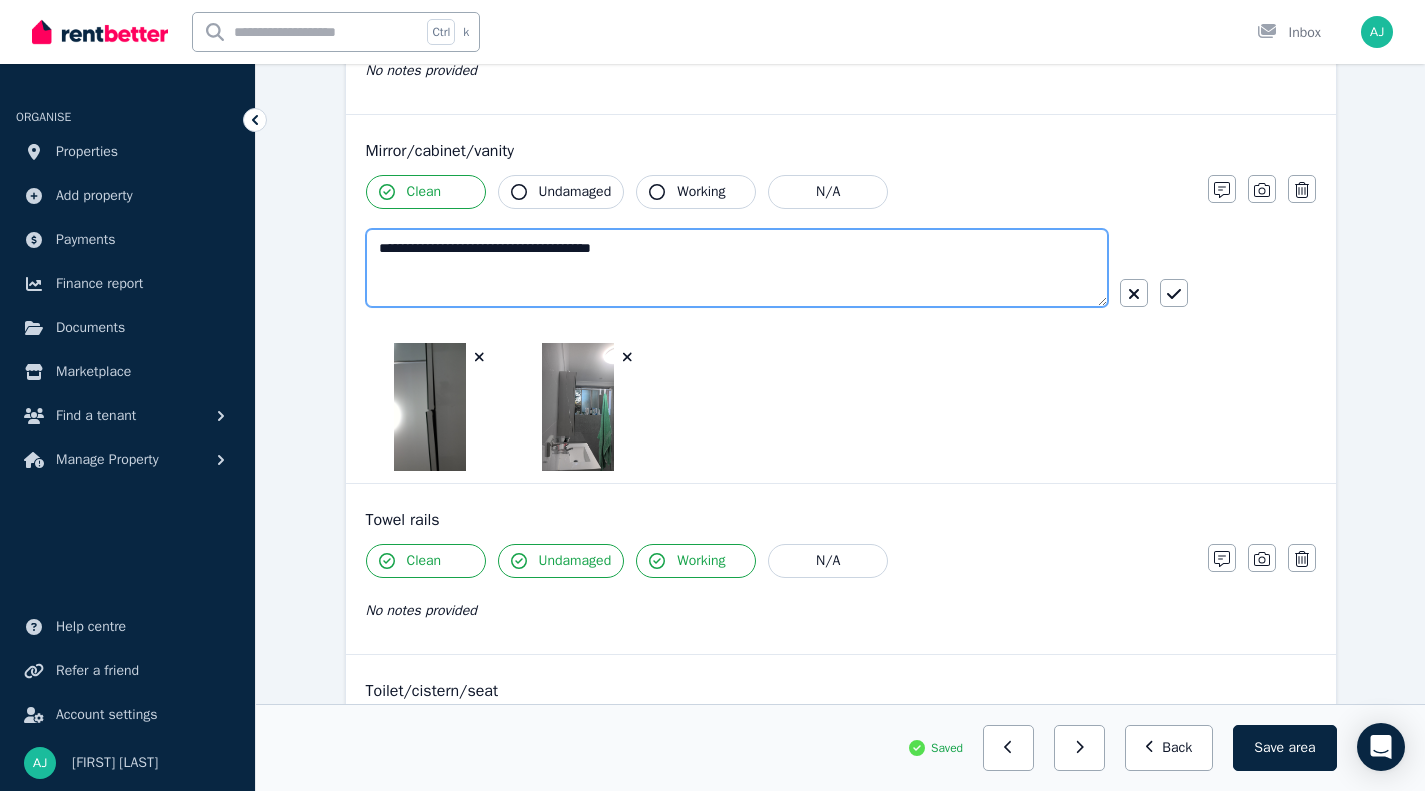 type on "**********" 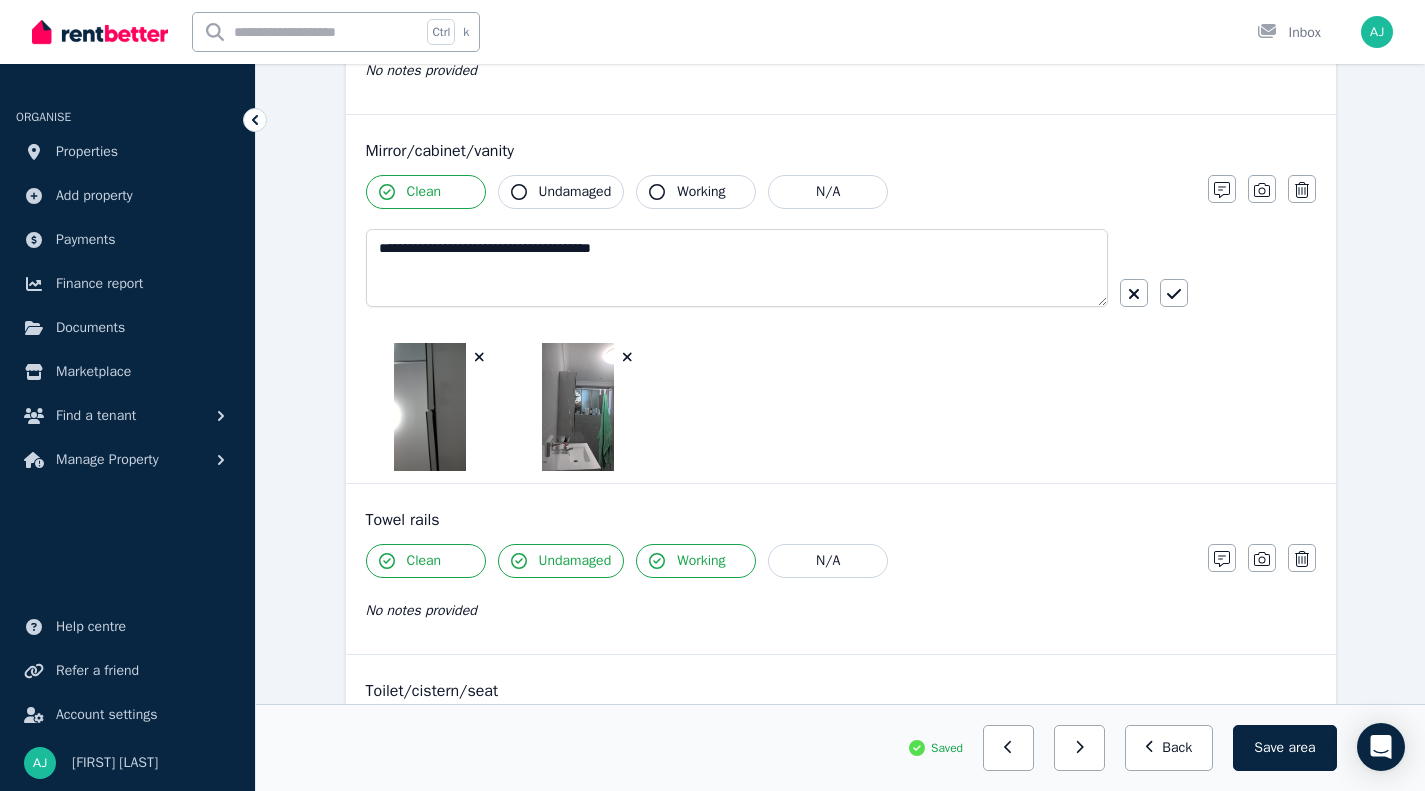 click 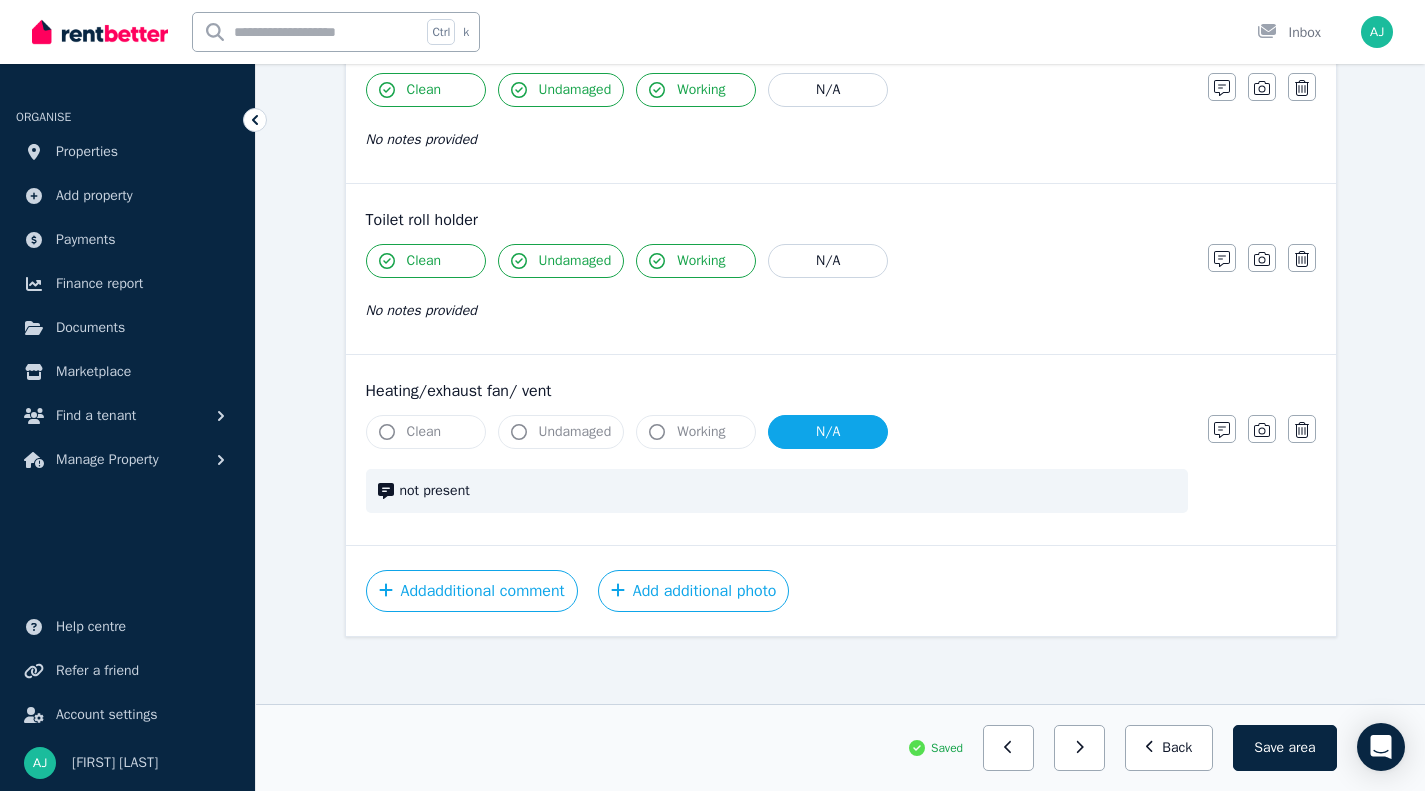 scroll, scrollTop: 2497, scrollLeft: 0, axis: vertical 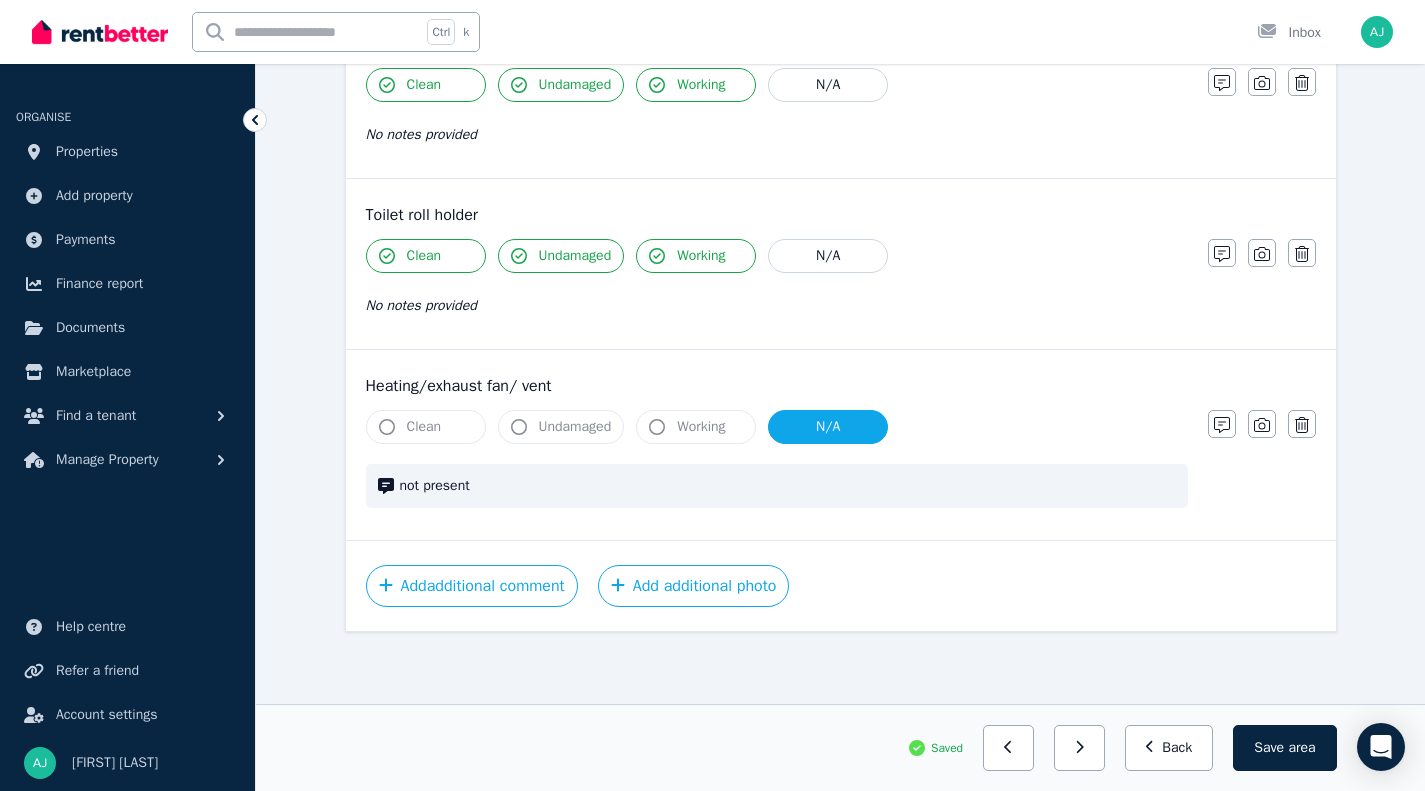 click on "Save   area" at bounding box center [1284, 748] 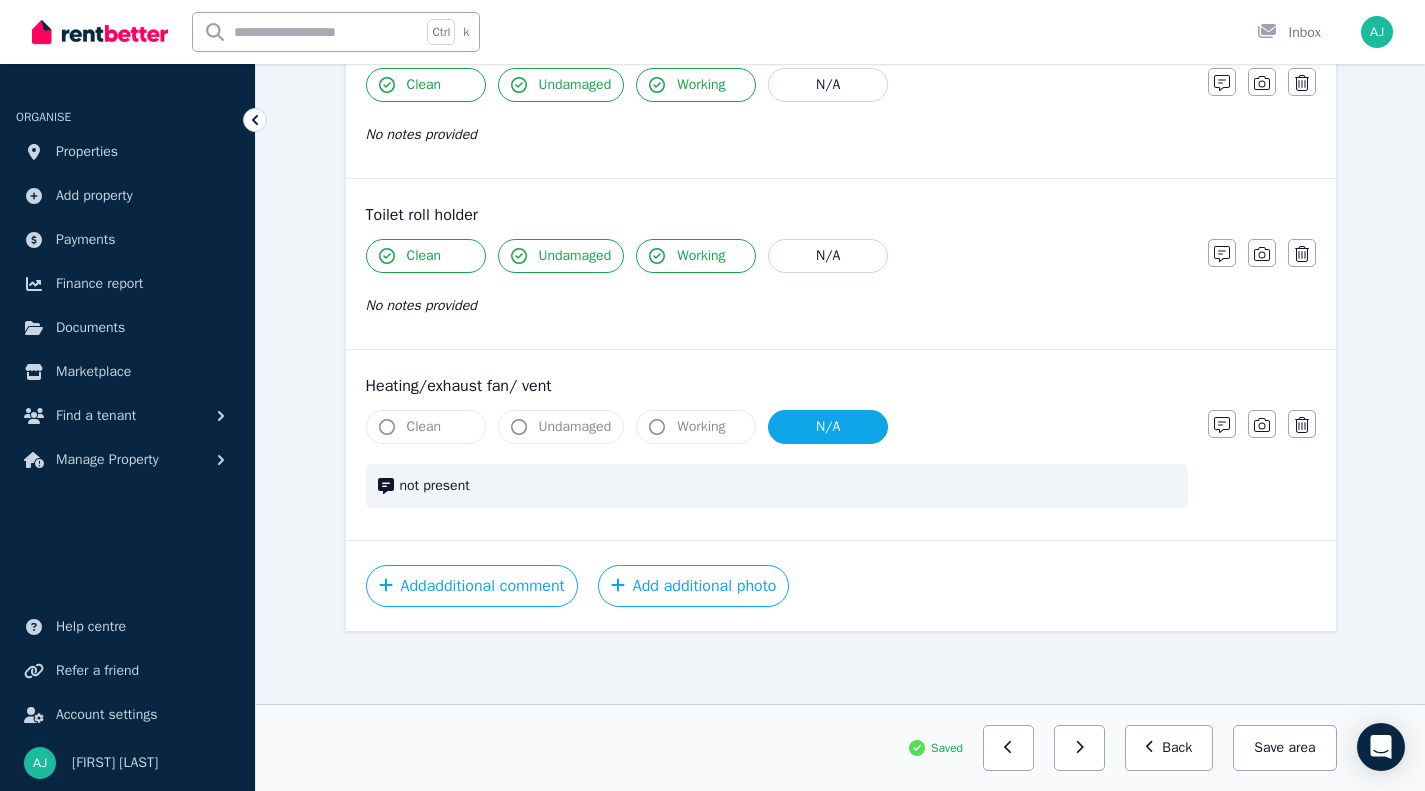 click at bounding box center [1079, 748] 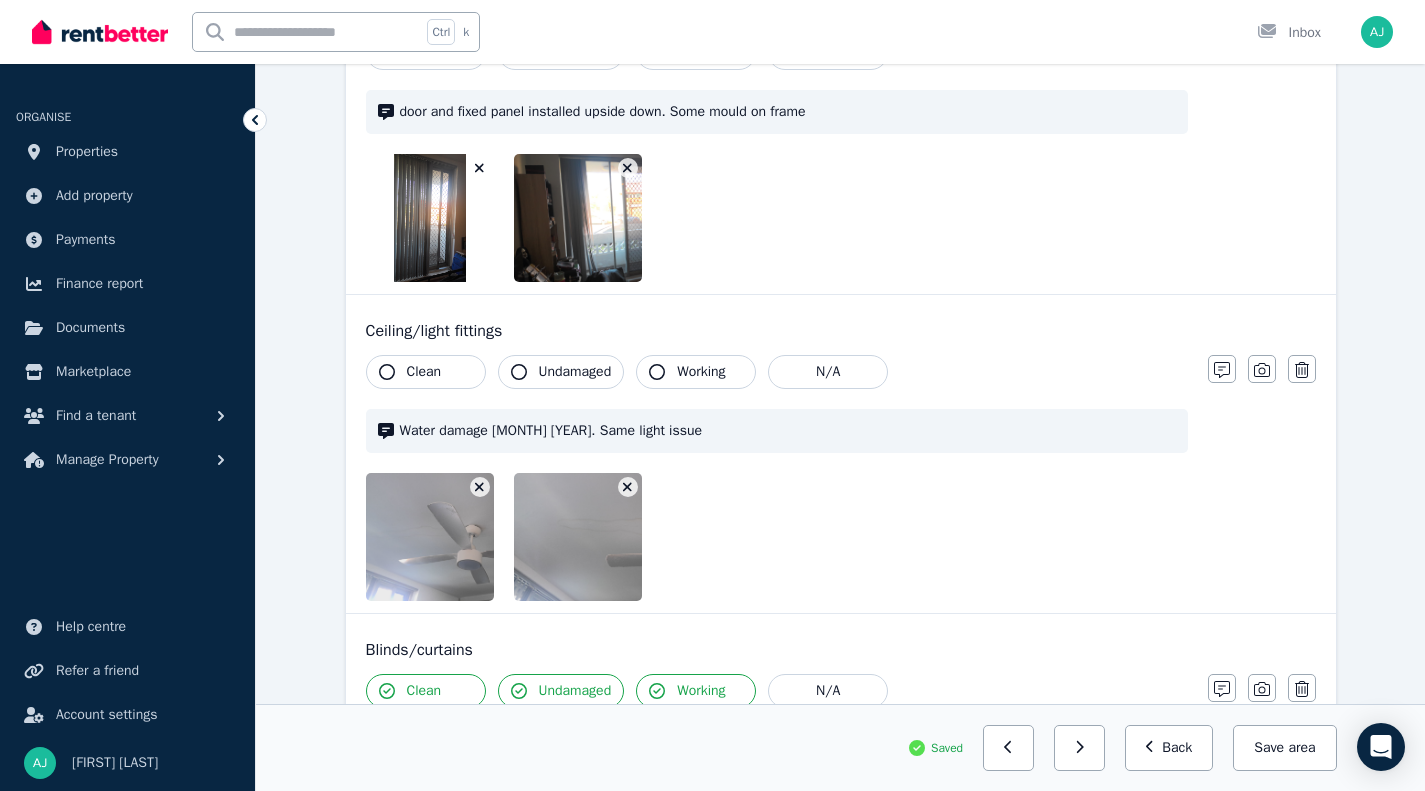 scroll, scrollTop: 900, scrollLeft: 0, axis: vertical 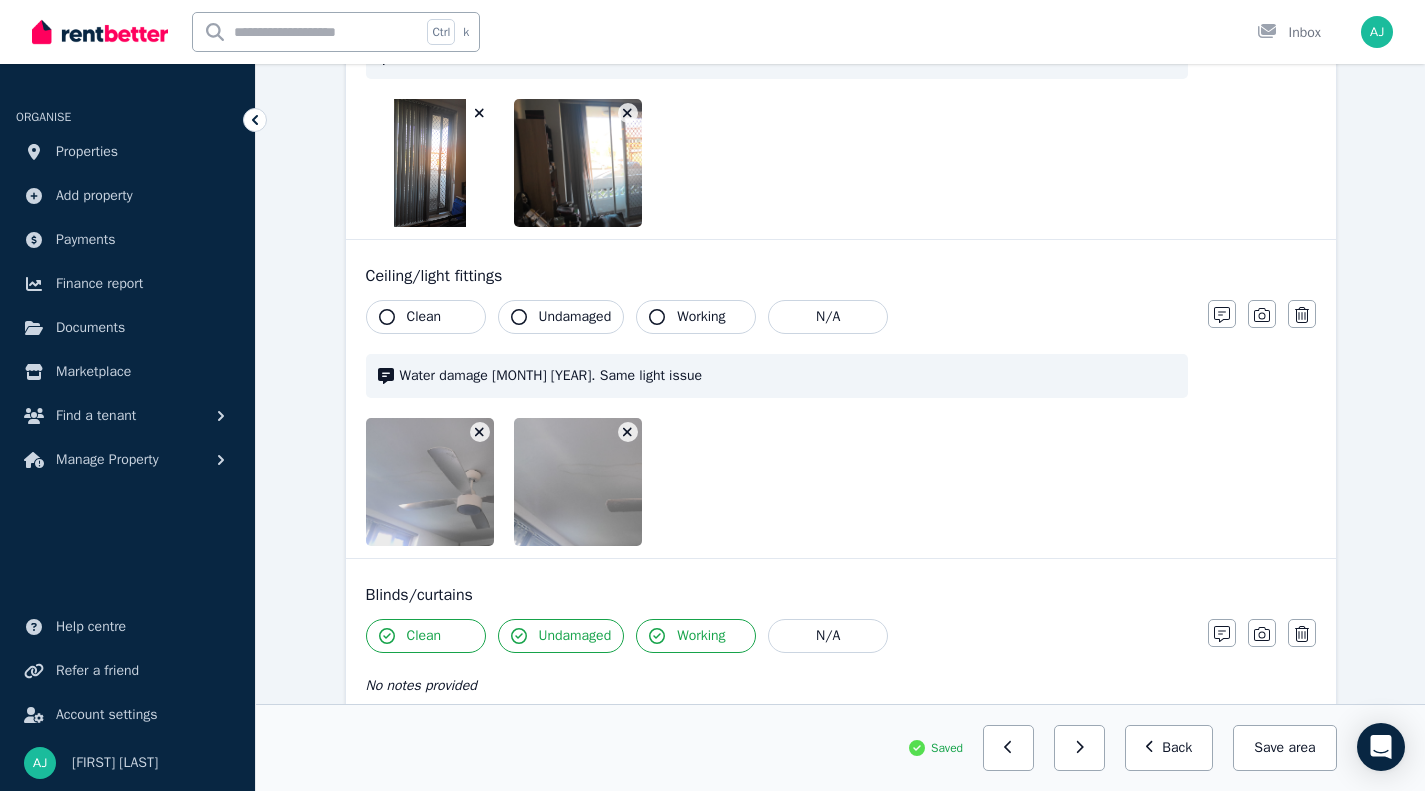 click 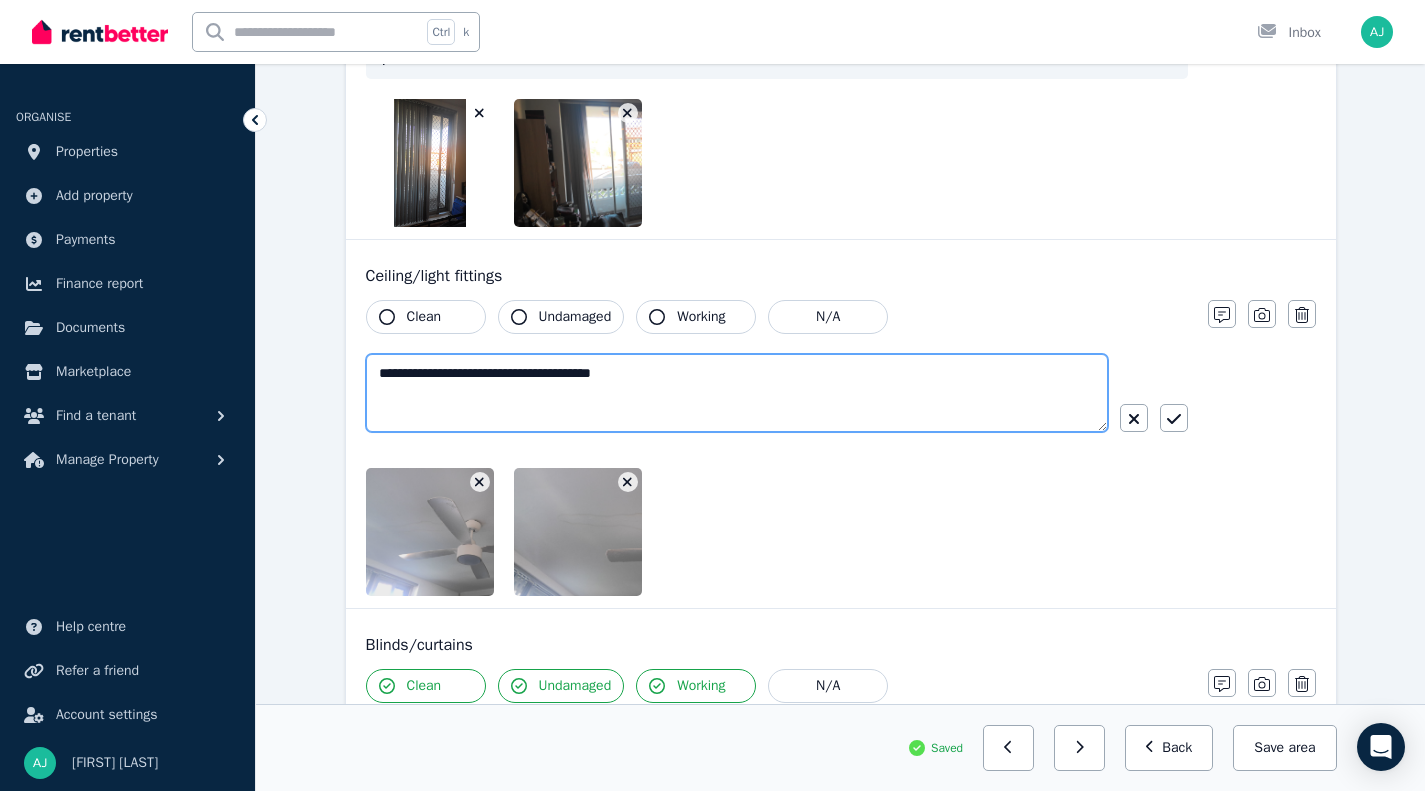 click on "**********" at bounding box center [737, 393] 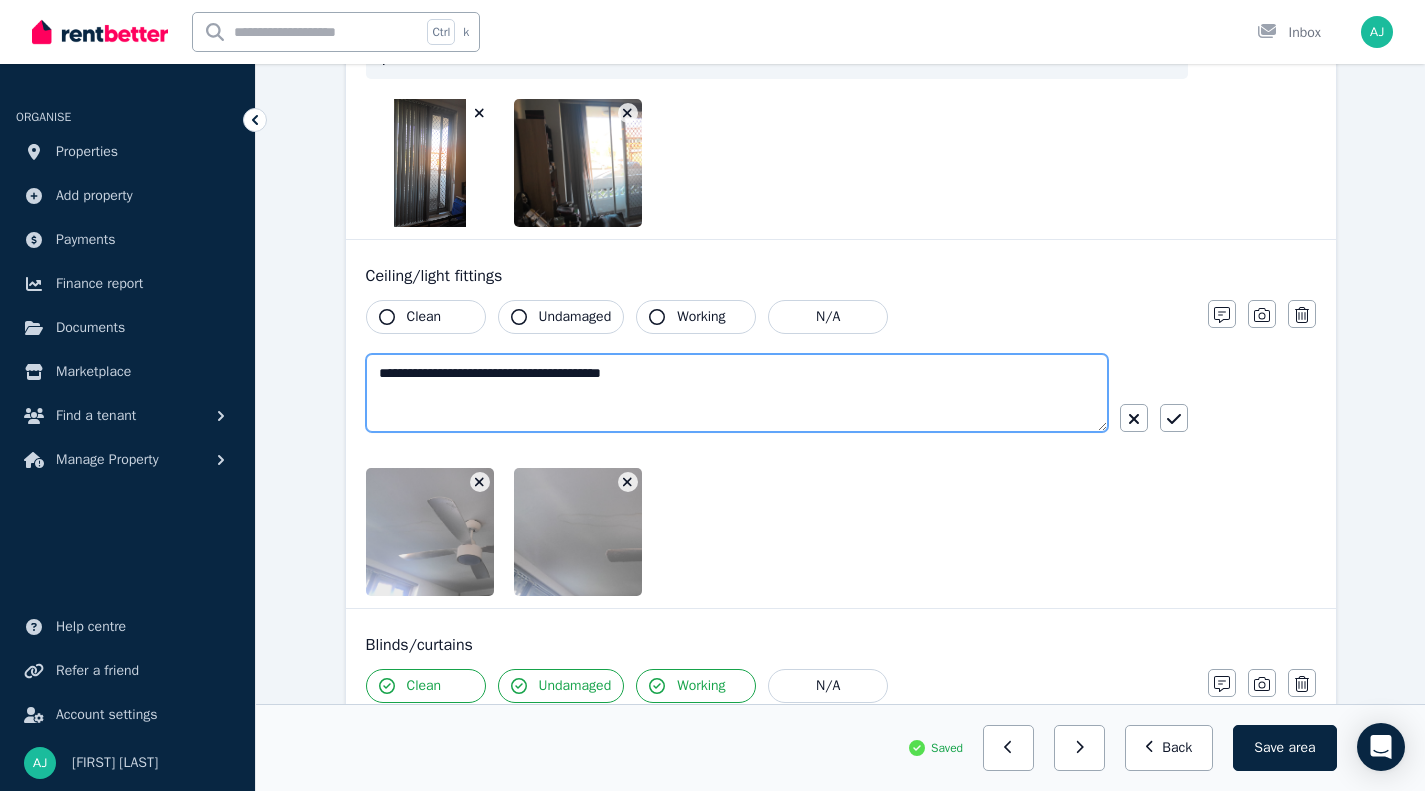 click on "**********" at bounding box center (737, 393) 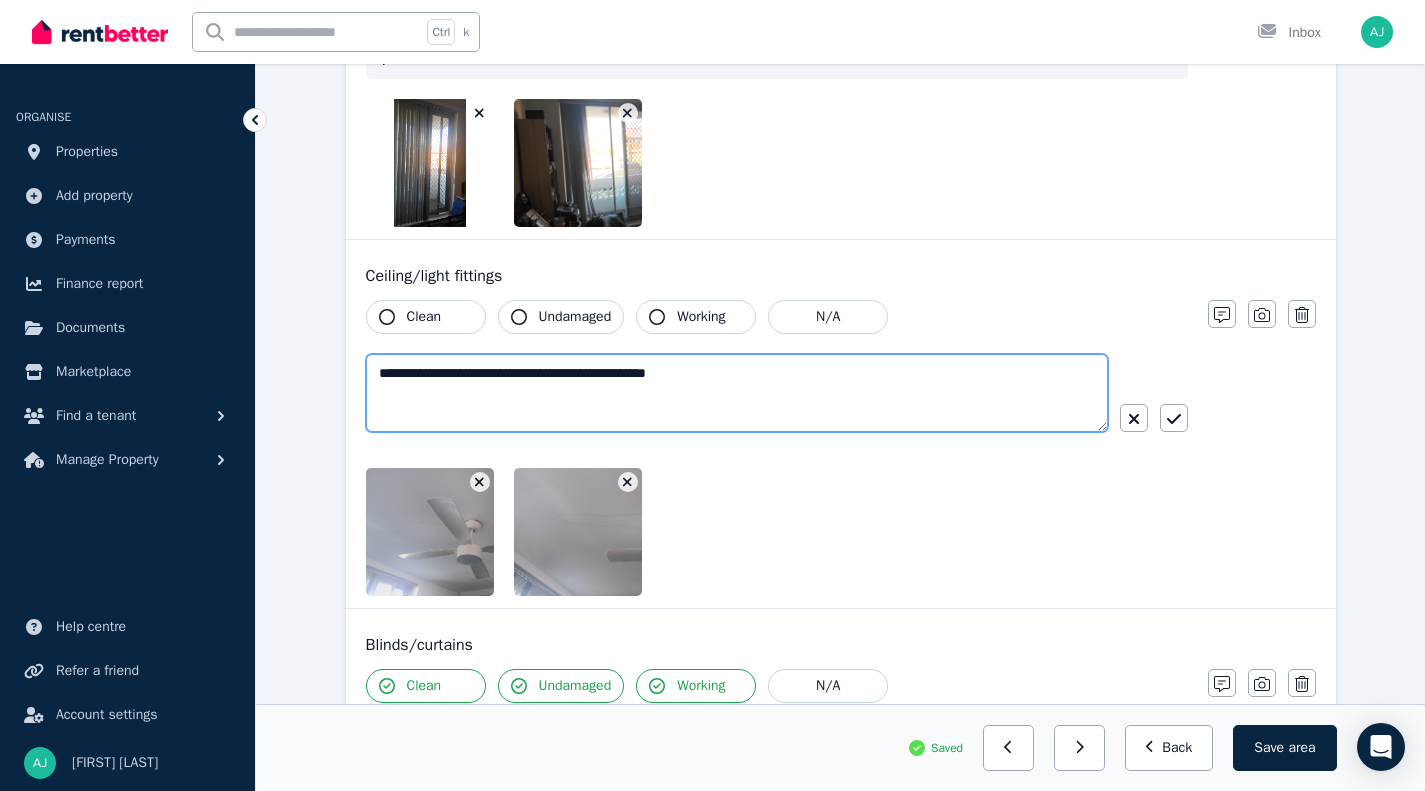 type on "**********" 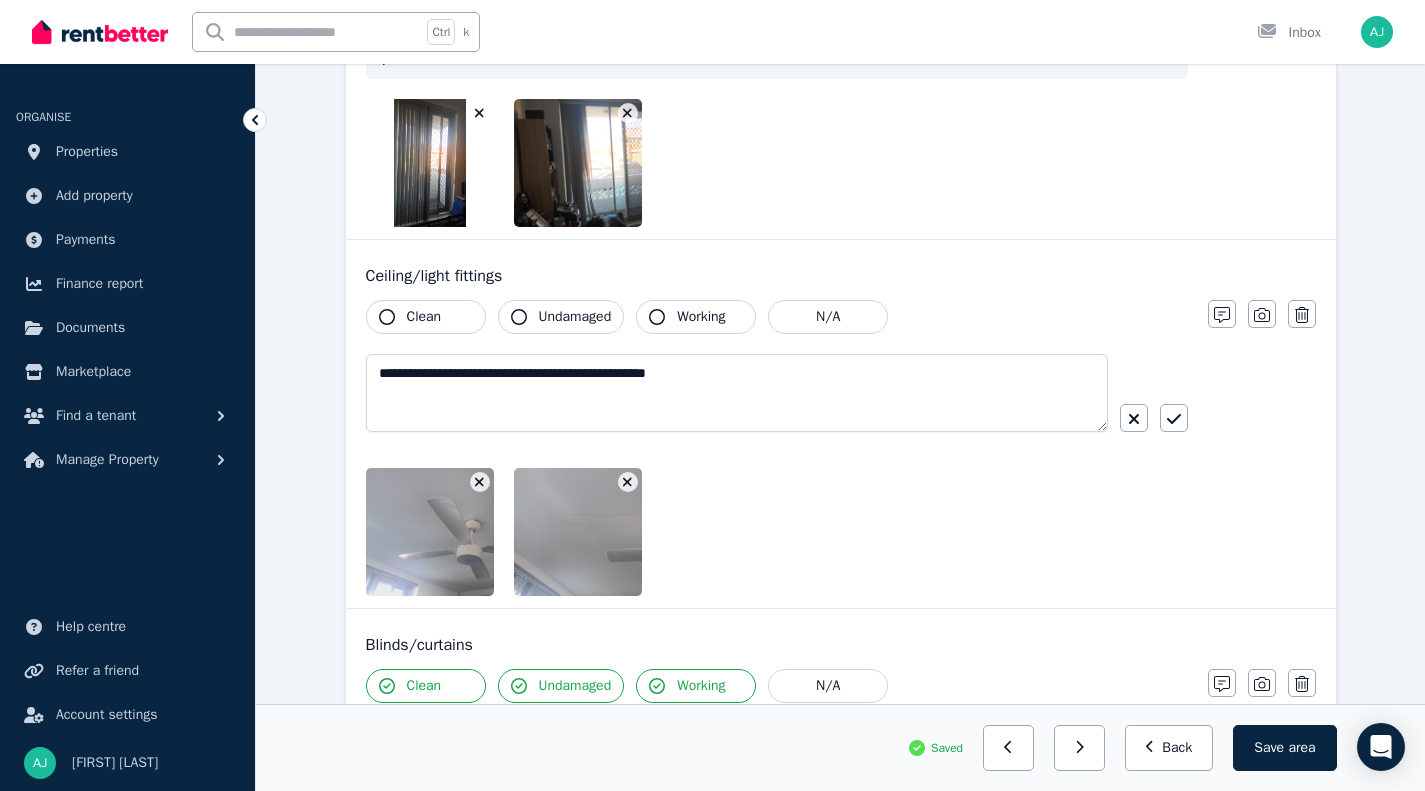 click 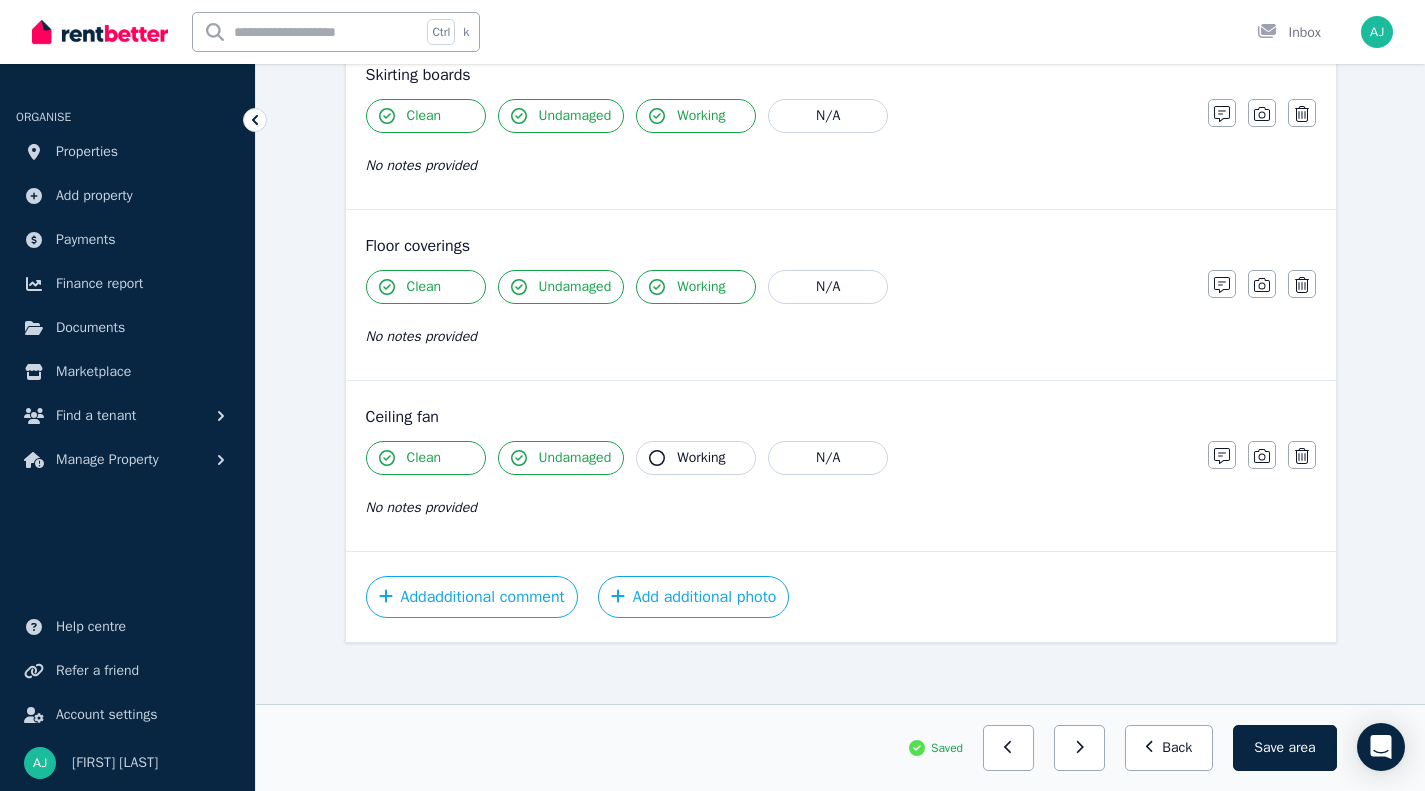 scroll, scrollTop: 1773, scrollLeft: 0, axis: vertical 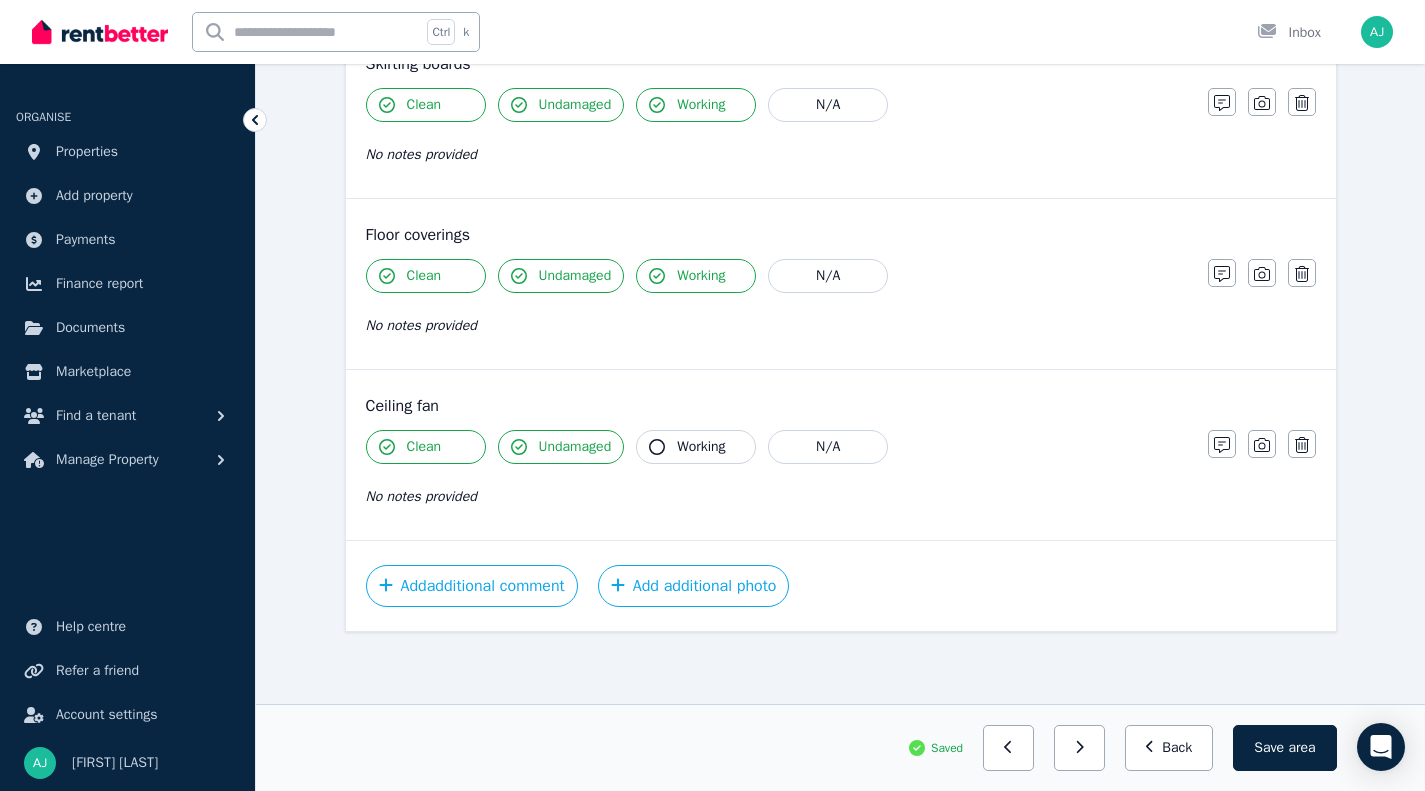 click on "N/A" at bounding box center [828, 276] 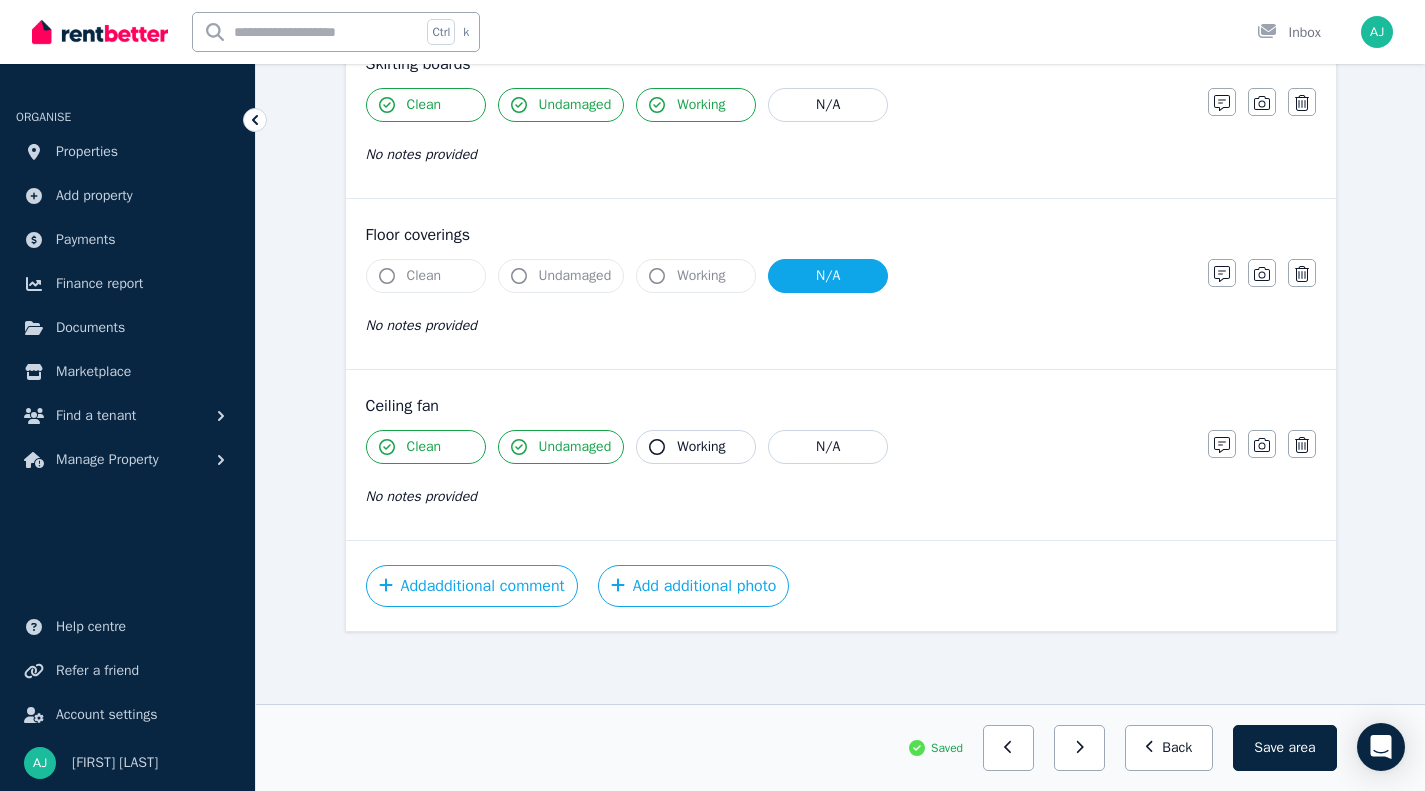 click on "Save   area" at bounding box center (1284, 748) 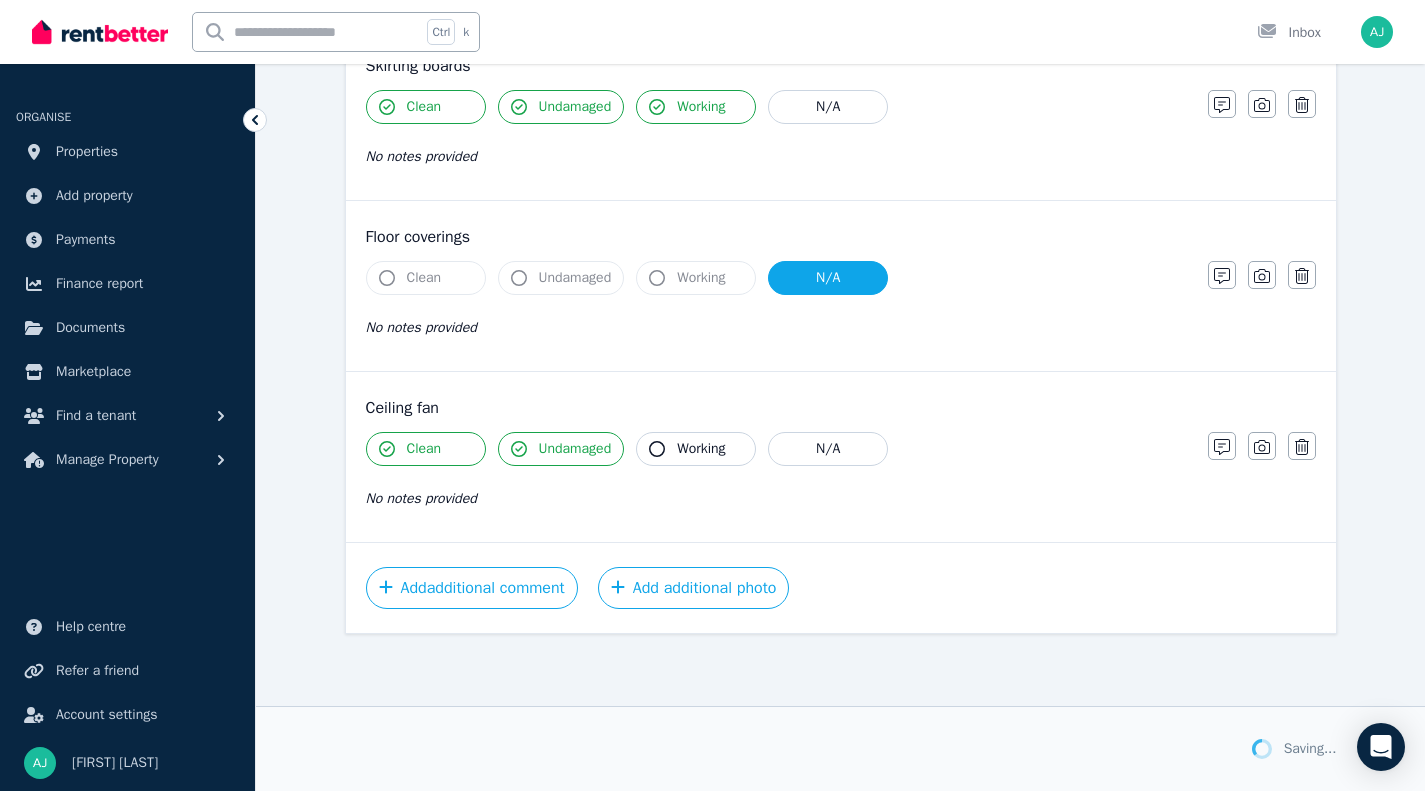 scroll, scrollTop: 1773, scrollLeft: 0, axis: vertical 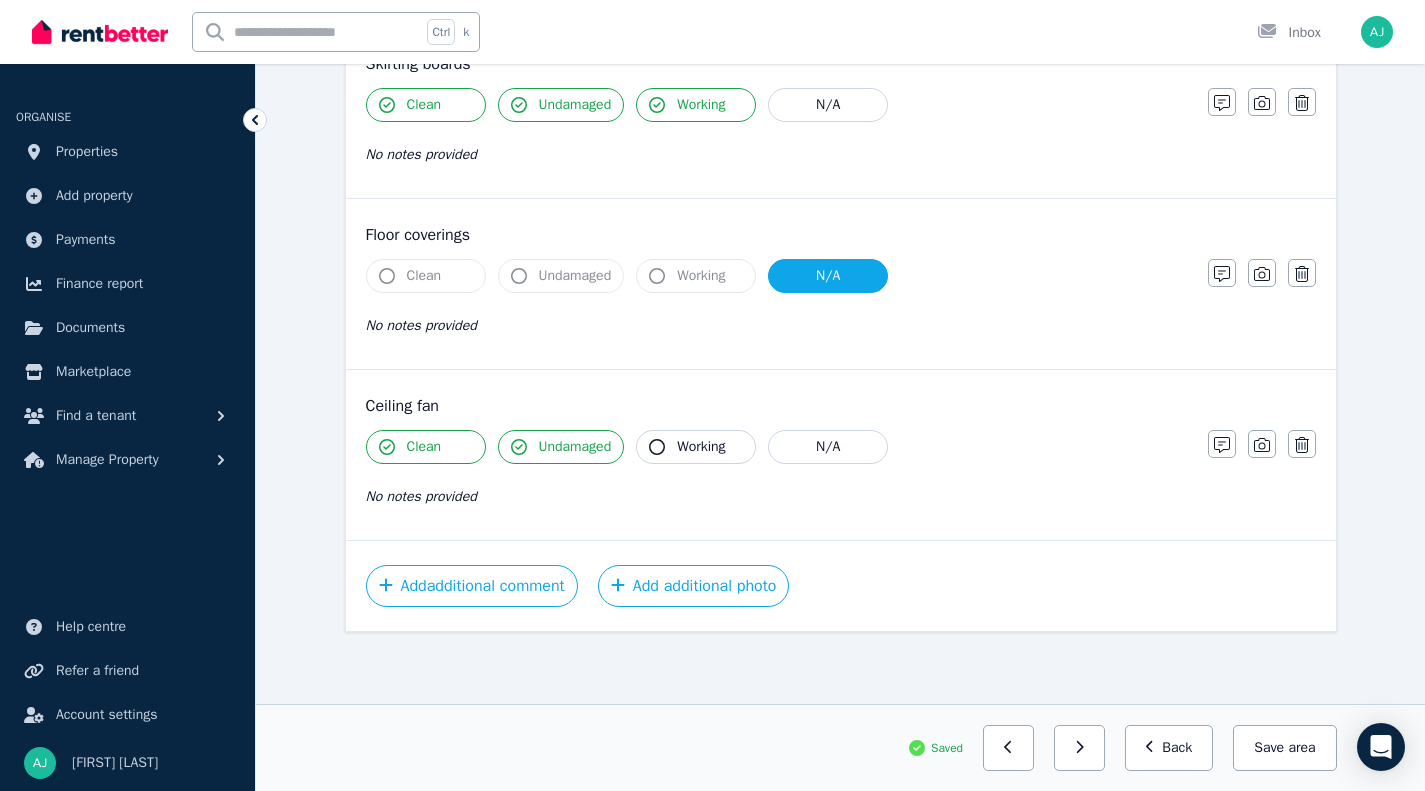 click on "Working" at bounding box center [696, 447] 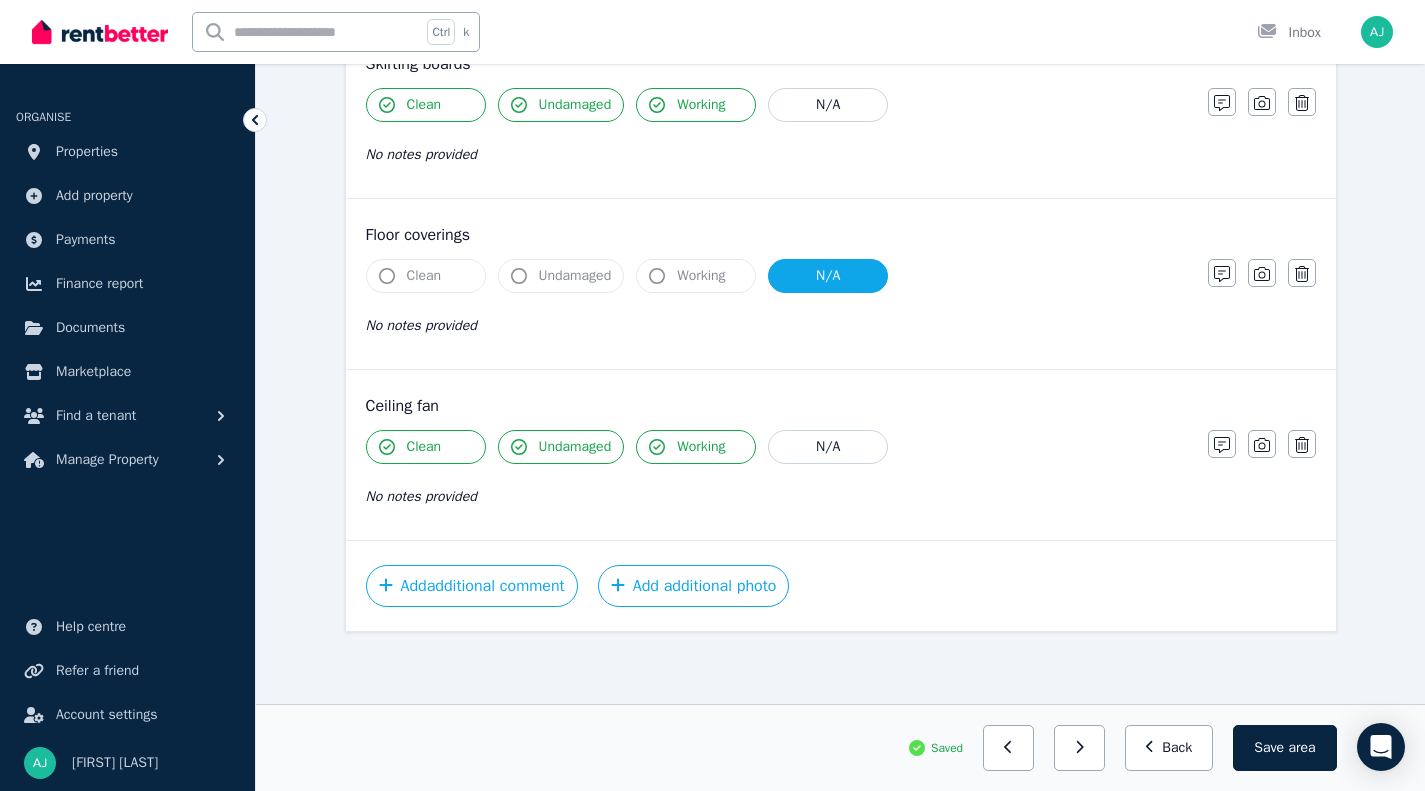 click on "Save   area" at bounding box center [1284, 748] 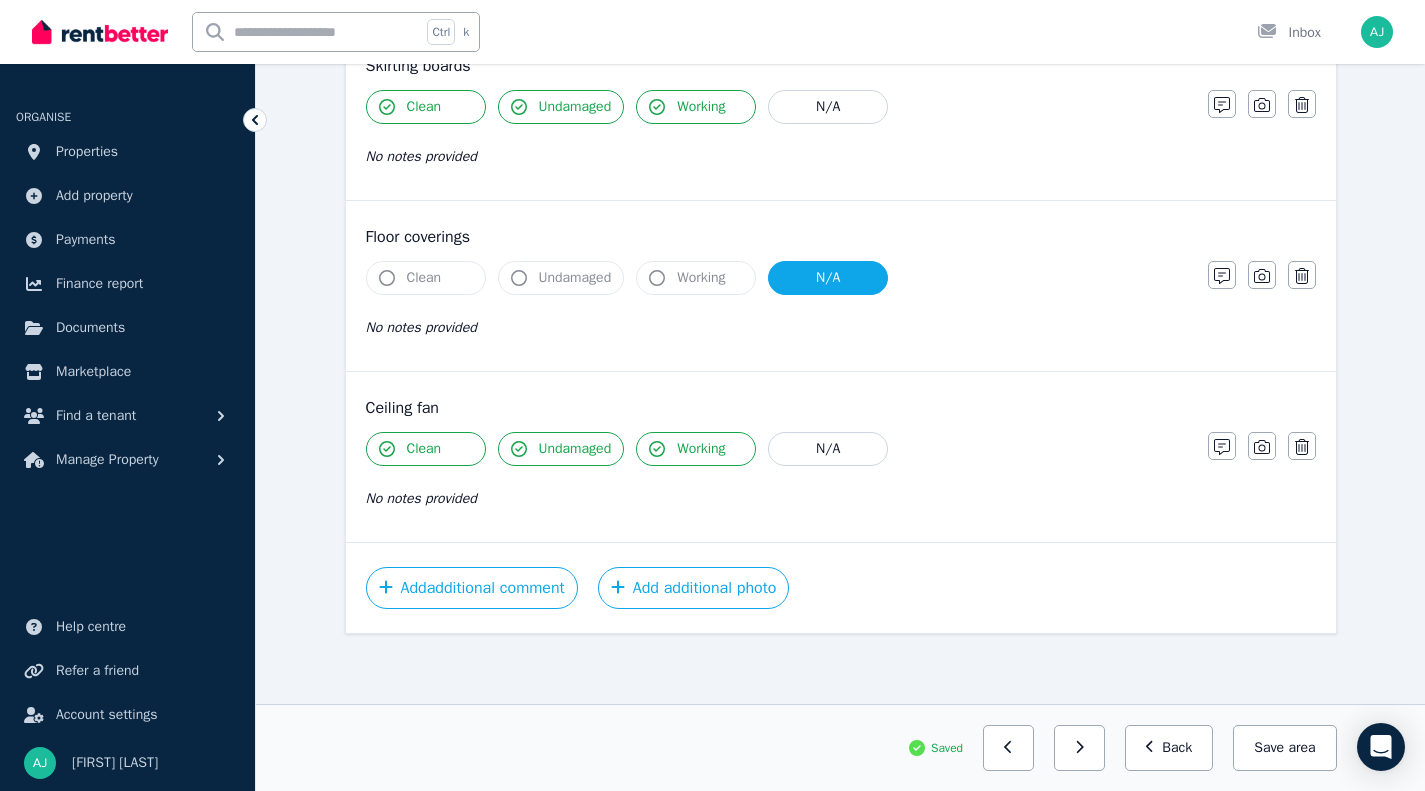 scroll, scrollTop: 1773, scrollLeft: 0, axis: vertical 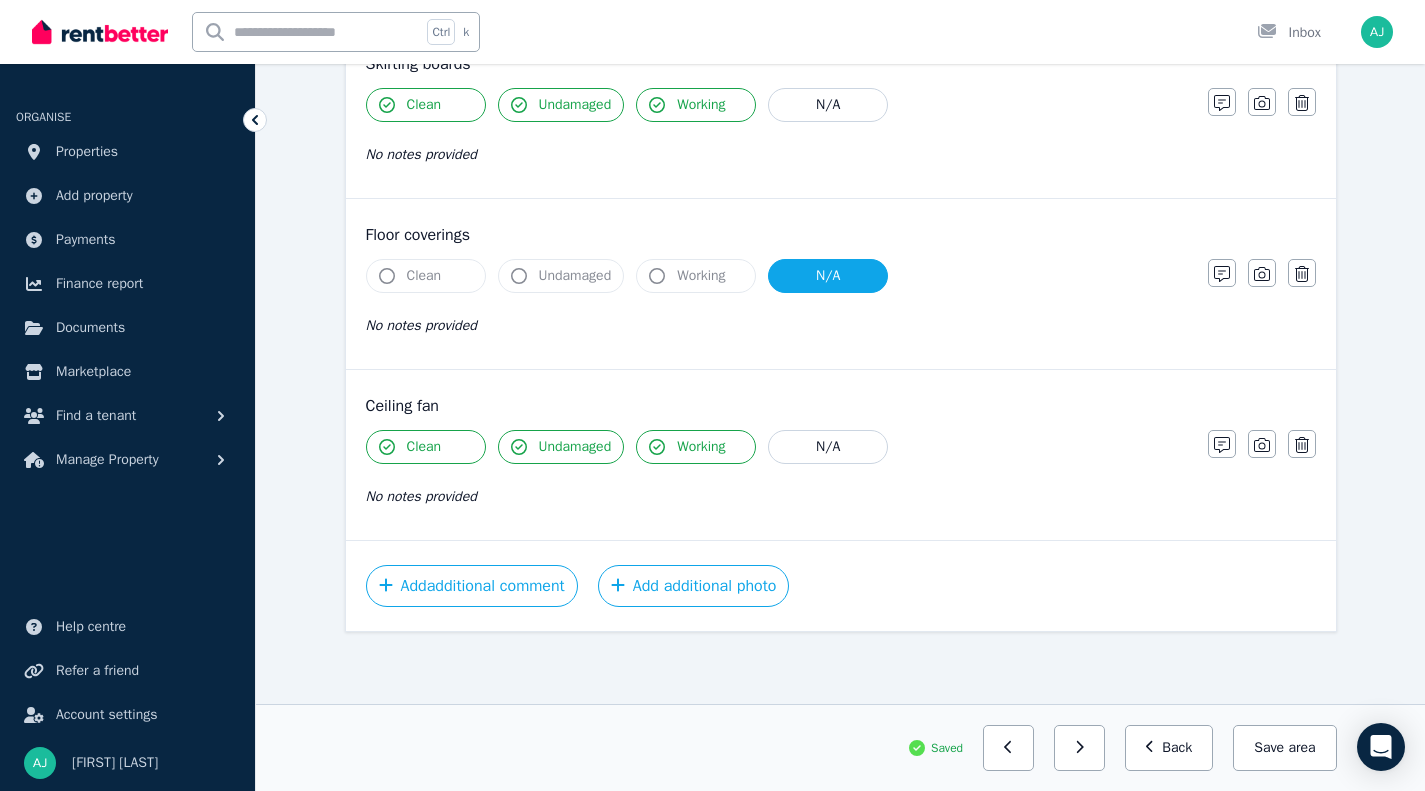 click at bounding box center (1079, 748) 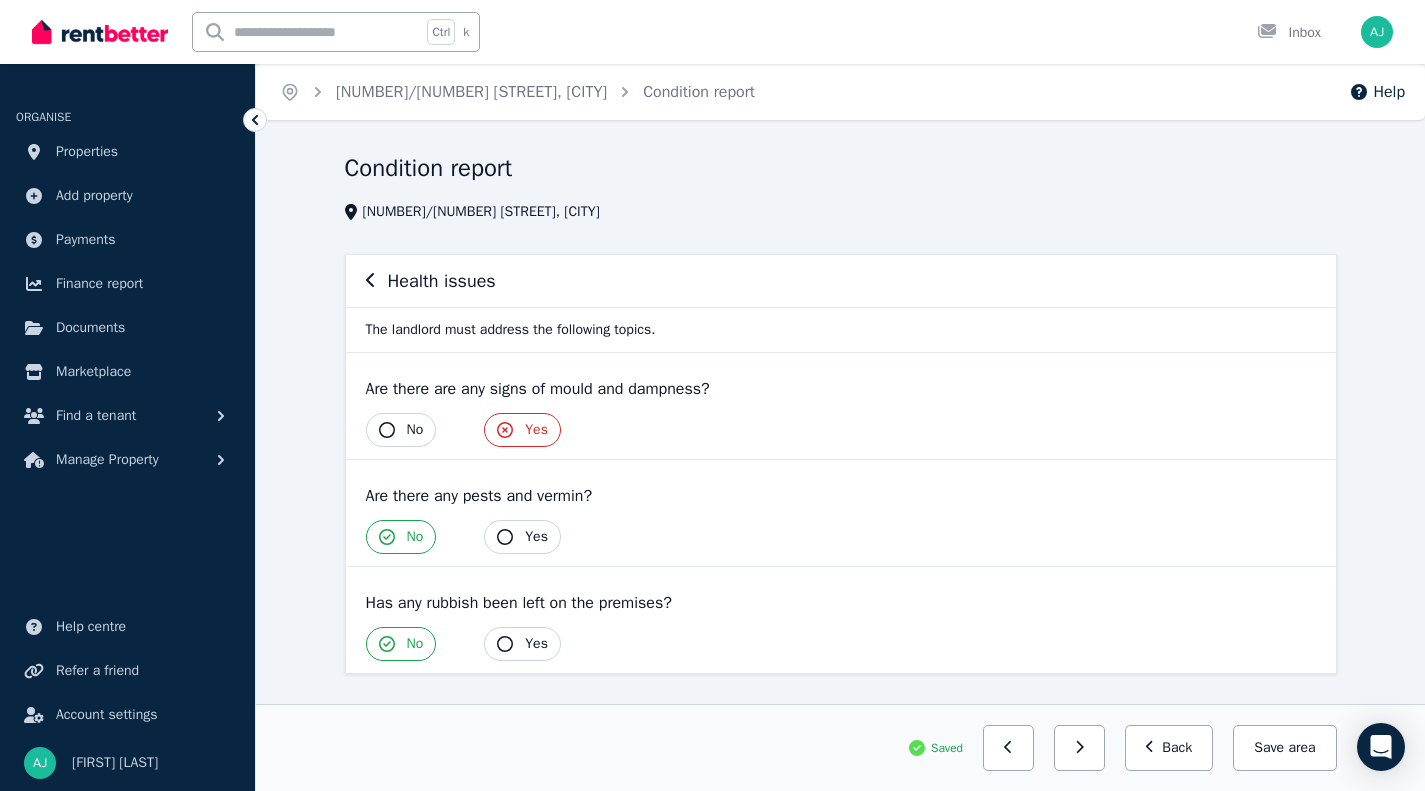 scroll, scrollTop: 42, scrollLeft: 0, axis: vertical 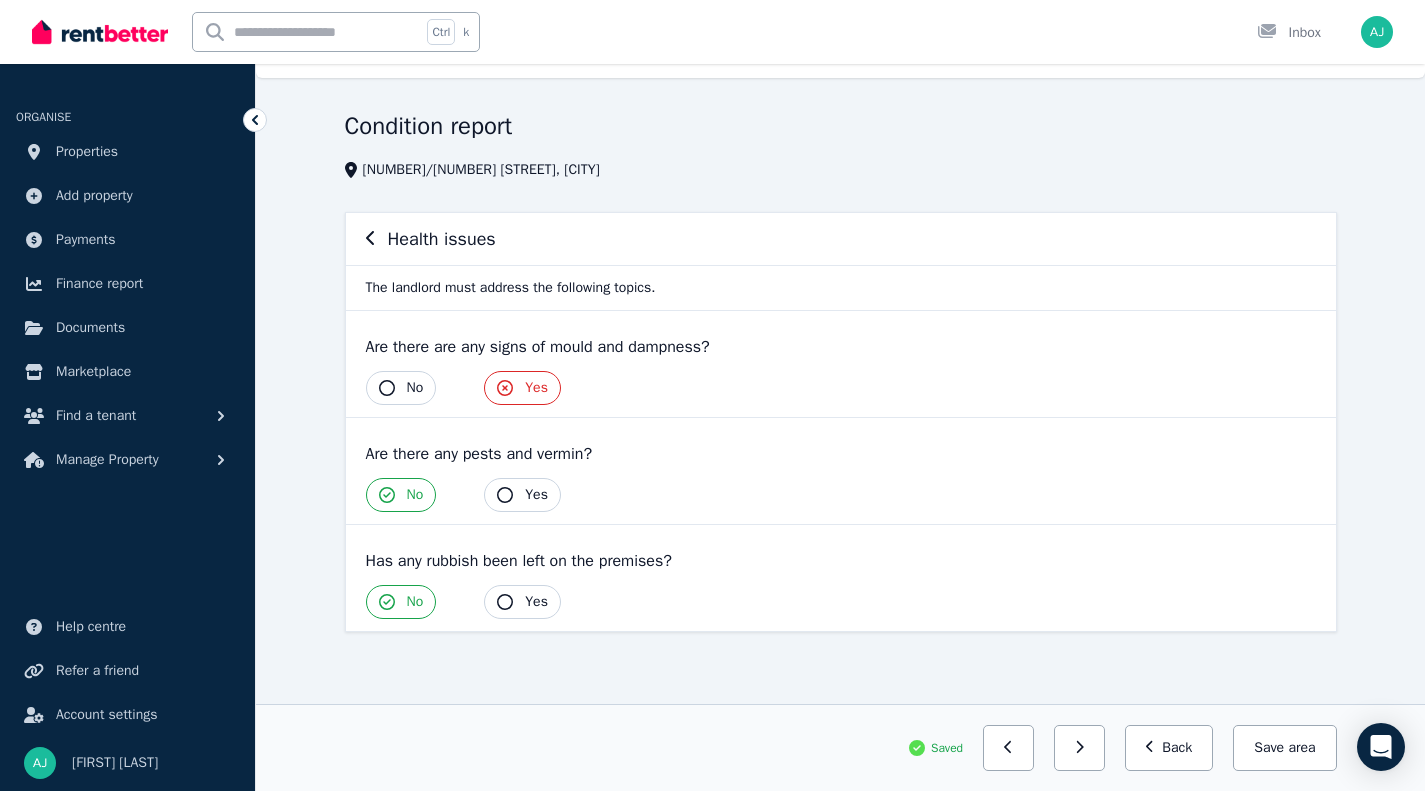 click on "Save   area" at bounding box center (1284, 748) 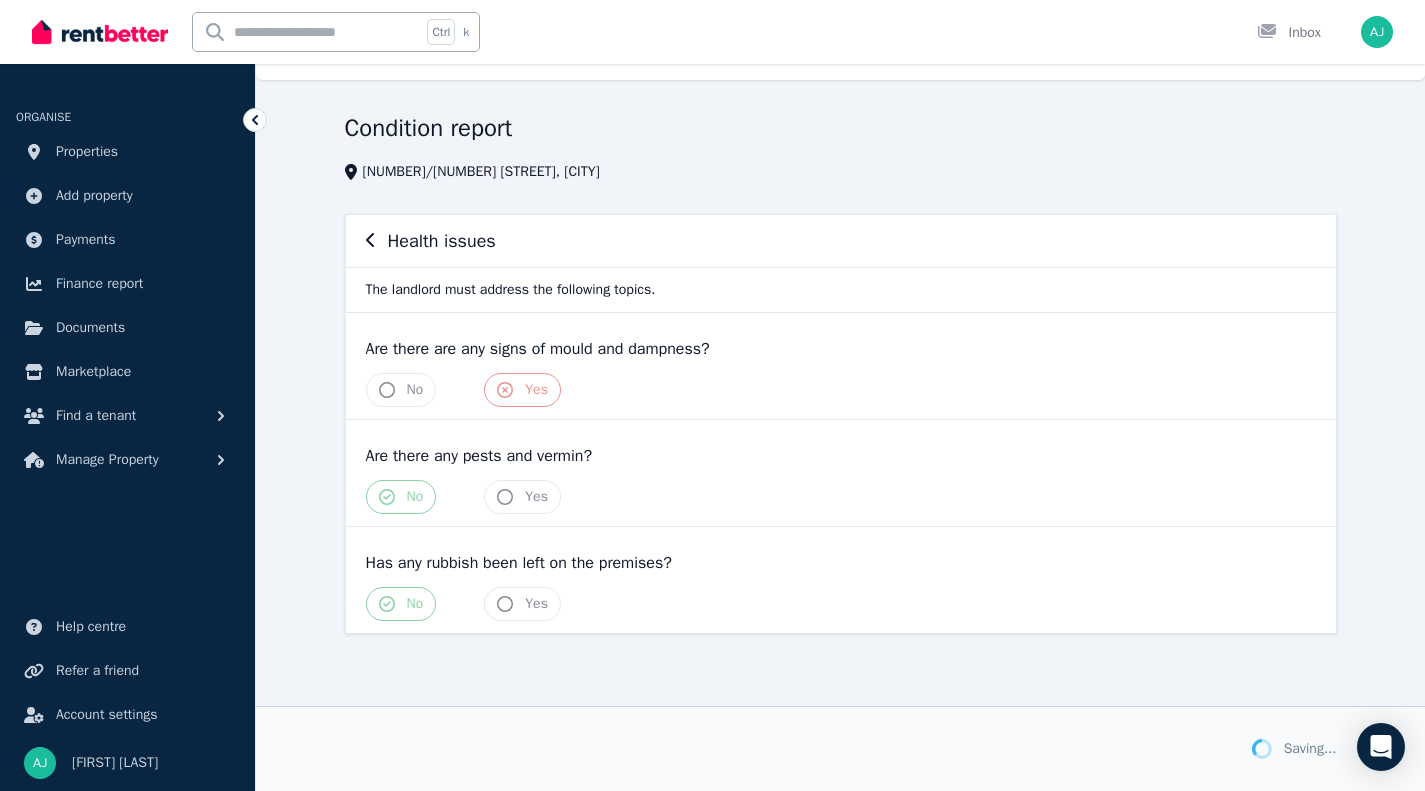 scroll, scrollTop: 42, scrollLeft: 0, axis: vertical 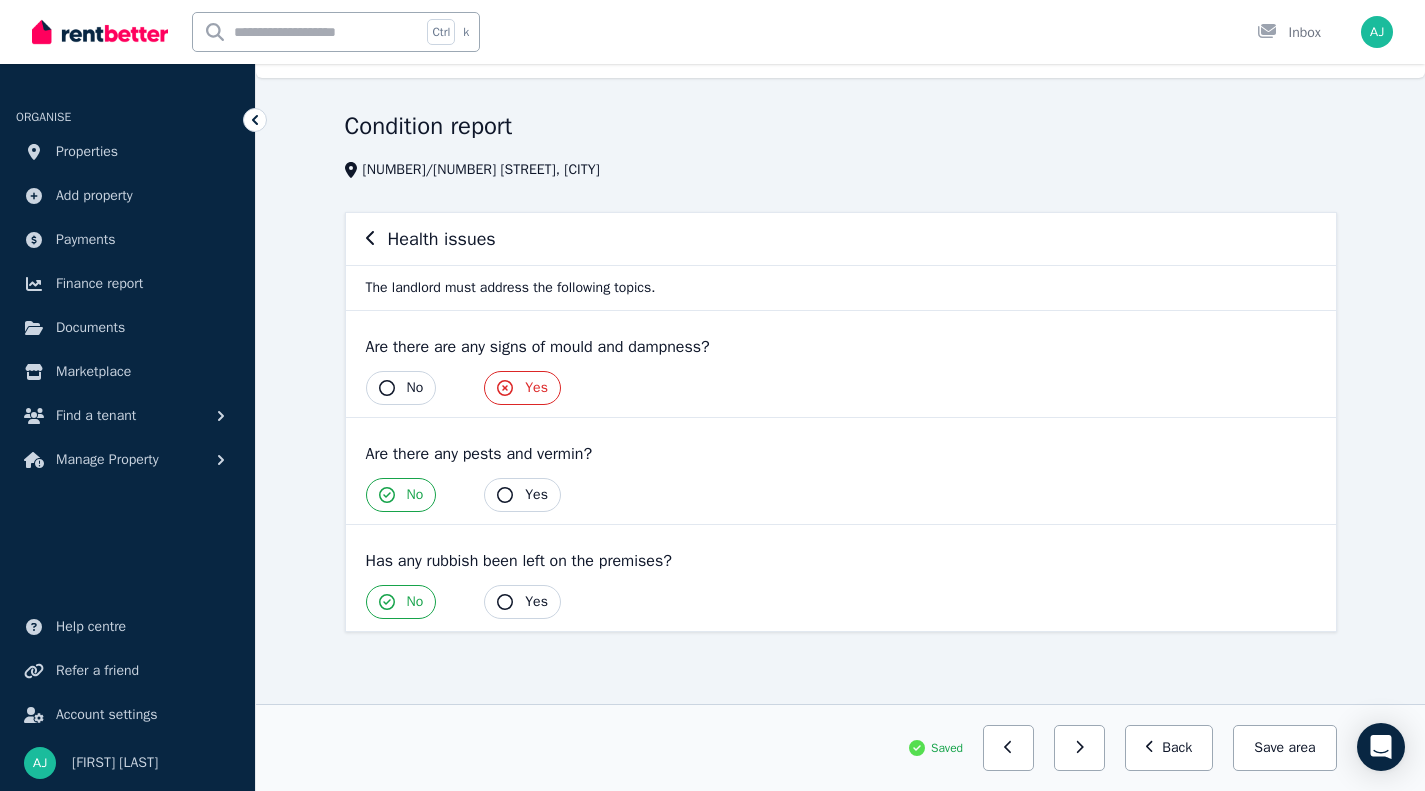 click on "Save   area" at bounding box center (1284, 748) 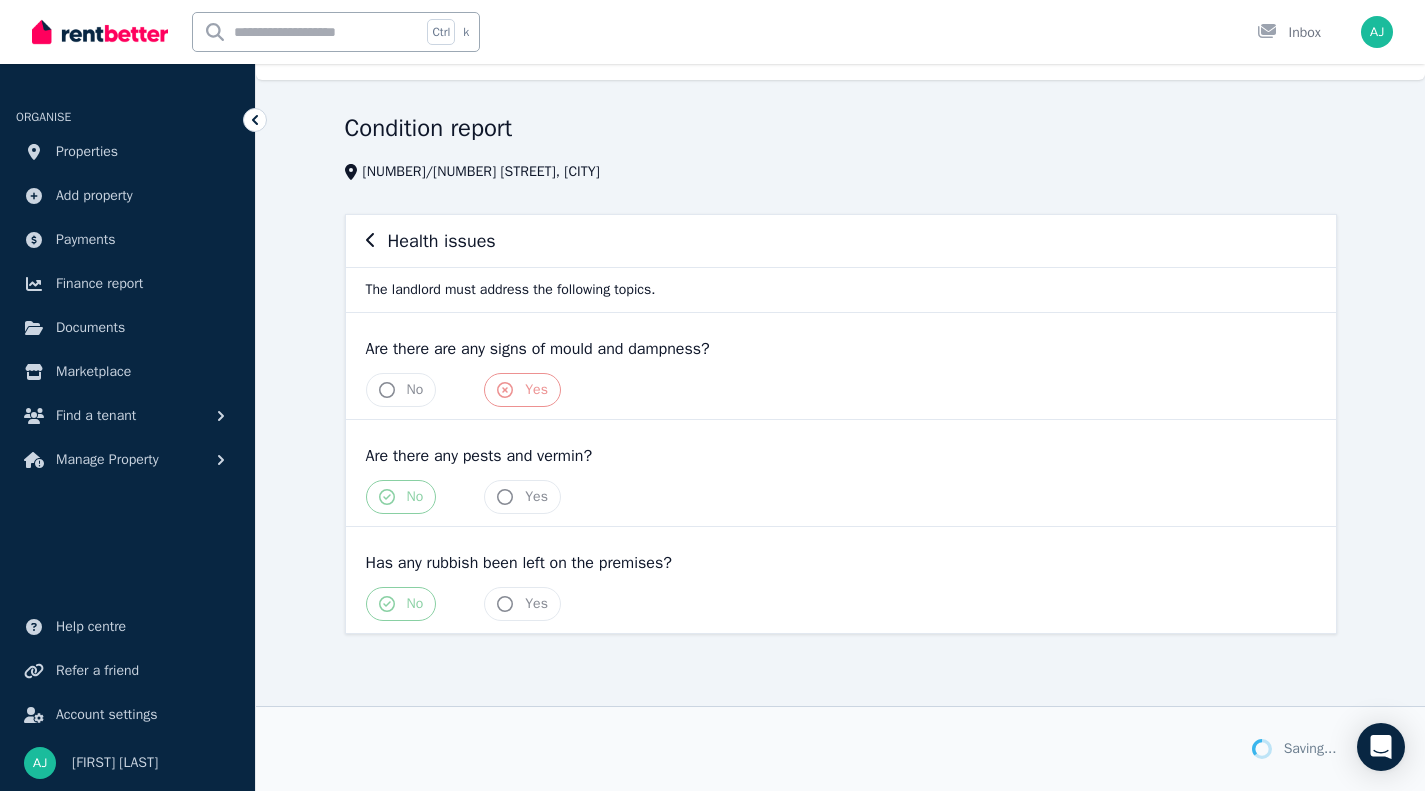 scroll, scrollTop: 42, scrollLeft: 0, axis: vertical 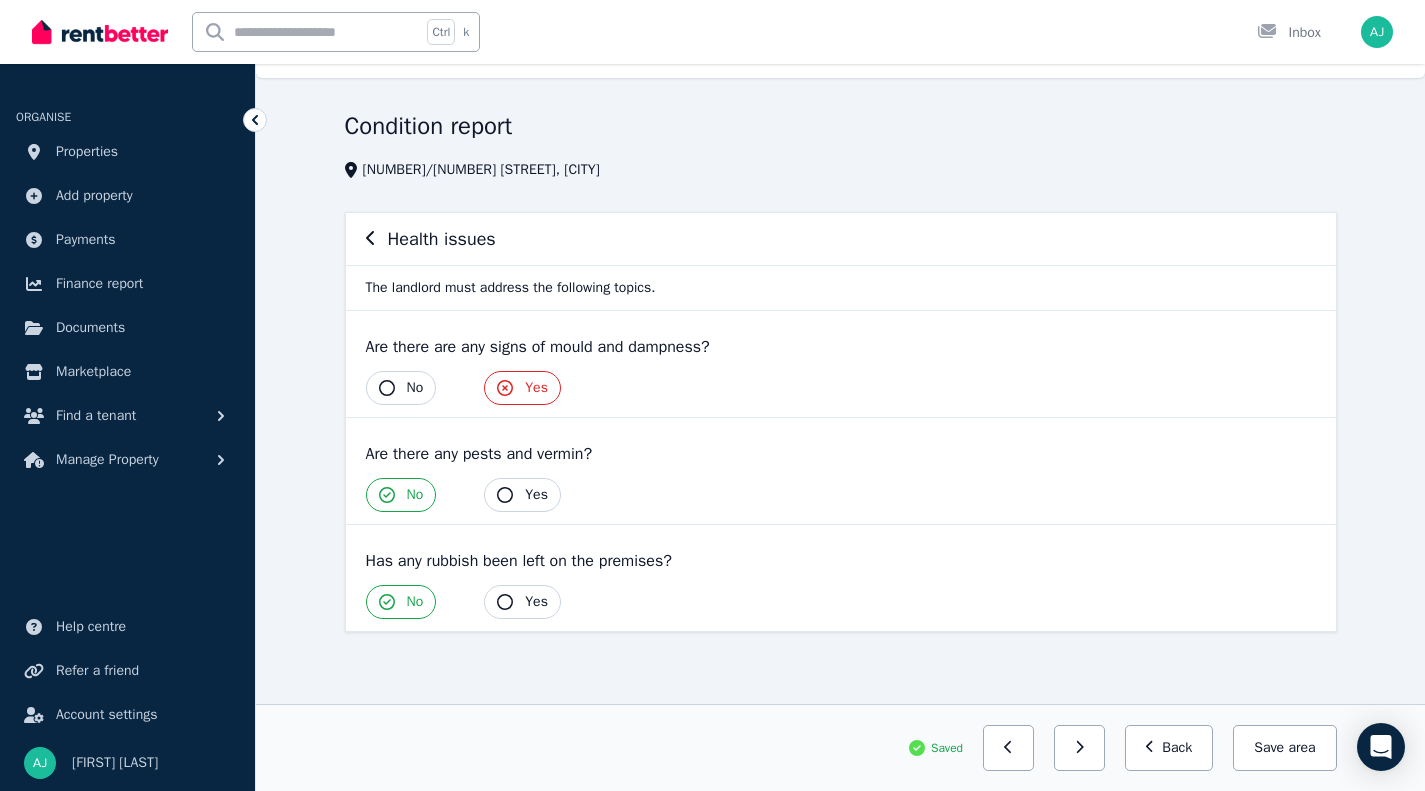 click at bounding box center [1079, 748] 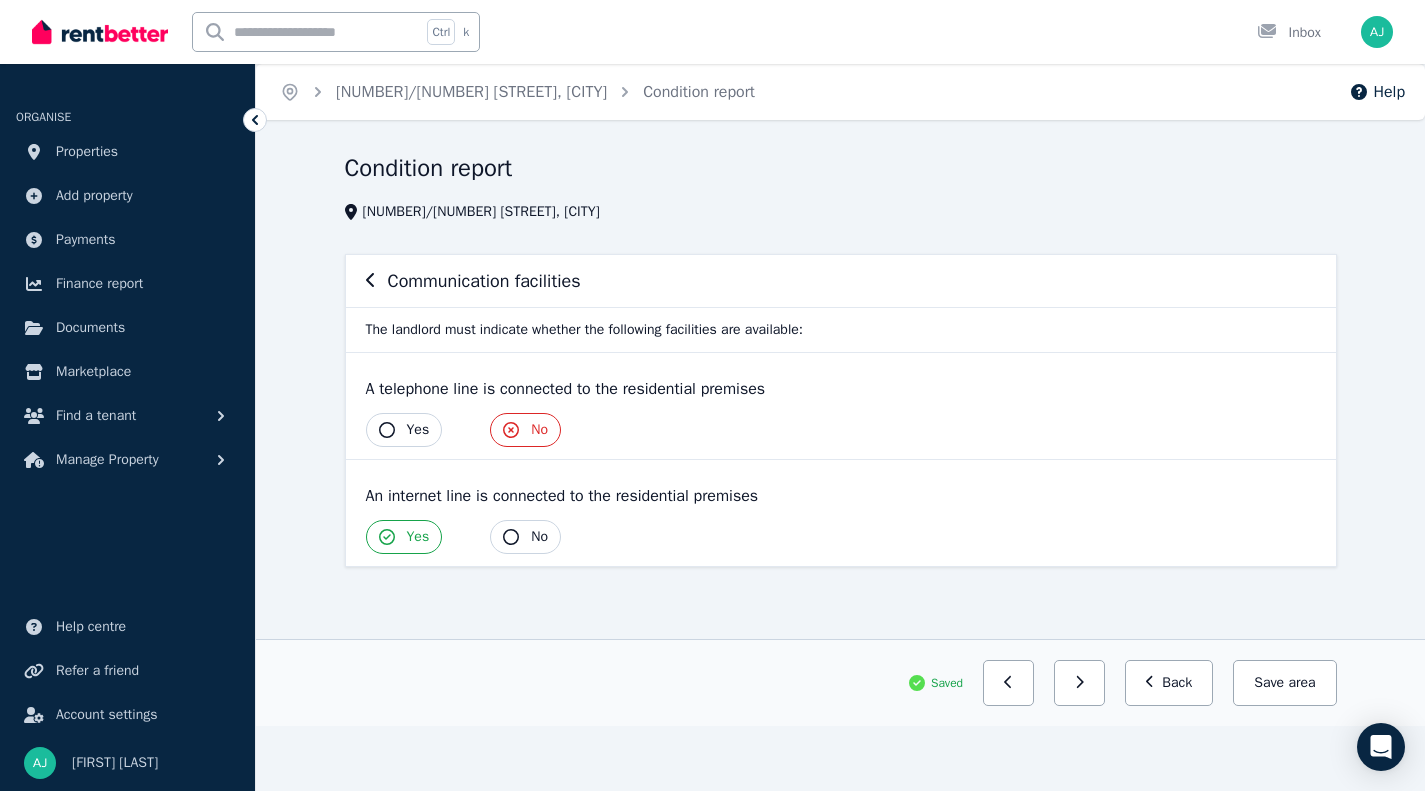 scroll, scrollTop: 0, scrollLeft: 0, axis: both 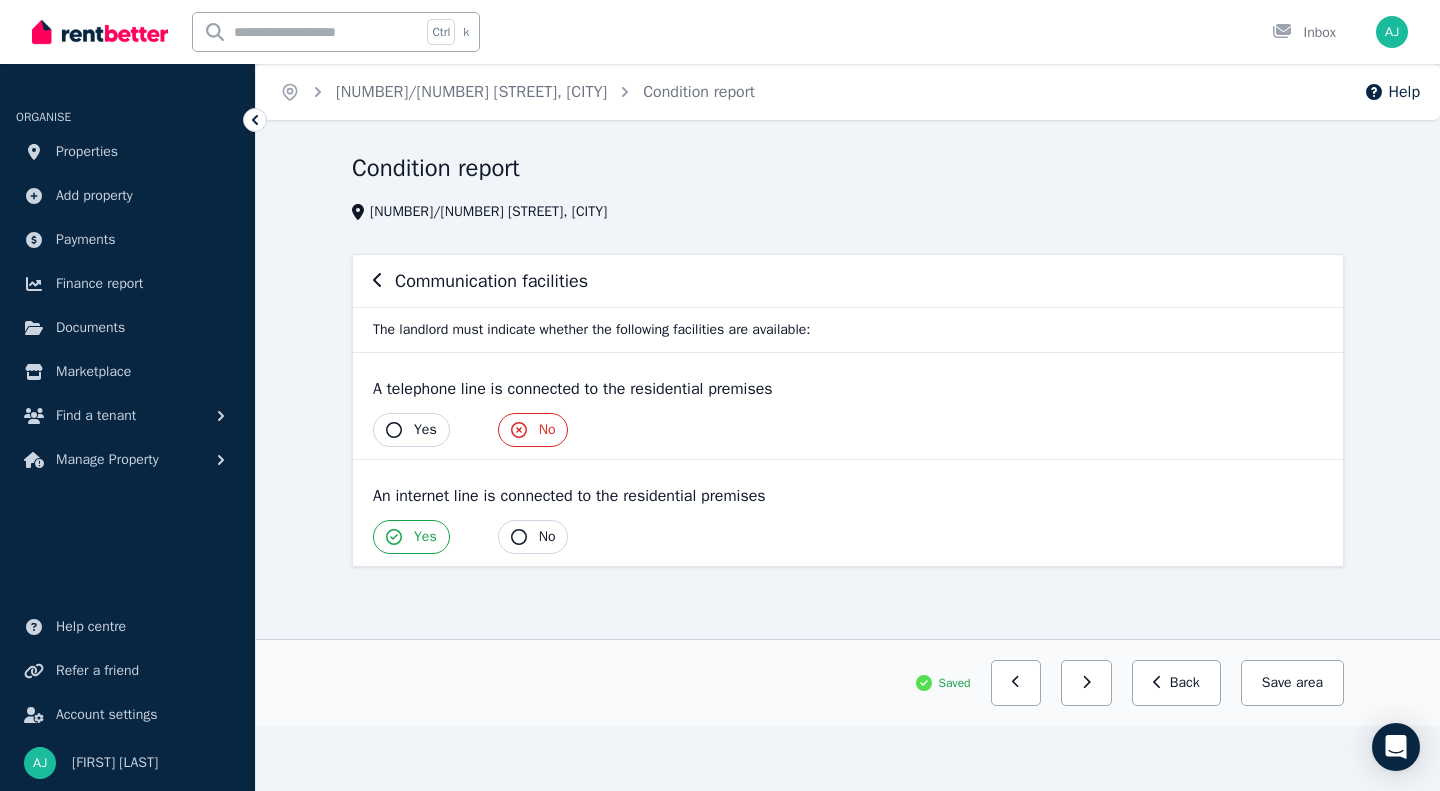 click at bounding box center (1086, 683) 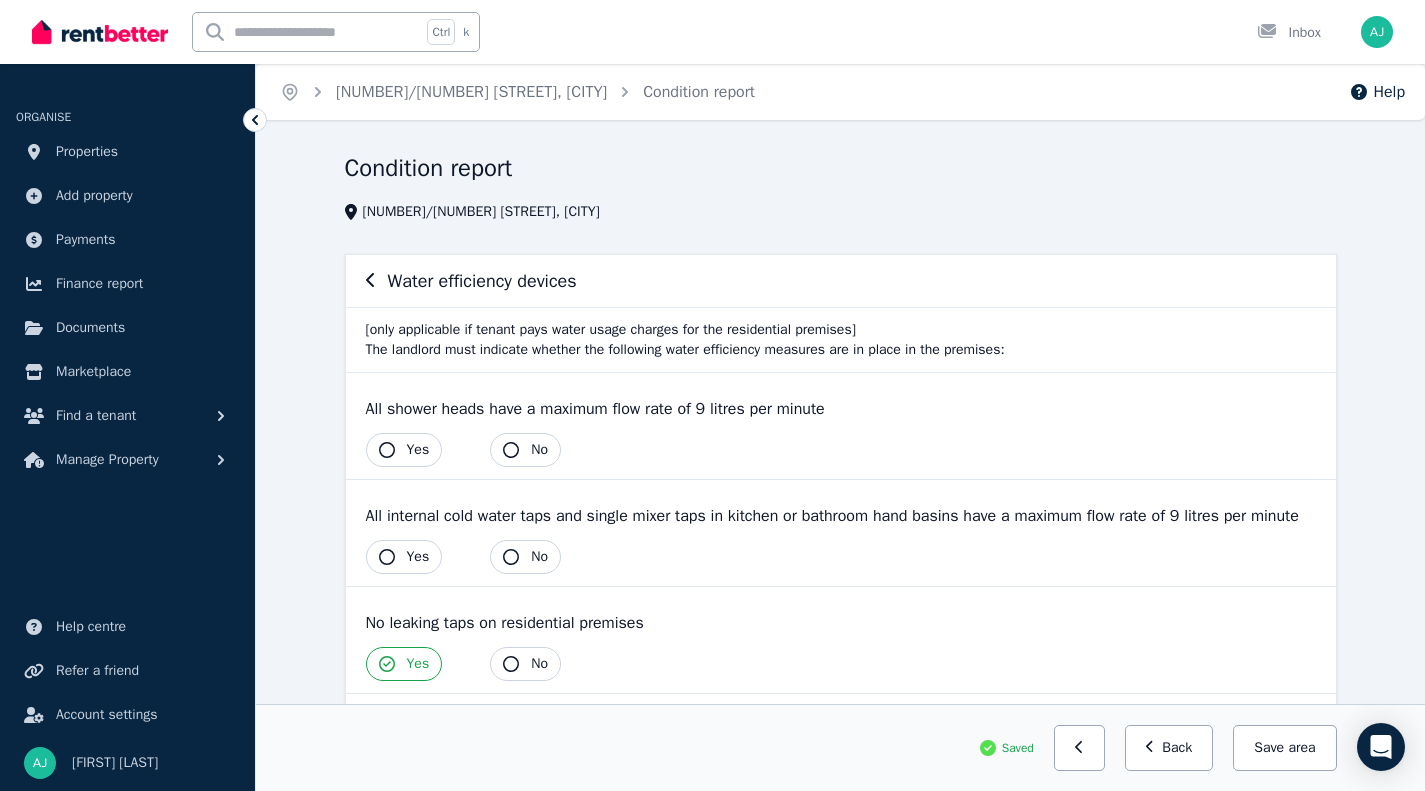 click on "Yes" at bounding box center [404, 450] 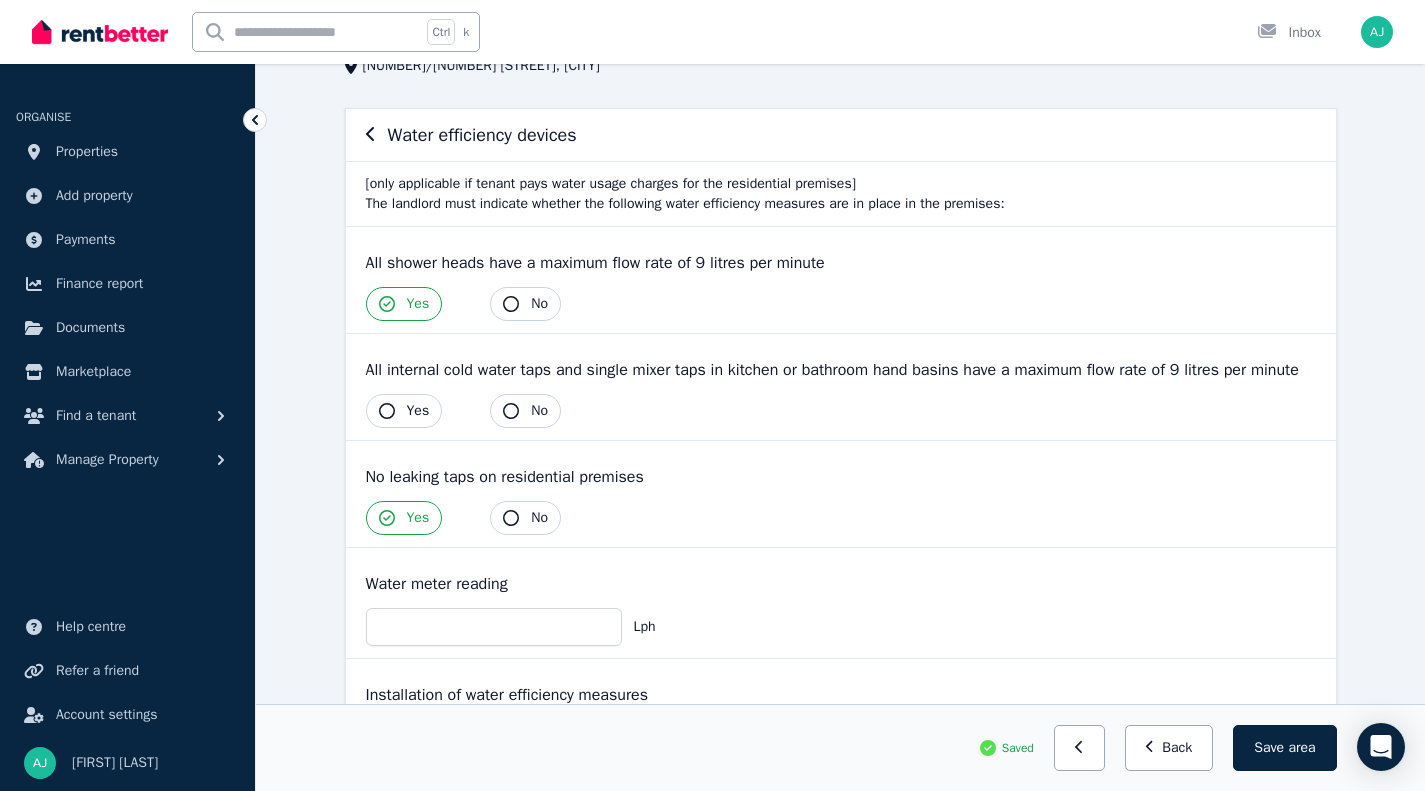 scroll, scrollTop: 200, scrollLeft: 0, axis: vertical 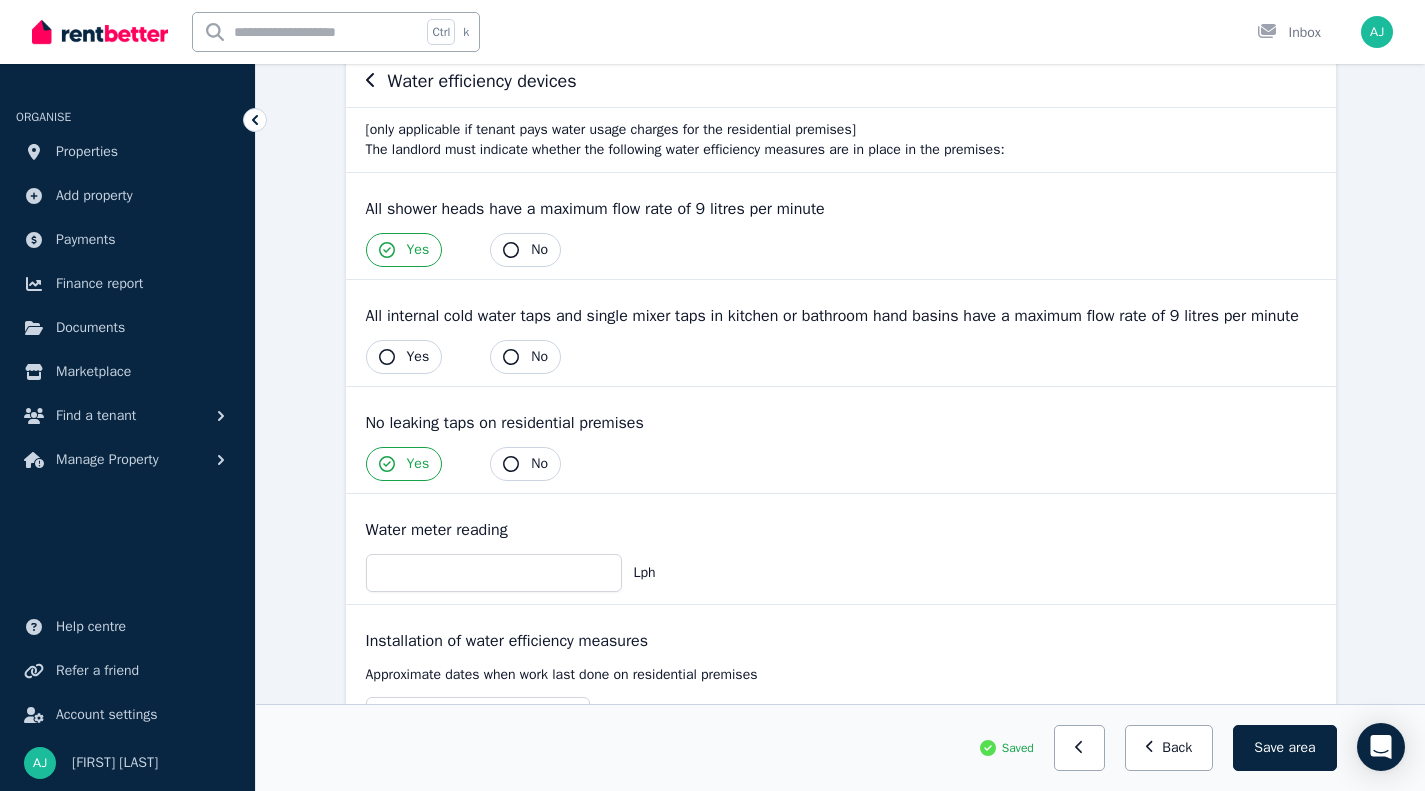 click on "Yes" at bounding box center (404, 357) 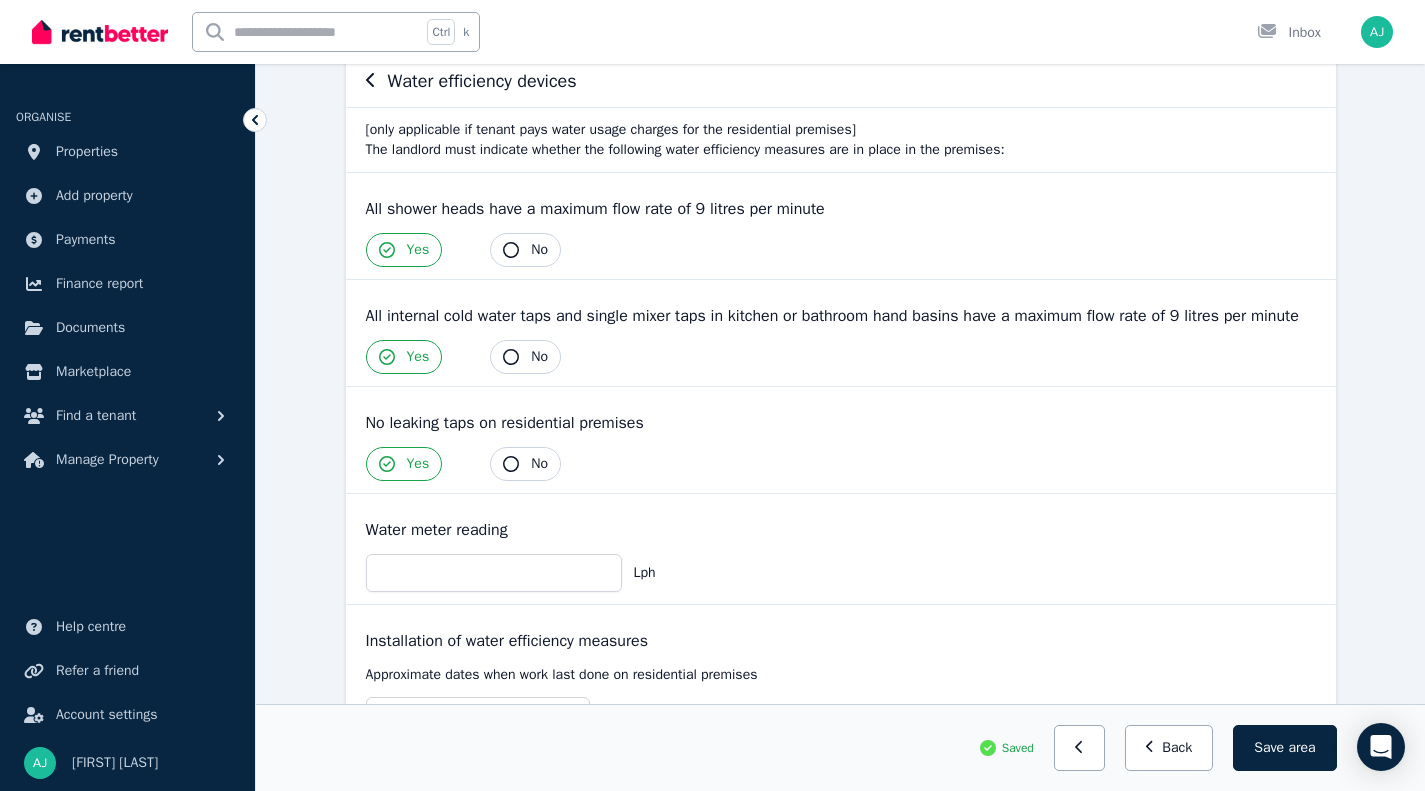 scroll, scrollTop: 300, scrollLeft: 0, axis: vertical 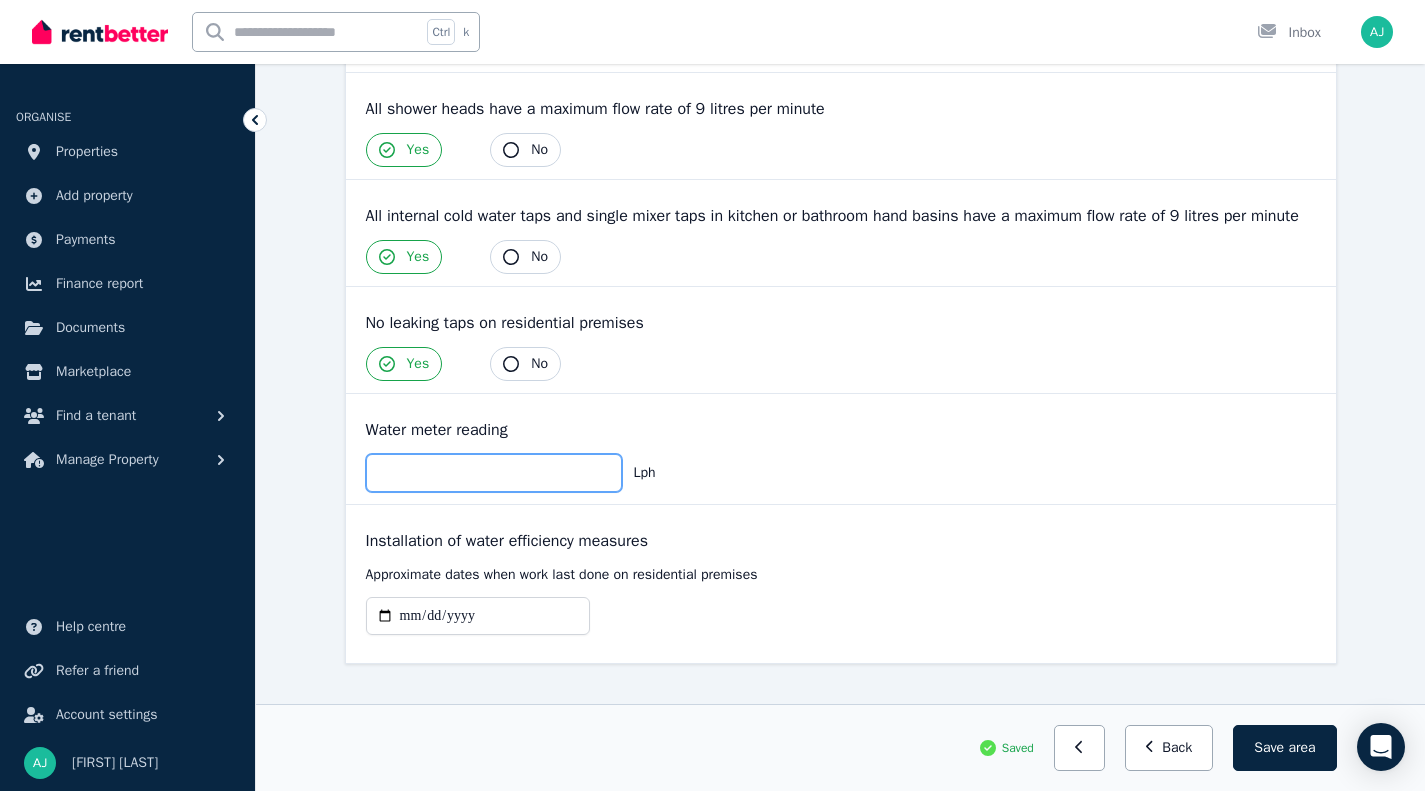click at bounding box center (494, 473) 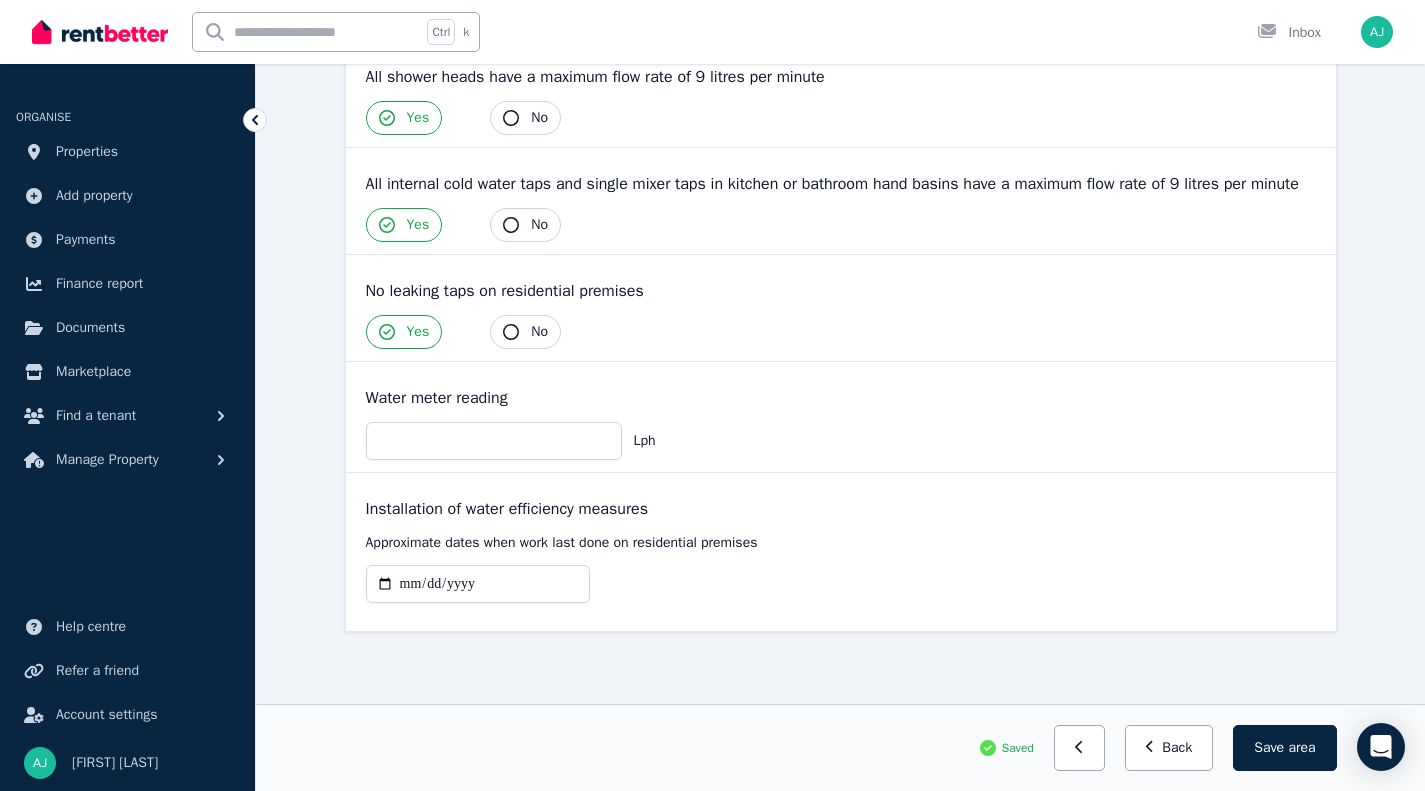 click on "Save   area" at bounding box center (1284, 748) 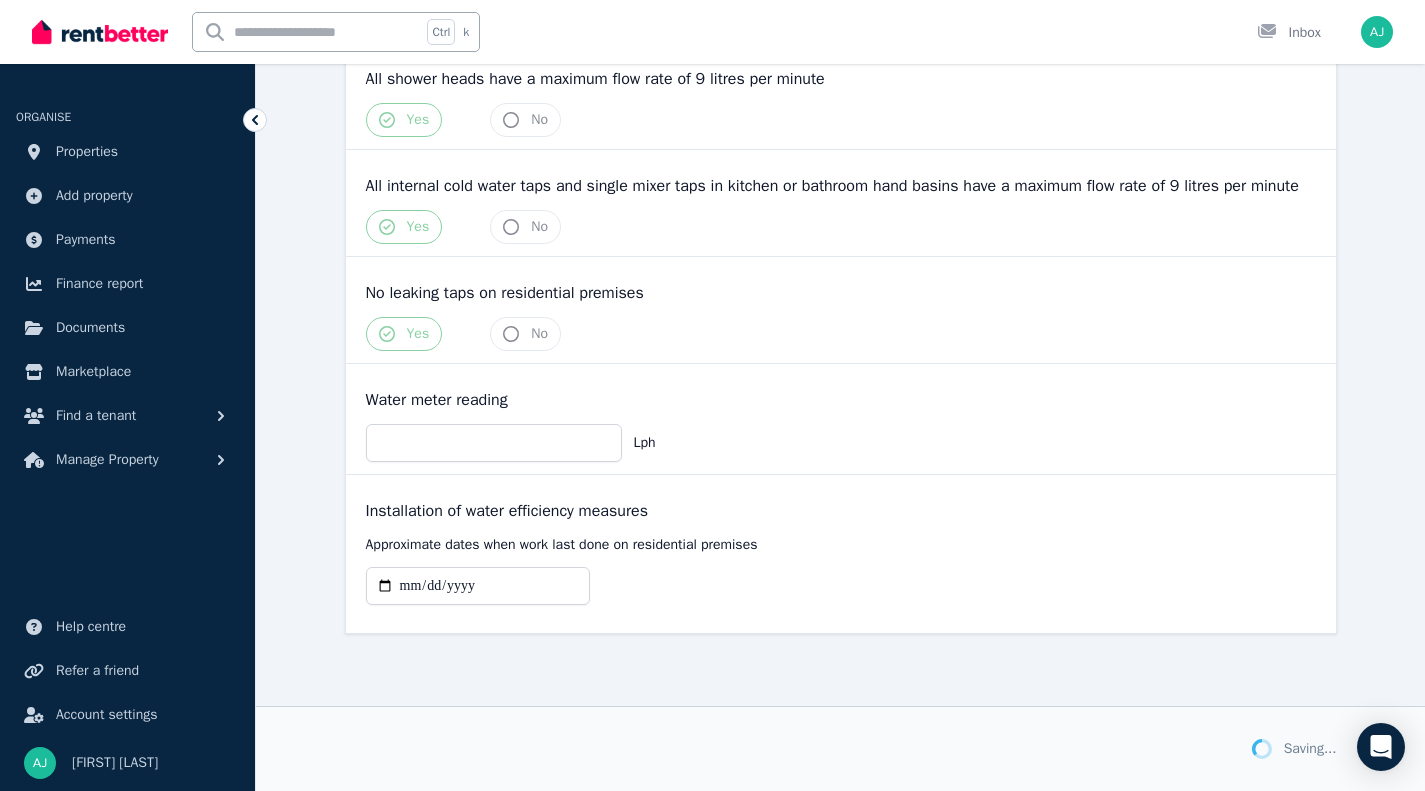 scroll, scrollTop: 356, scrollLeft: 0, axis: vertical 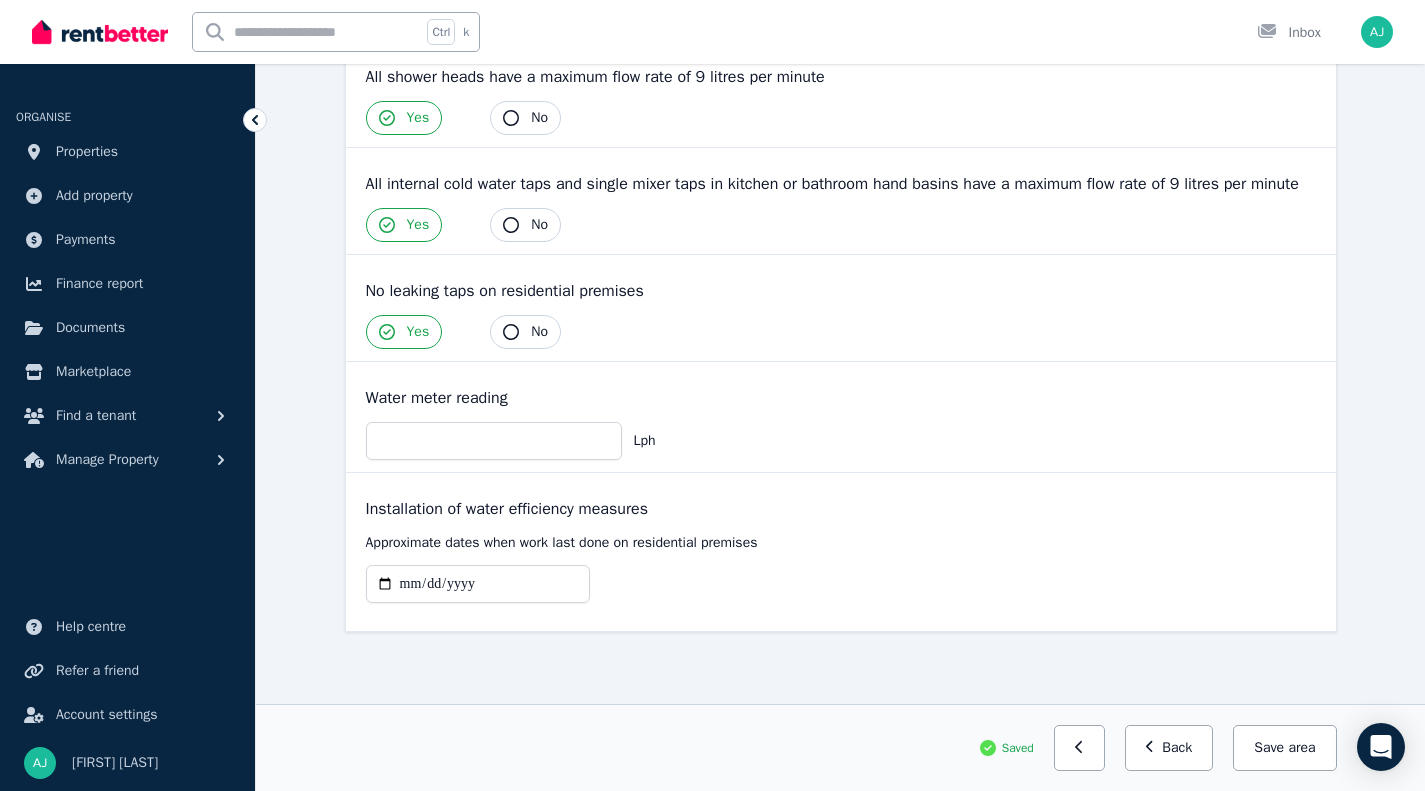 click on "Save   area" at bounding box center [1284, 748] 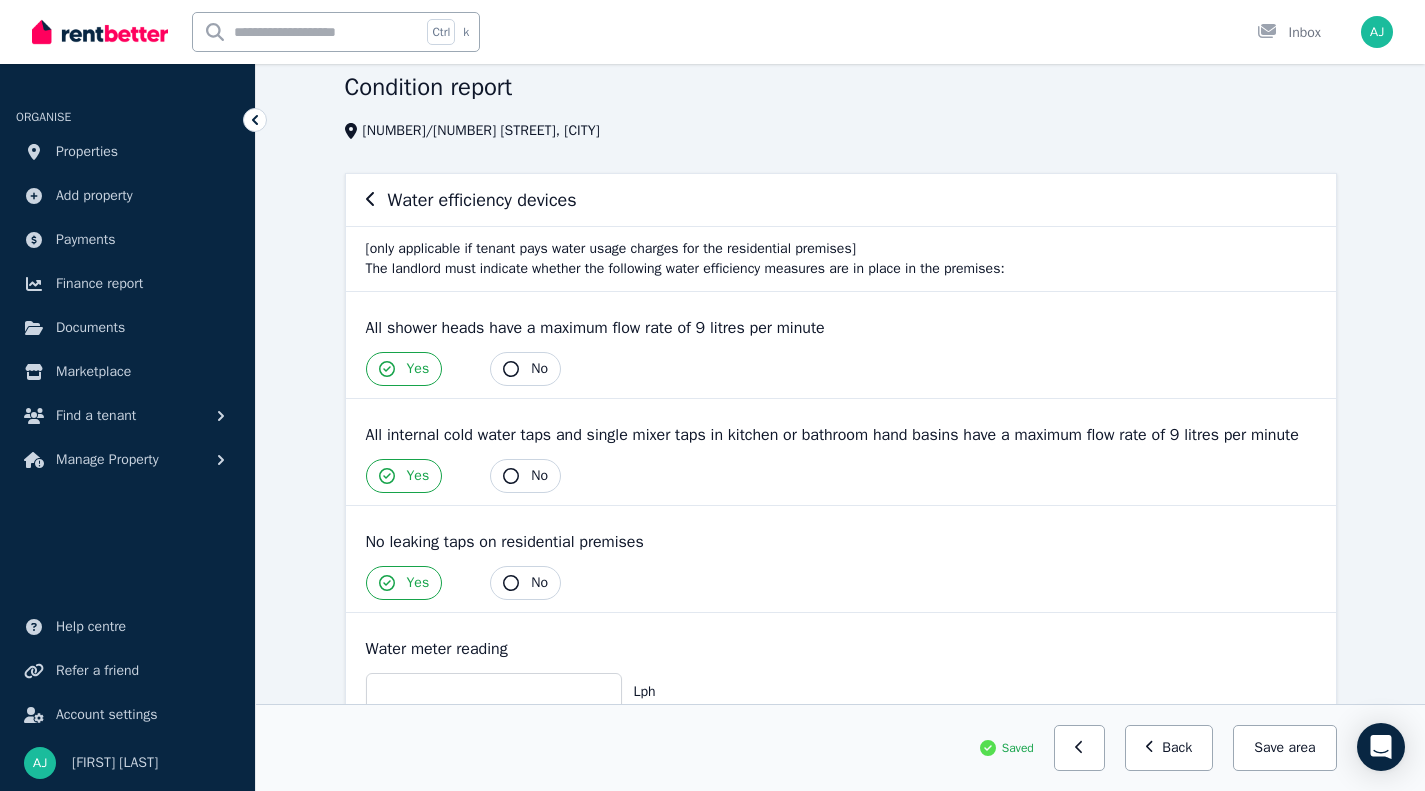 scroll, scrollTop: 0, scrollLeft: 0, axis: both 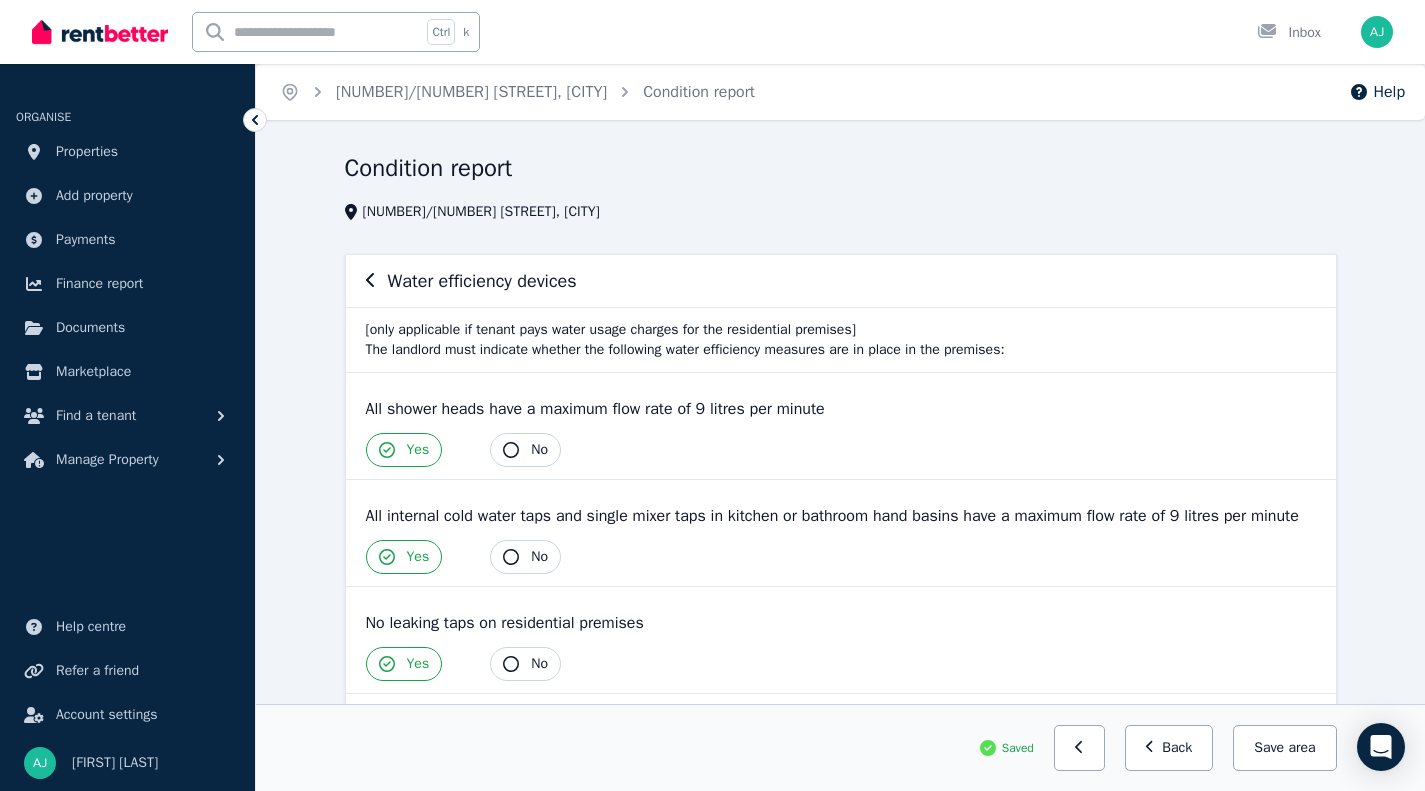 click on "Condition report" at bounding box center [699, 92] 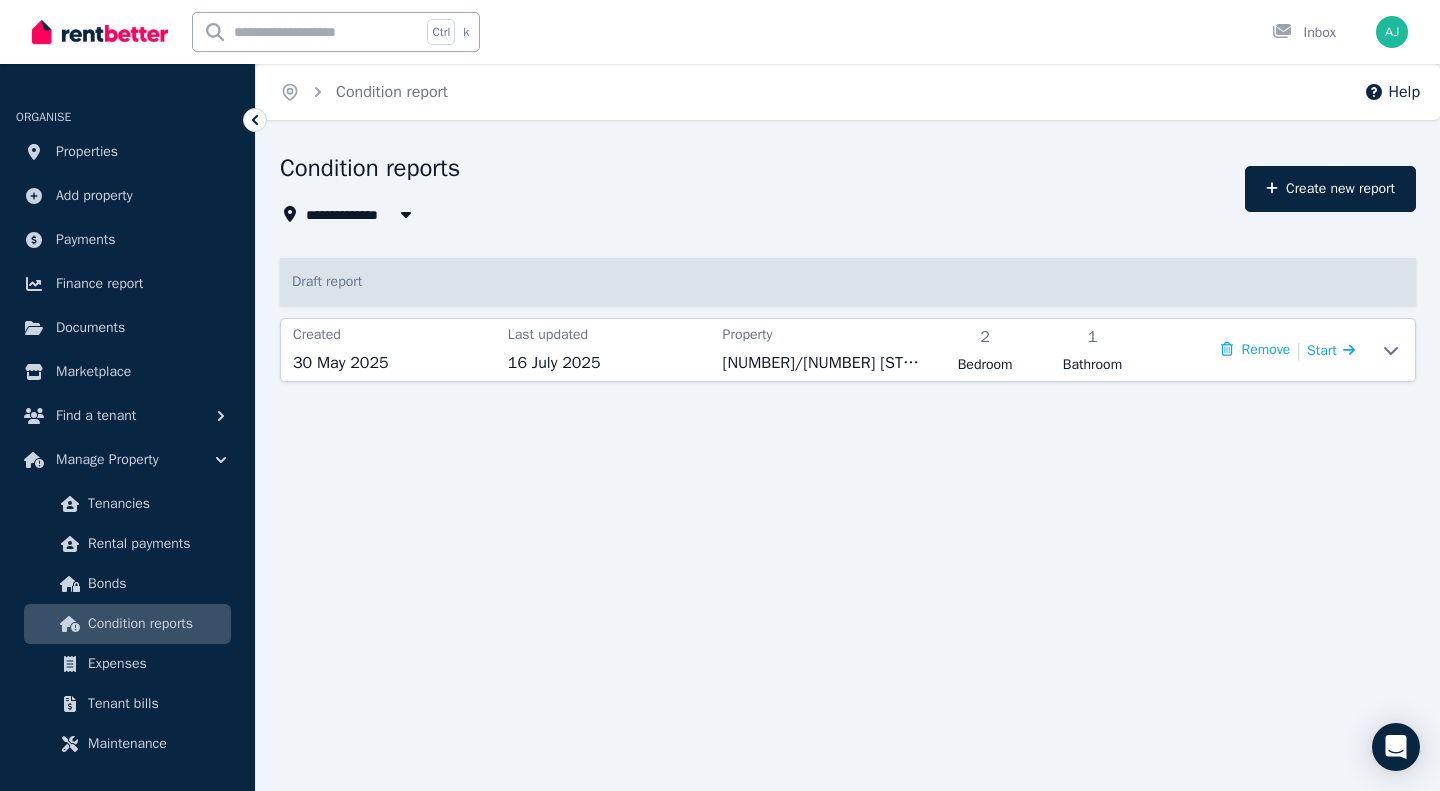 click 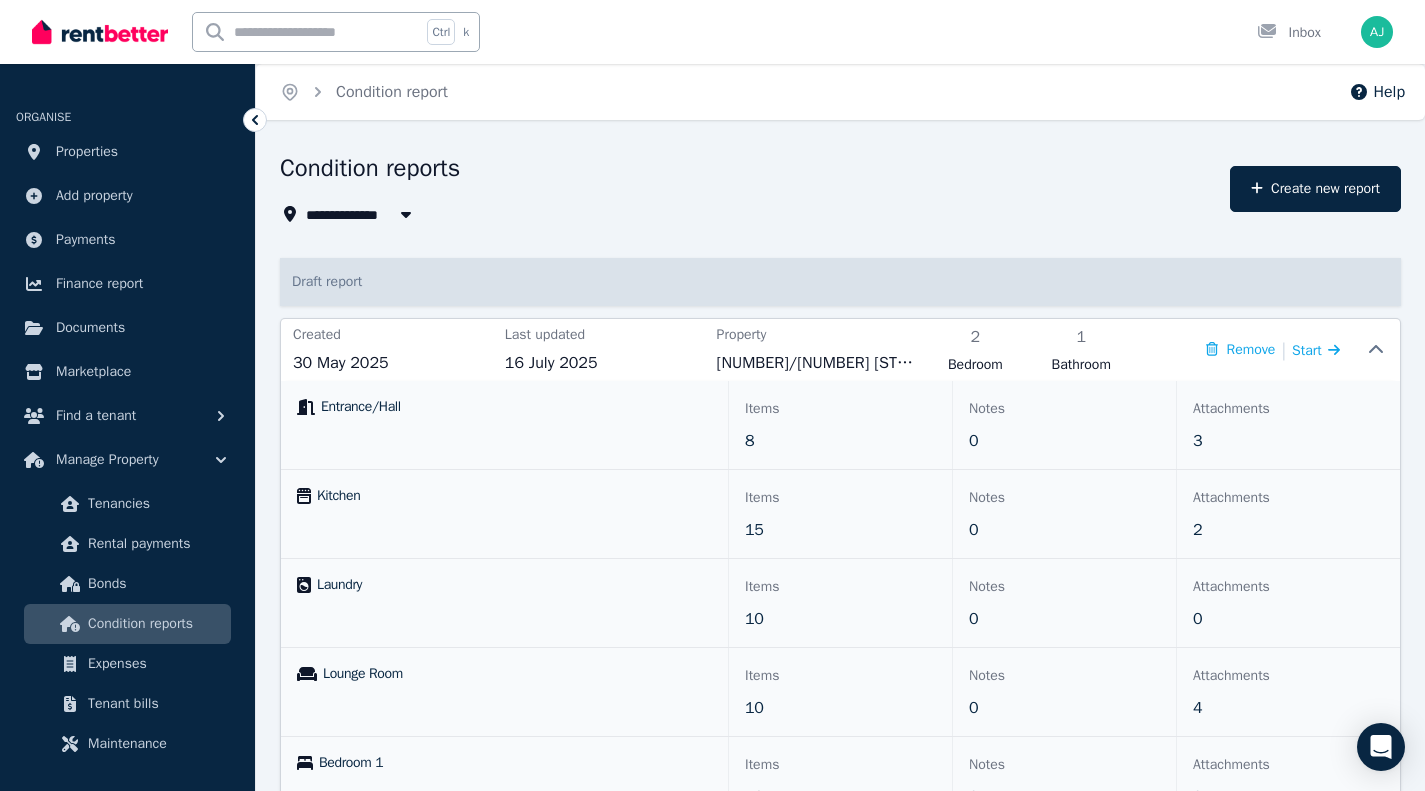 click on "Last updated" at bounding box center (605, 335) 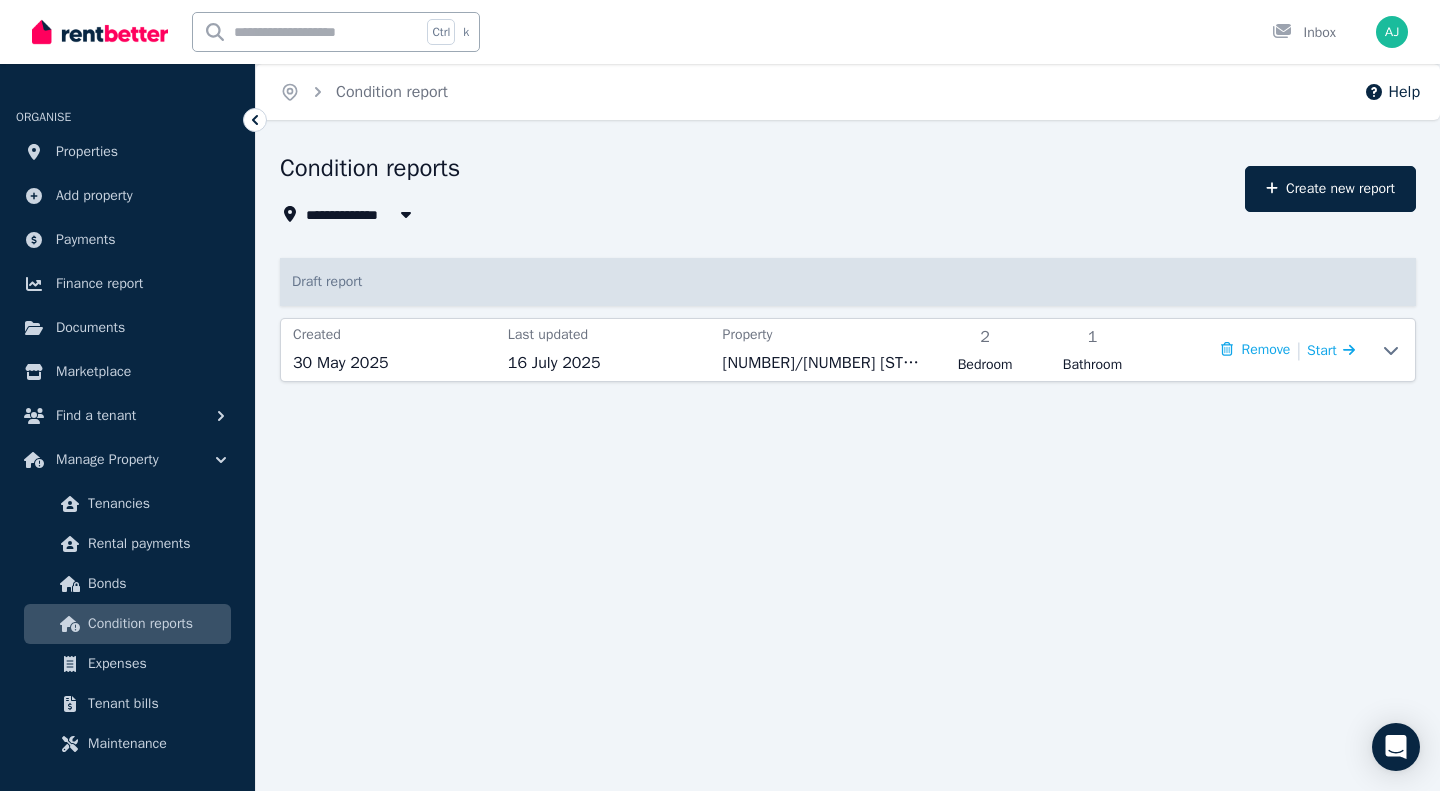 click on "30 May 2025" at bounding box center (394, 363) 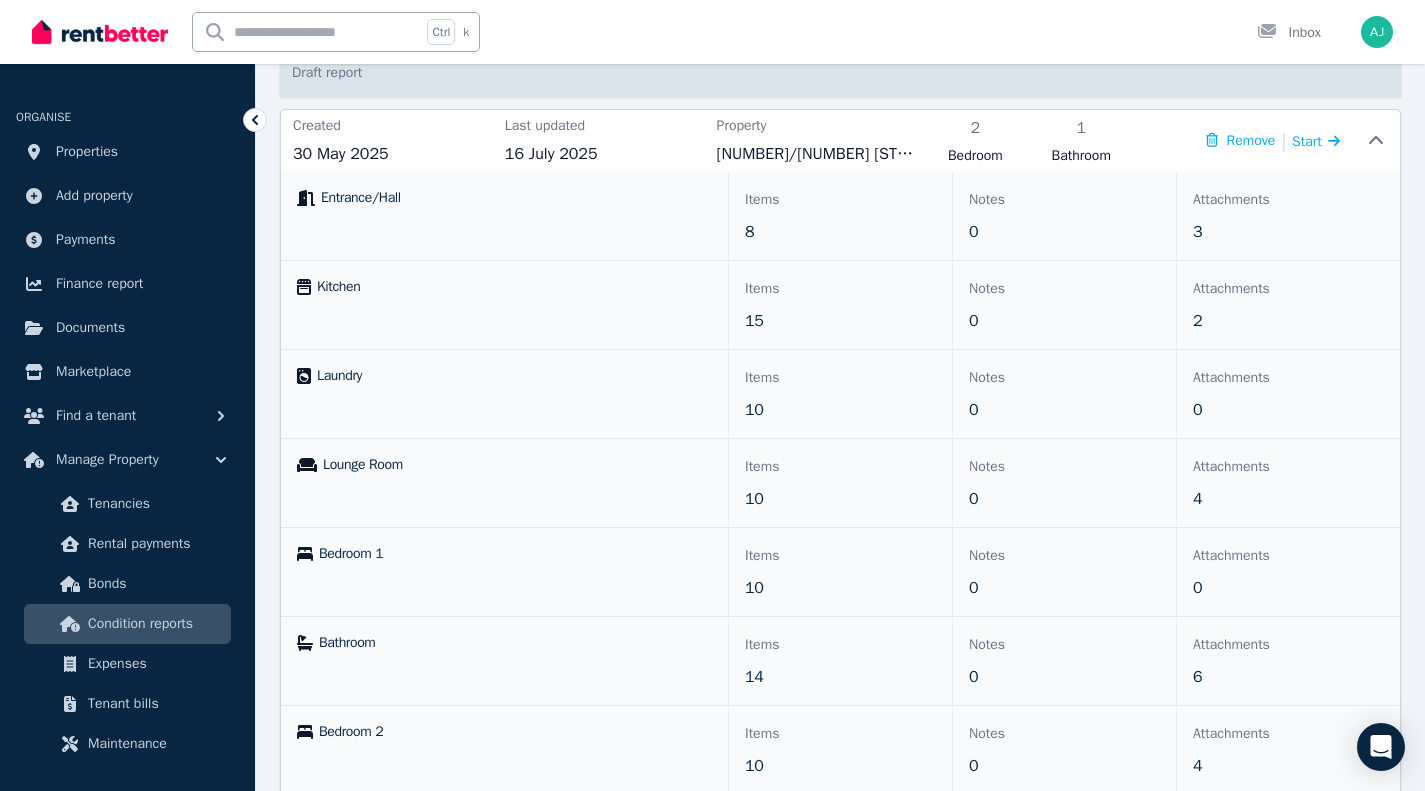 scroll, scrollTop: 185, scrollLeft: 0, axis: vertical 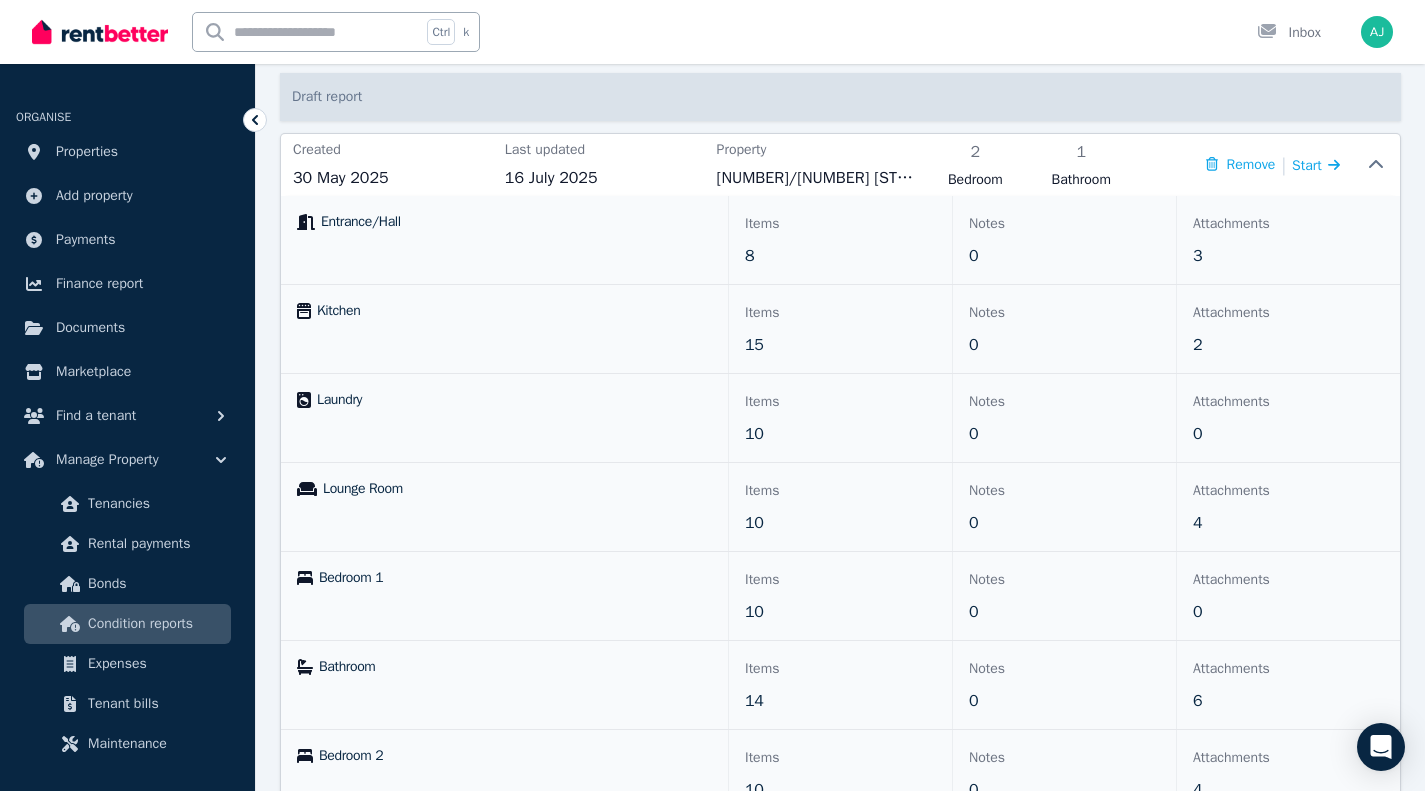 click on "Entrance/Hall" at bounding box center [504, 240] 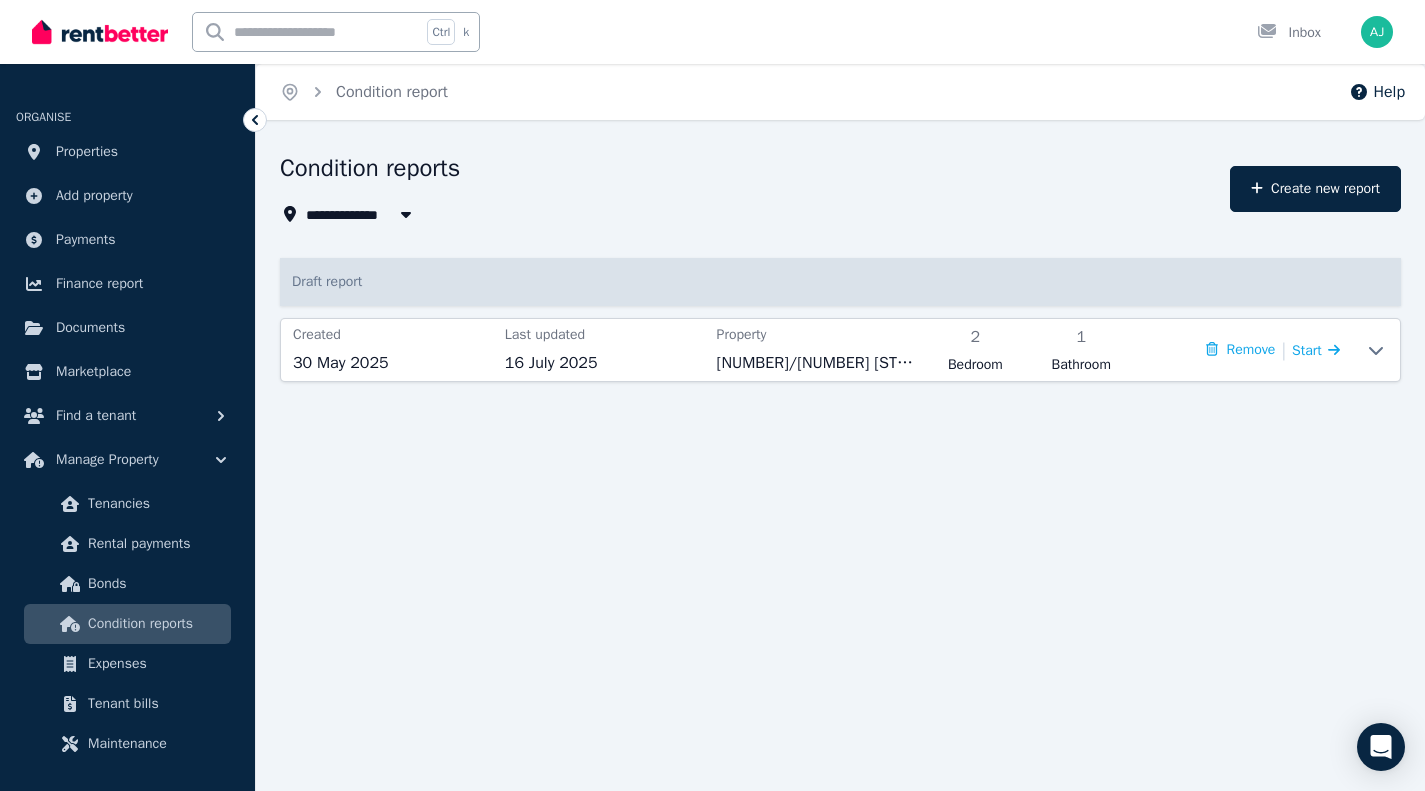 scroll, scrollTop: 0, scrollLeft: 0, axis: both 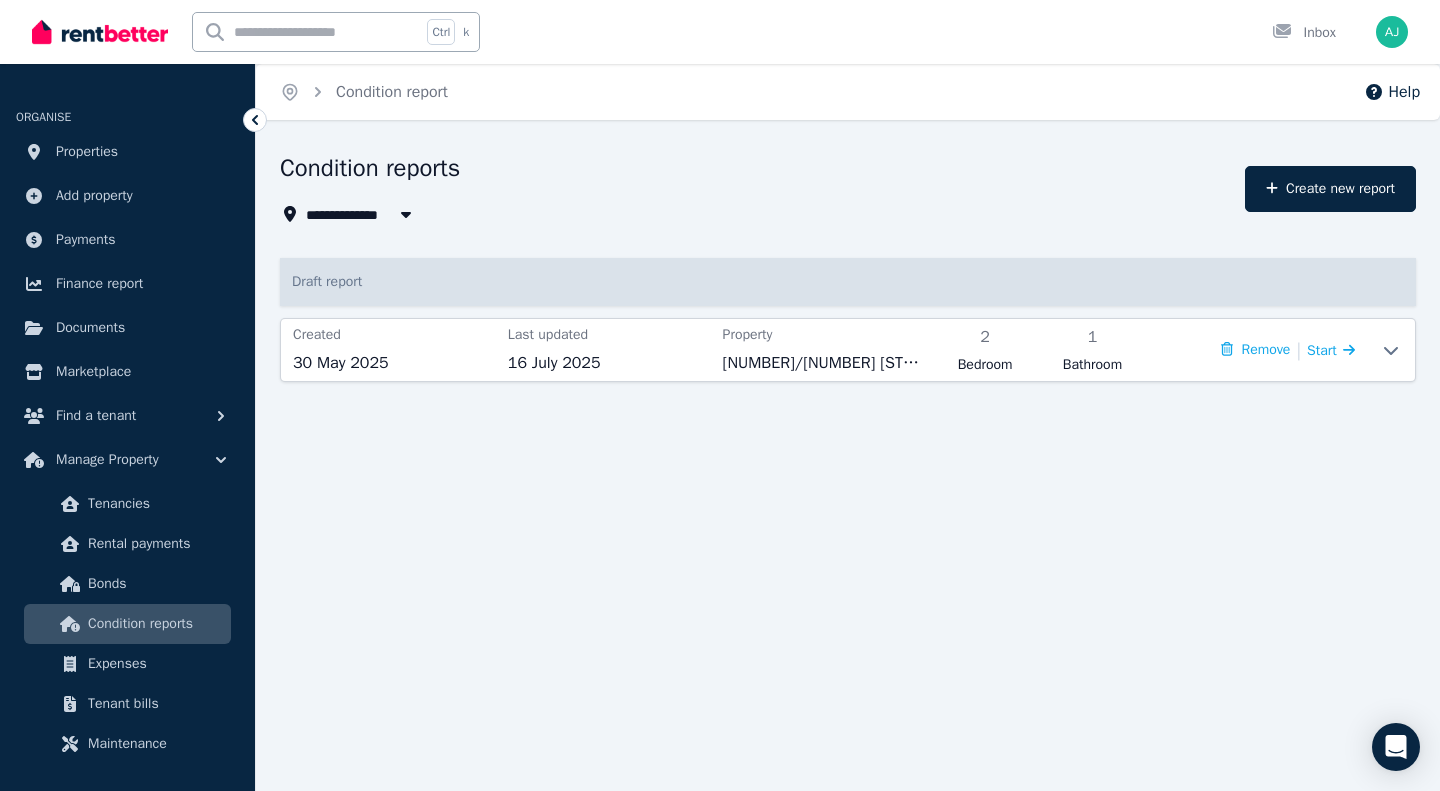 click on "Start" at bounding box center [1322, 350] 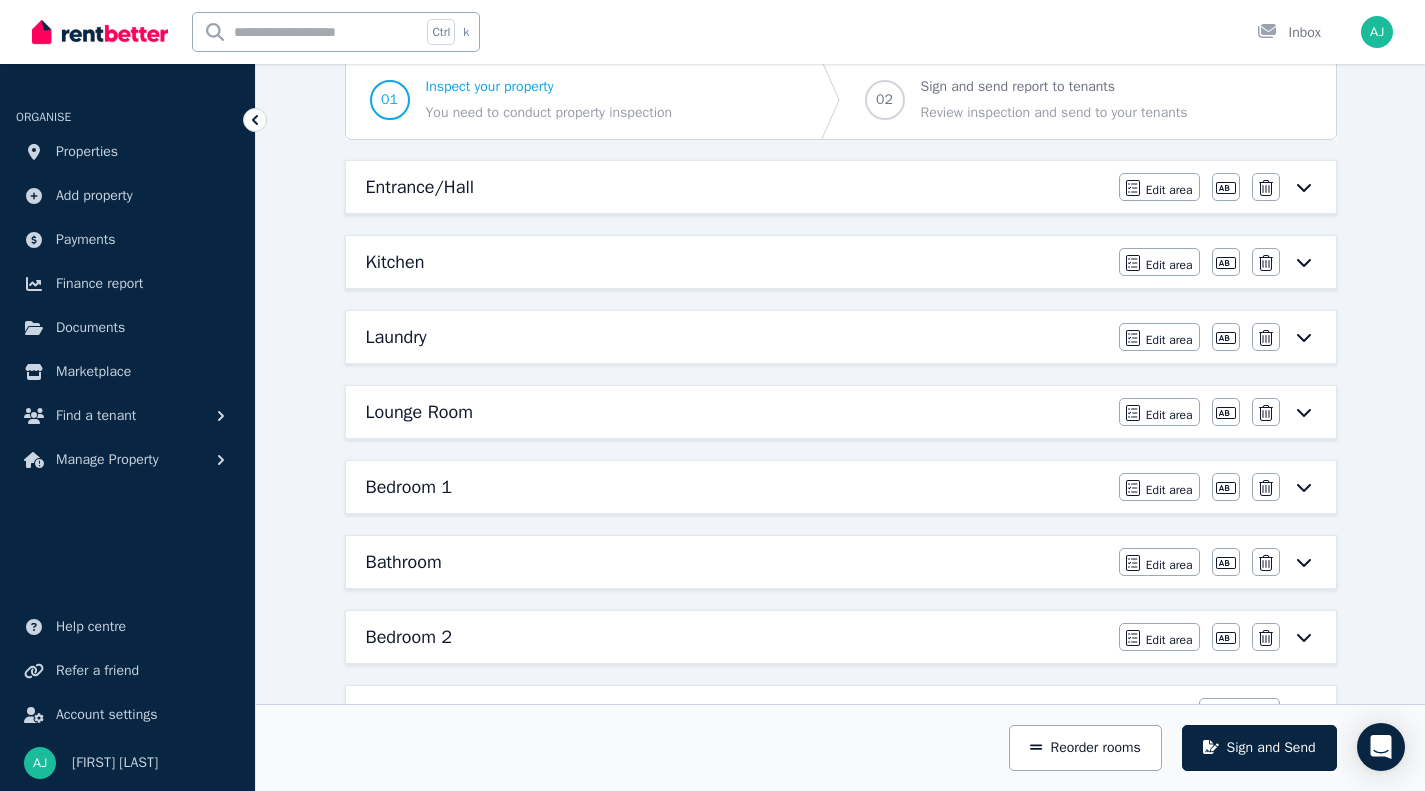 scroll, scrollTop: 200, scrollLeft: 0, axis: vertical 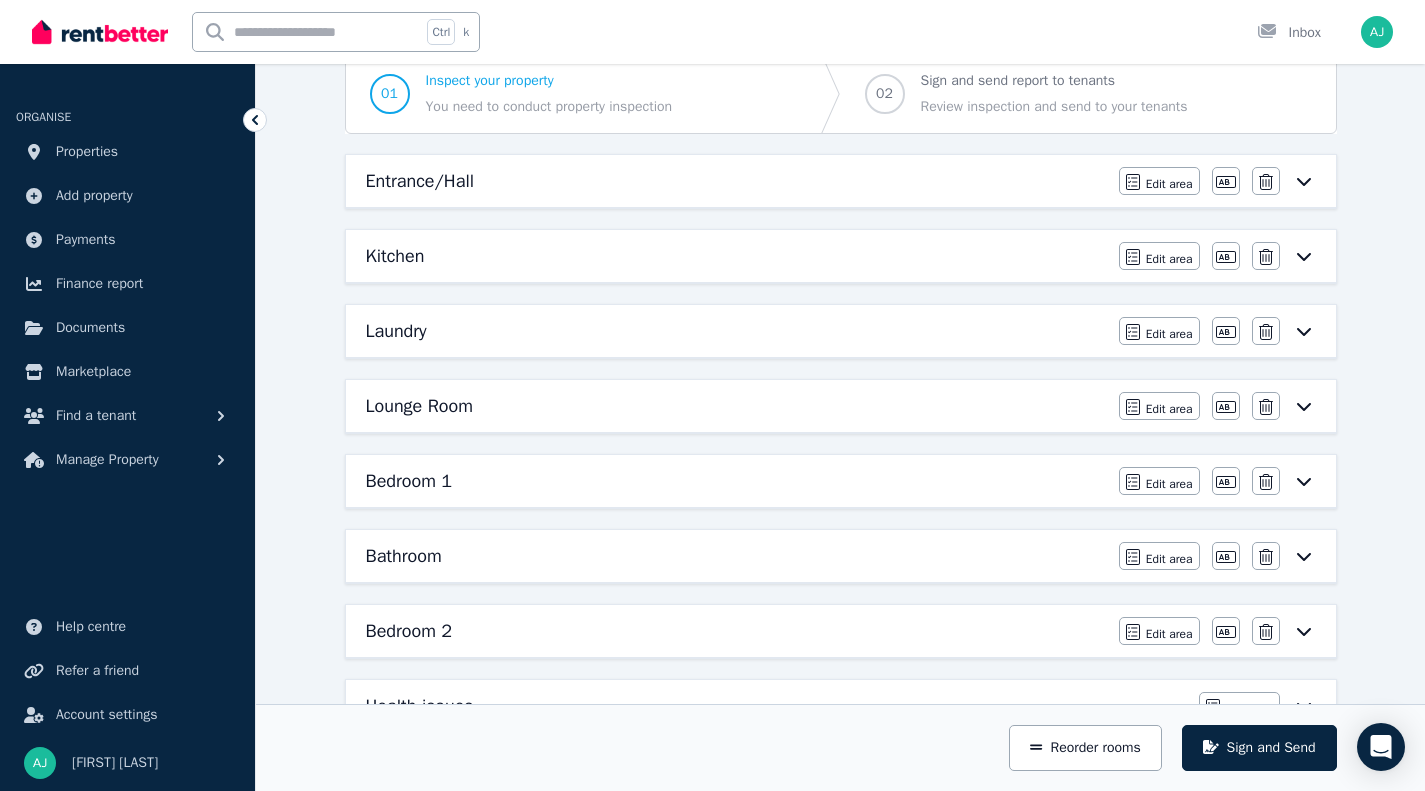 click on "Bedroom 2" at bounding box center [736, 631] 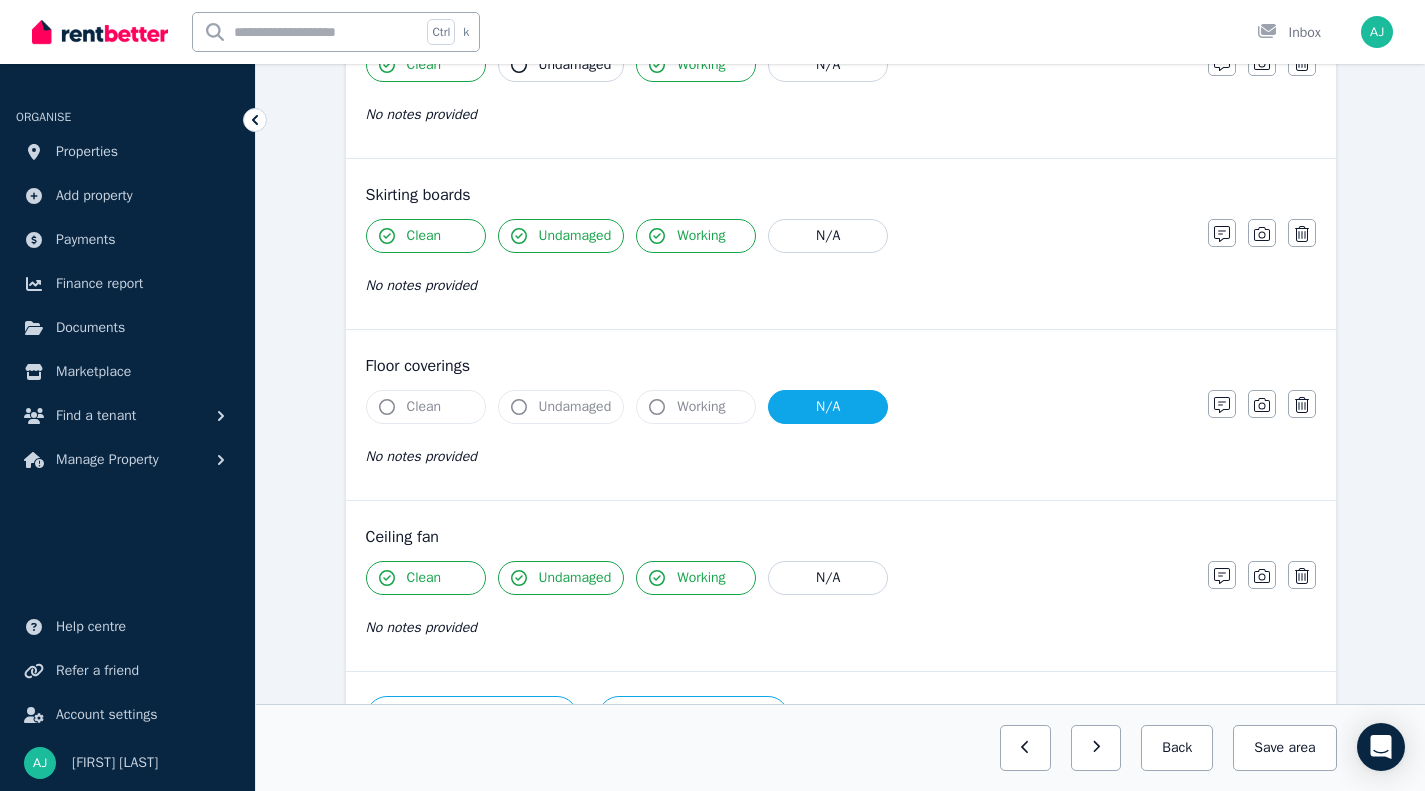 scroll, scrollTop: 1700, scrollLeft: 0, axis: vertical 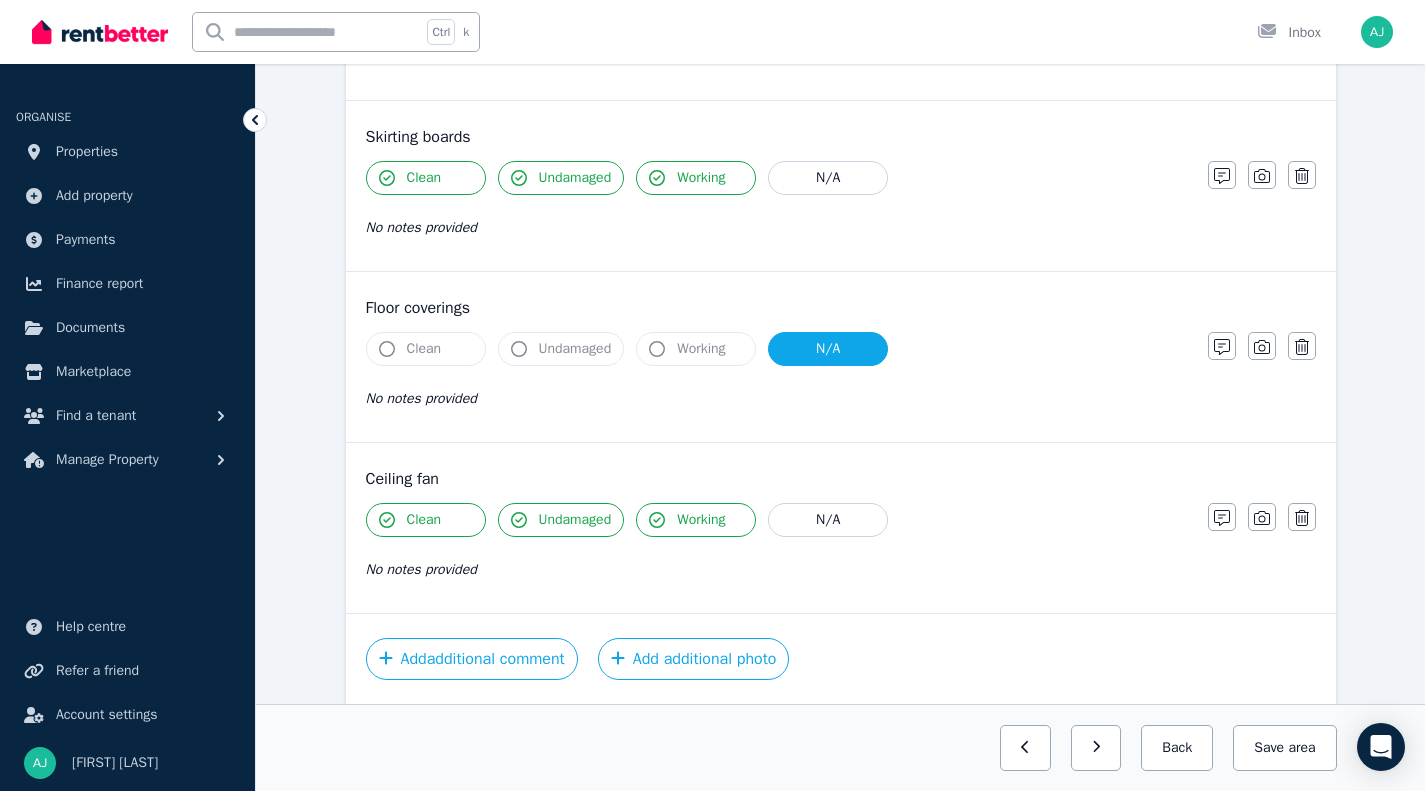 click on "Undamaged" at bounding box center [575, 178] 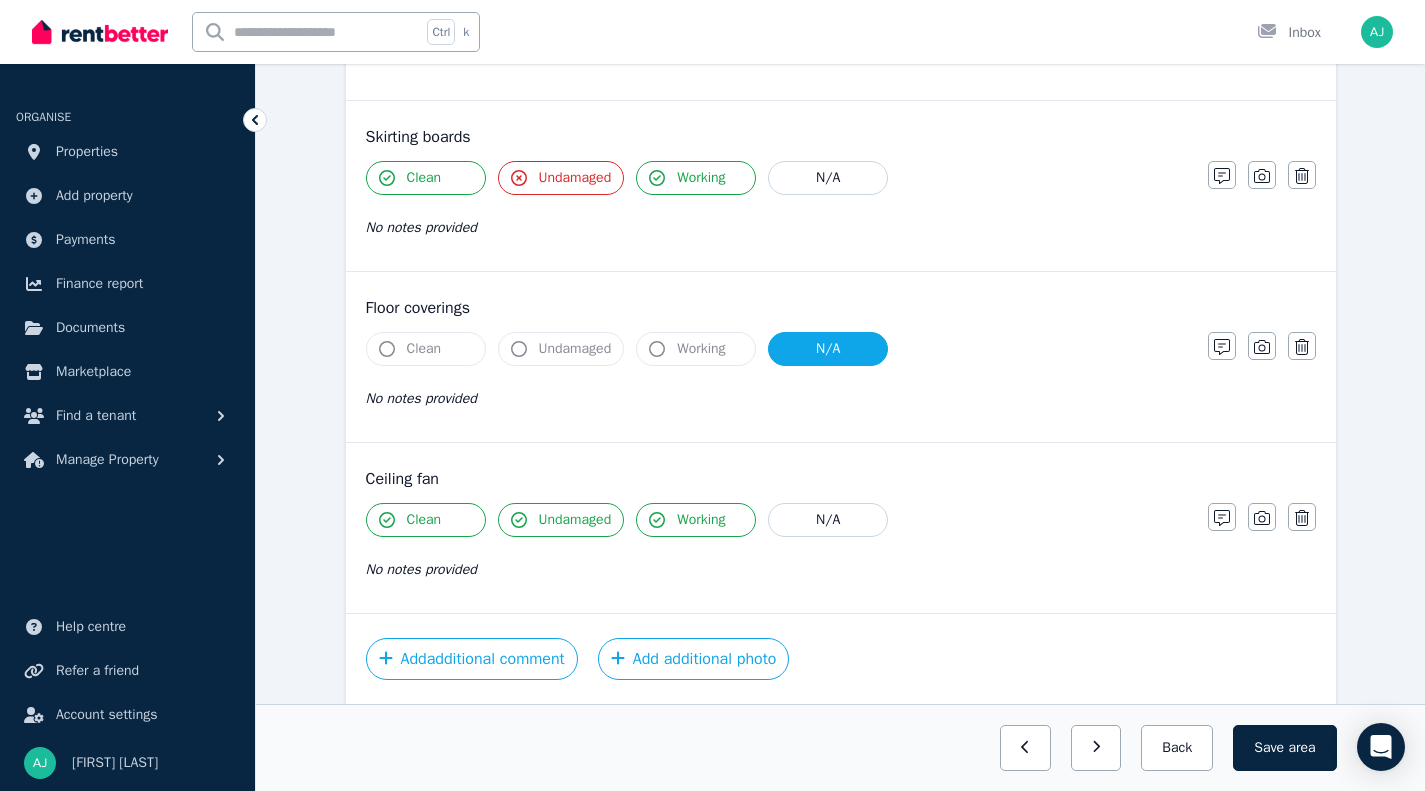 click 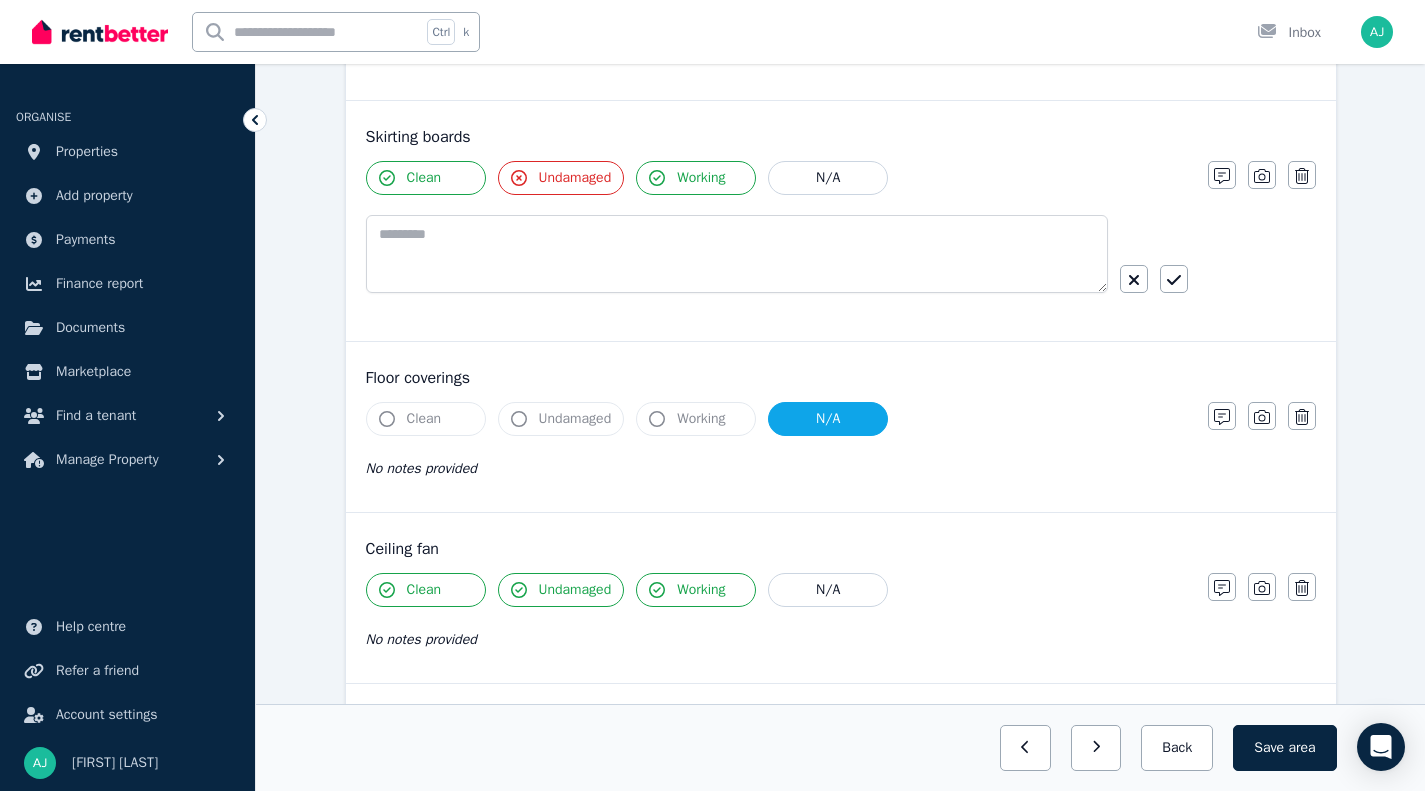 scroll, scrollTop: 1770, scrollLeft: 0, axis: vertical 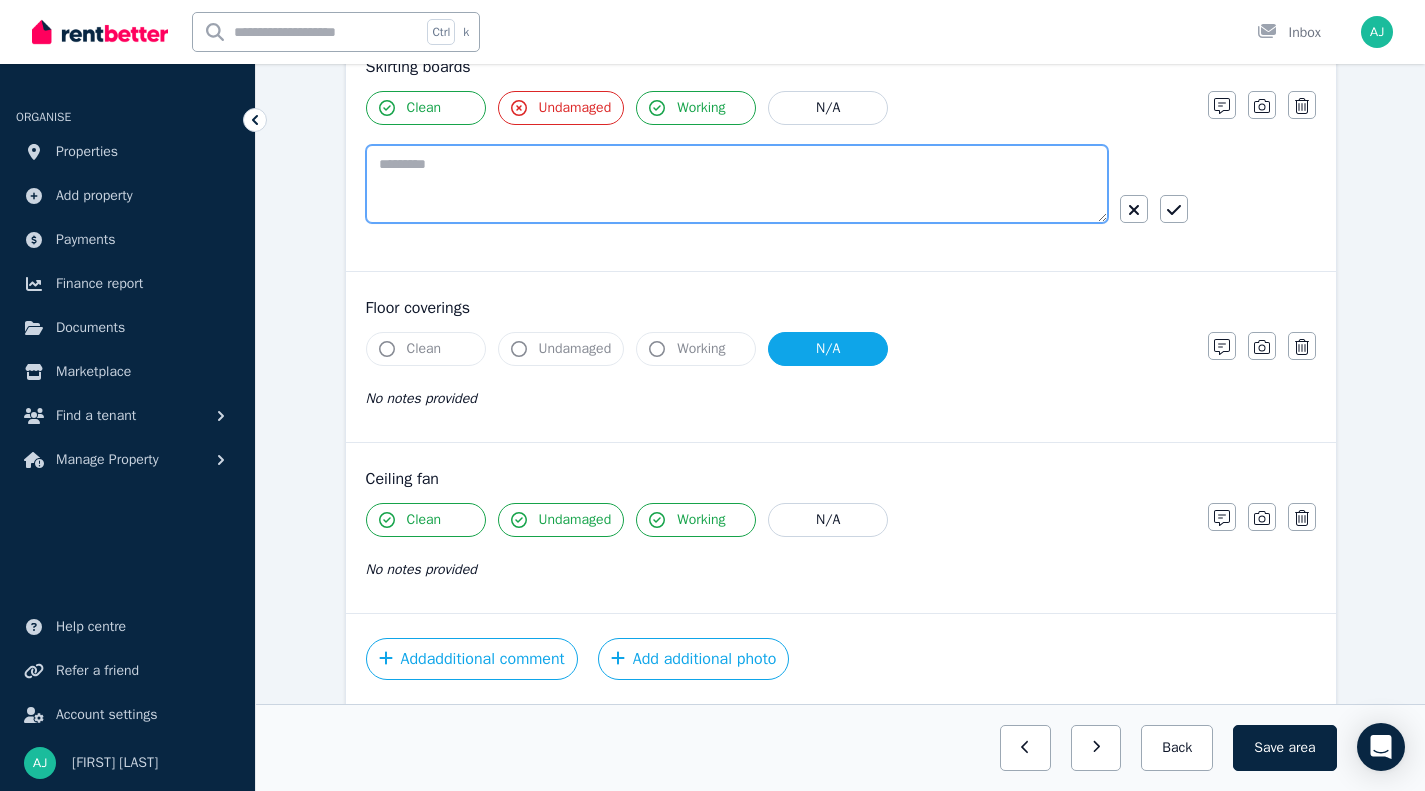 click at bounding box center [737, 184] 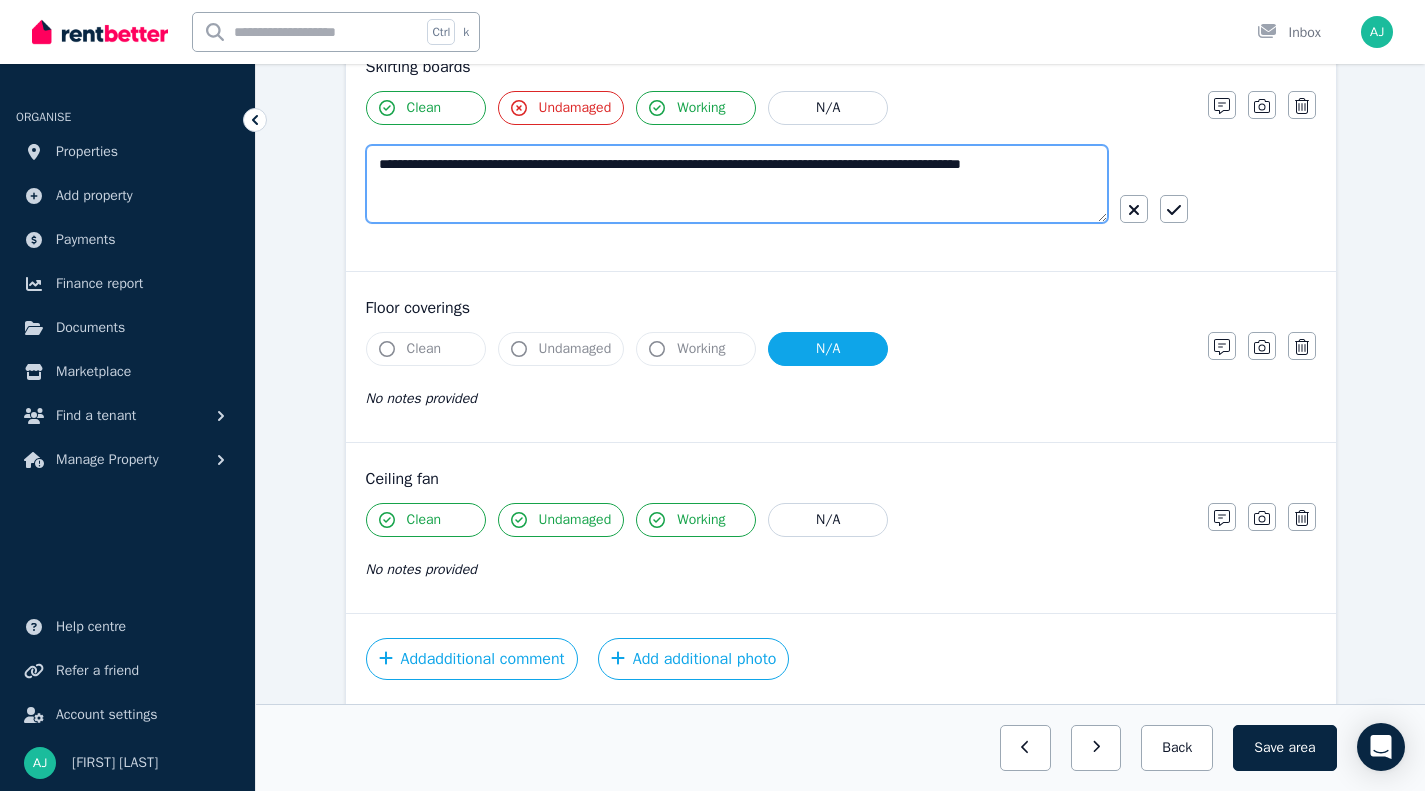 type on "**********" 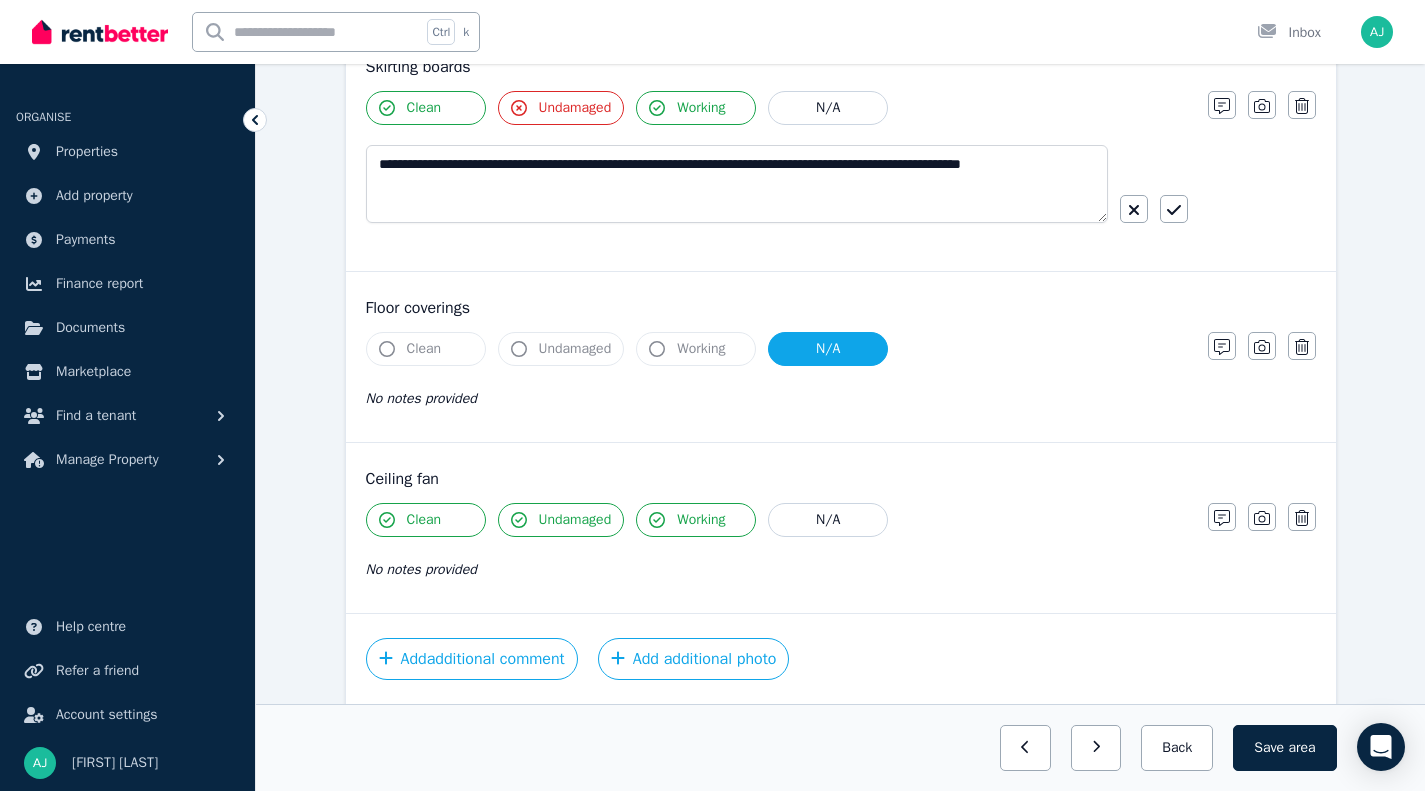 click 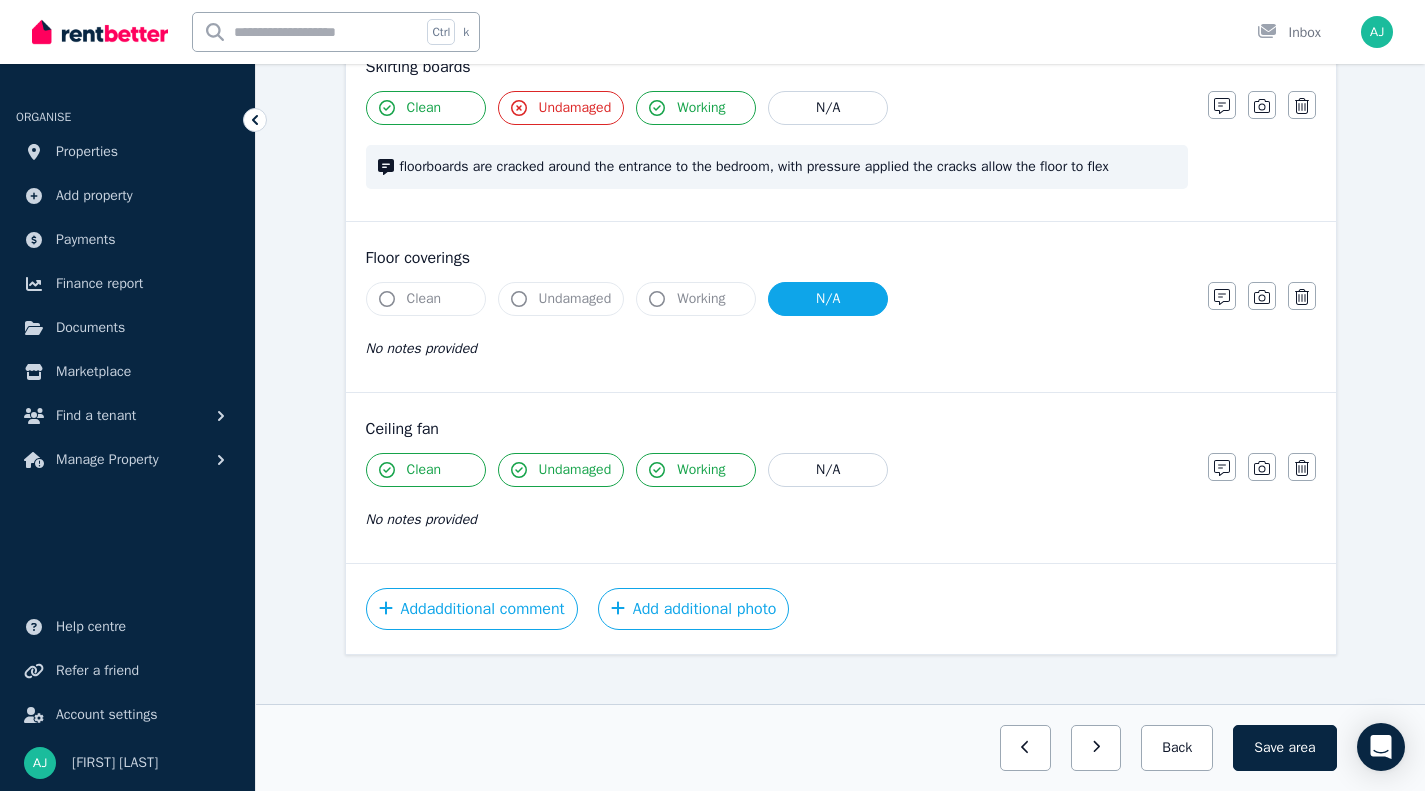 scroll, scrollTop: 1720, scrollLeft: 0, axis: vertical 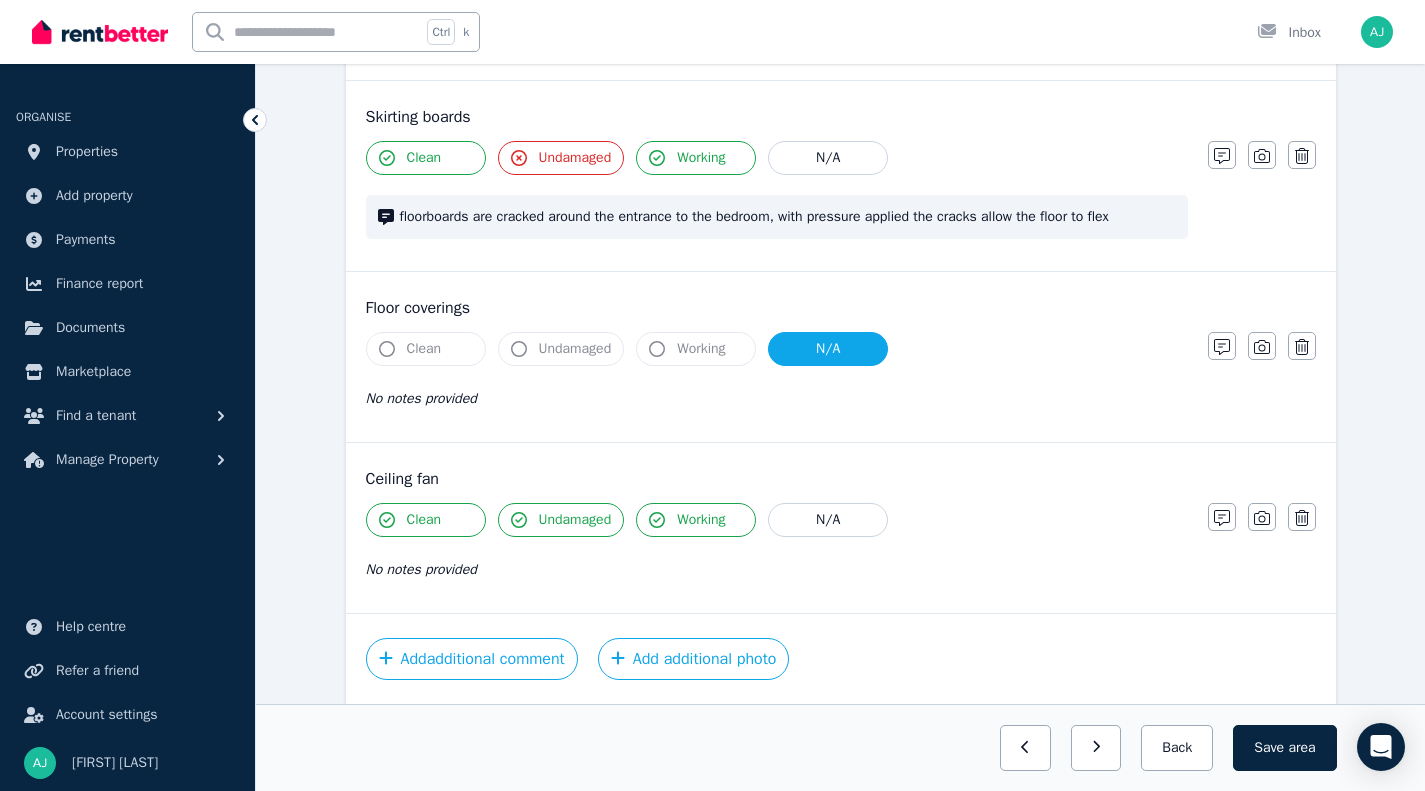 drag, startPoint x: 1266, startPoint y: 155, endPoint x: 1283, endPoint y: 174, distance: 25.495098 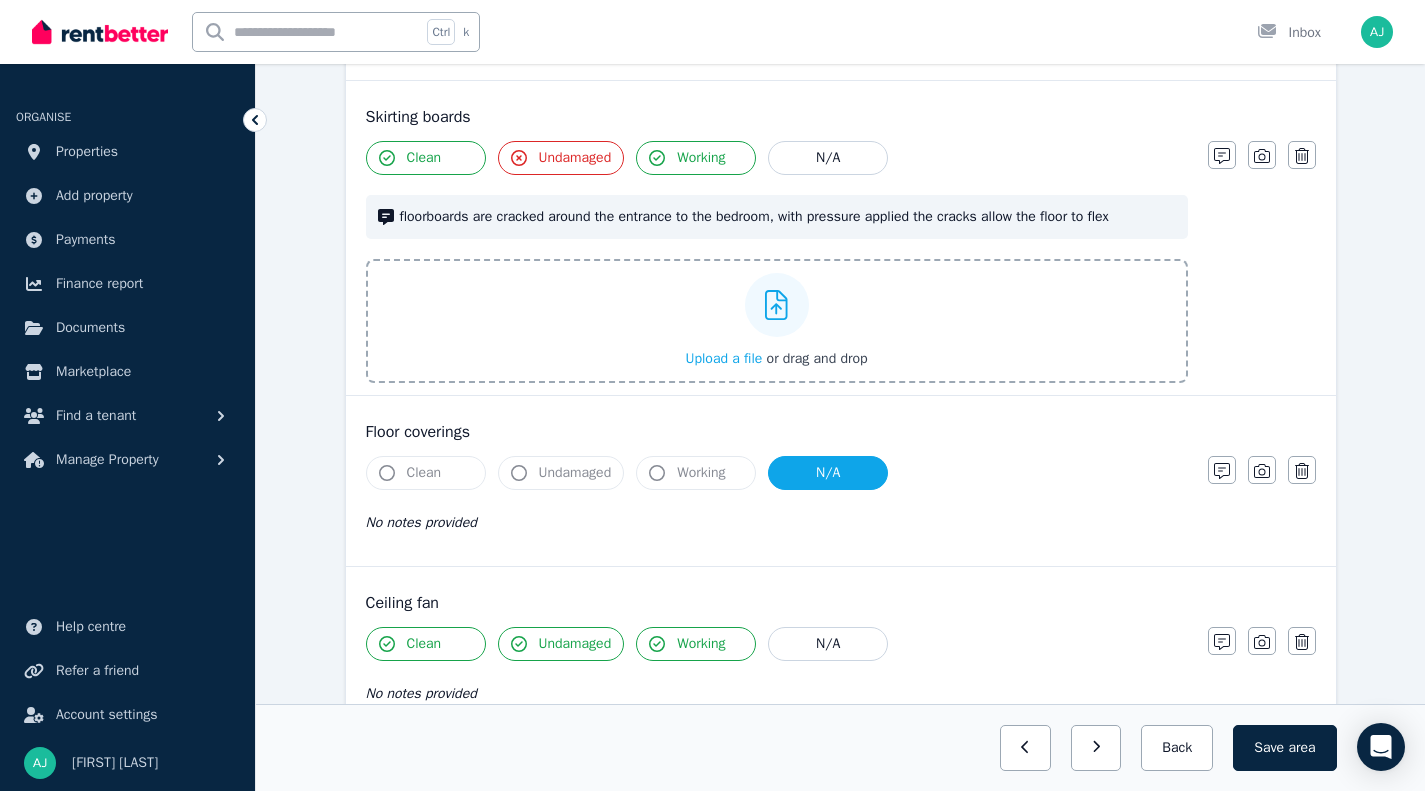 scroll, scrollTop: 1844, scrollLeft: 0, axis: vertical 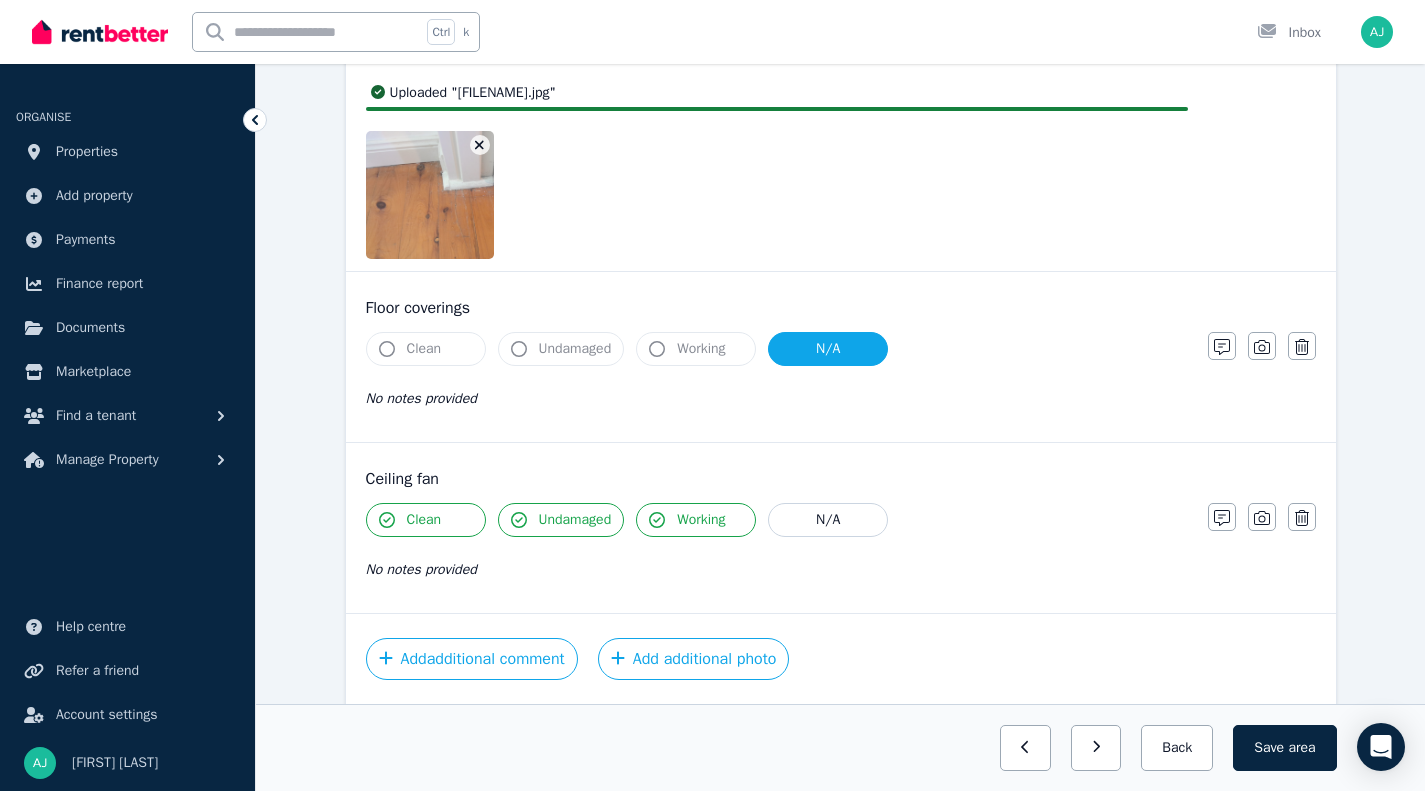 click on "Save   area" at bounding box center (1284, 748) 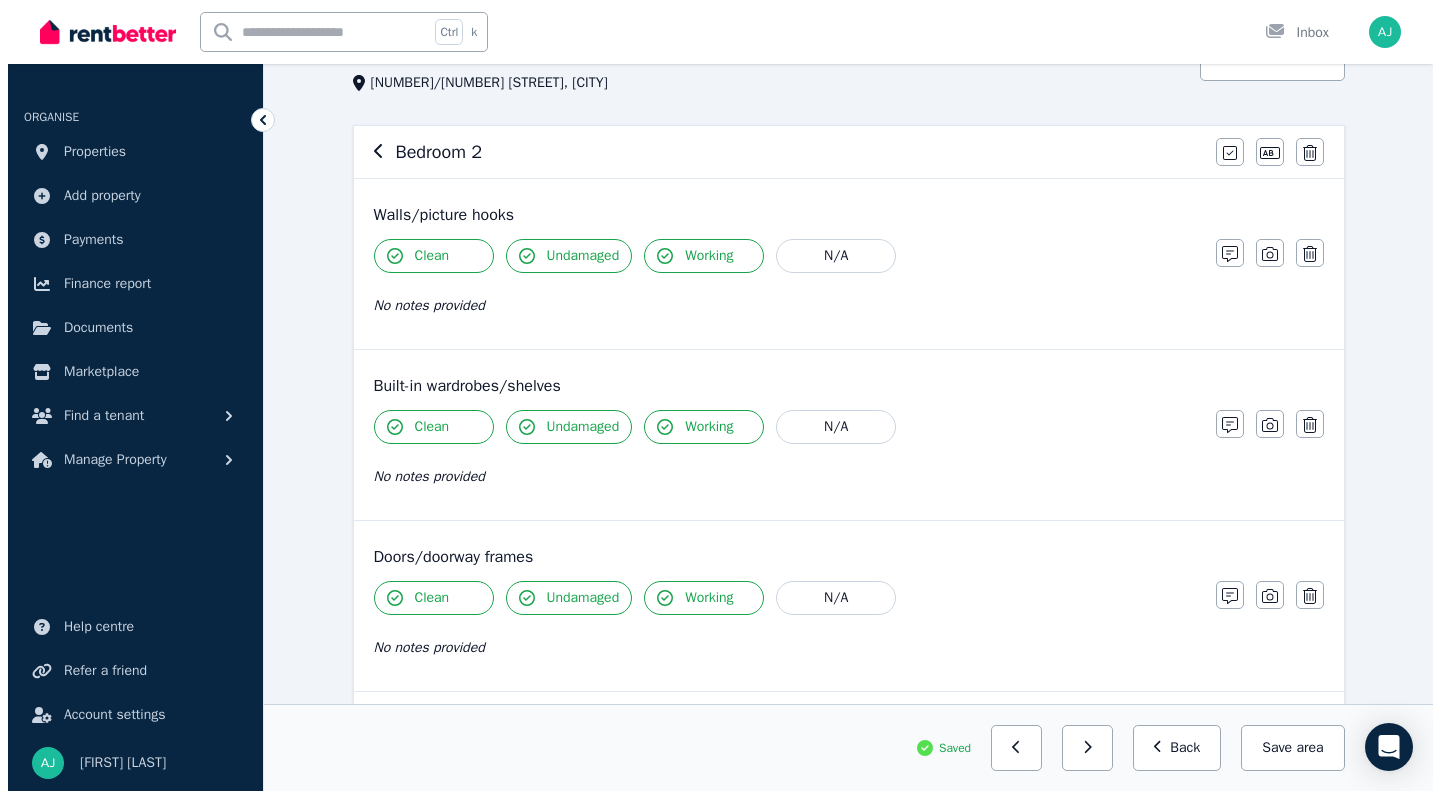 scroll, scrollTop: 0, scrollLeft: 0, axis: both 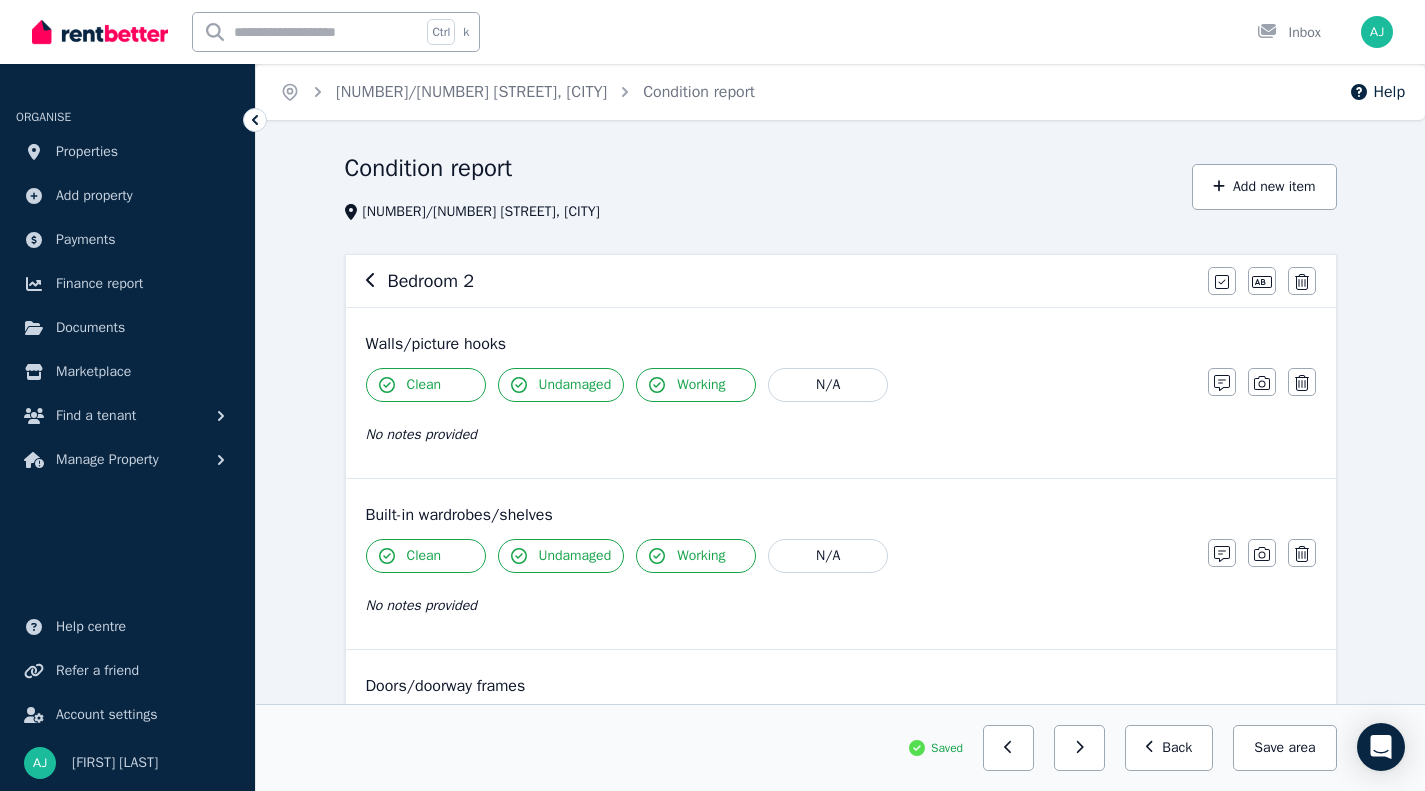 click on "Condition report" at bounding box center (699, 92) 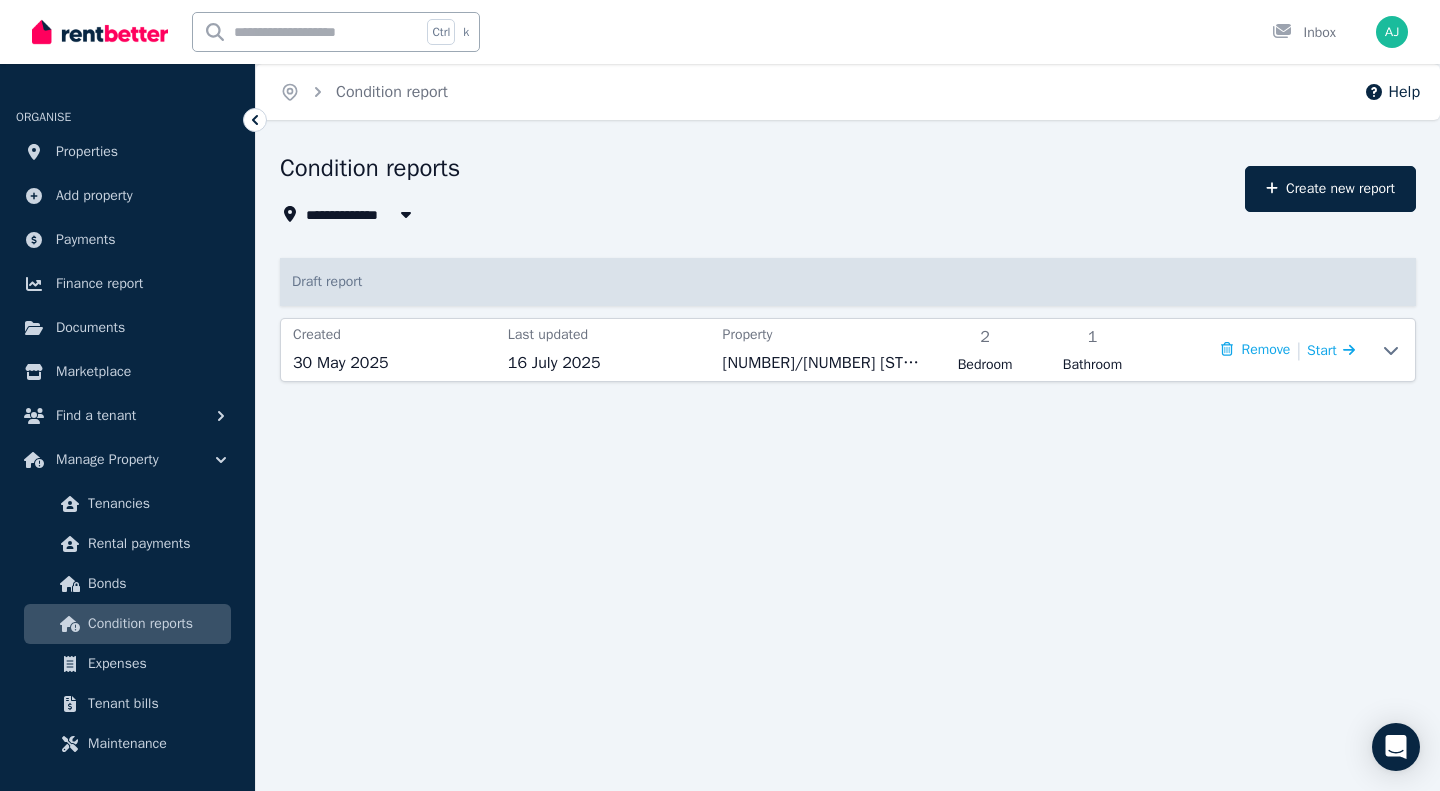 click on "Start" at bounding box center [1331, 350] 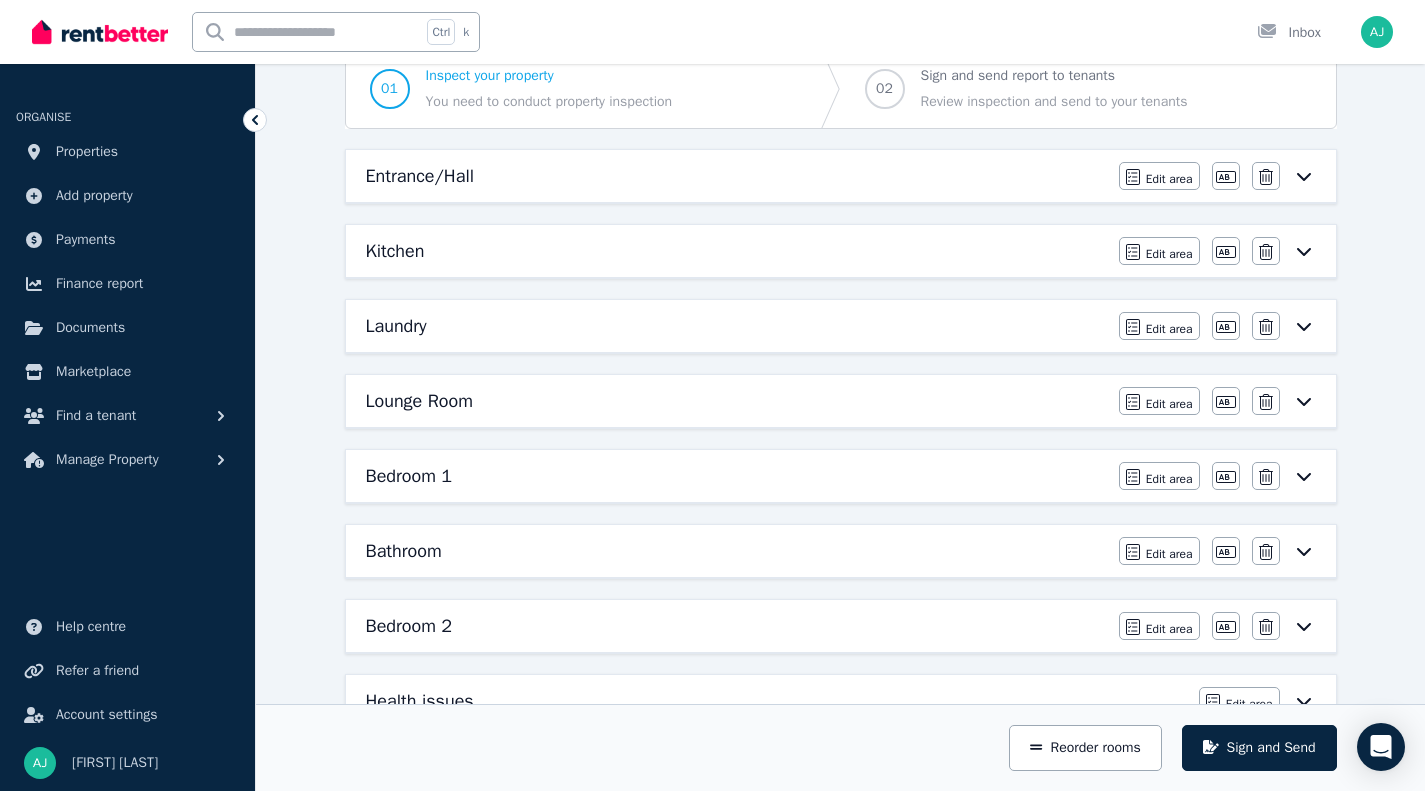 scroll, scrollTop: 416, scrollLeft: 0, axis: vertical 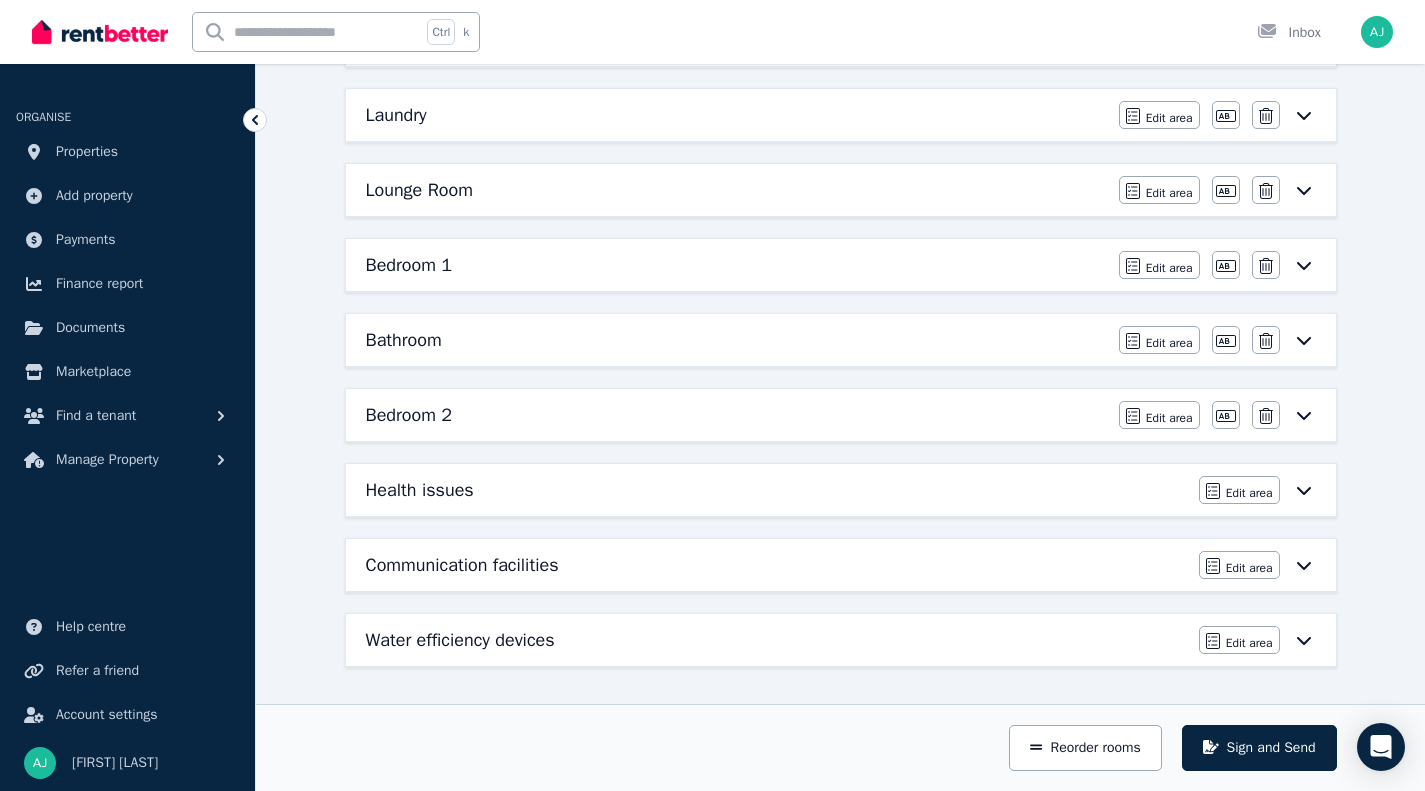 click on "Sign and Send" at bounding box center [1259, 748] 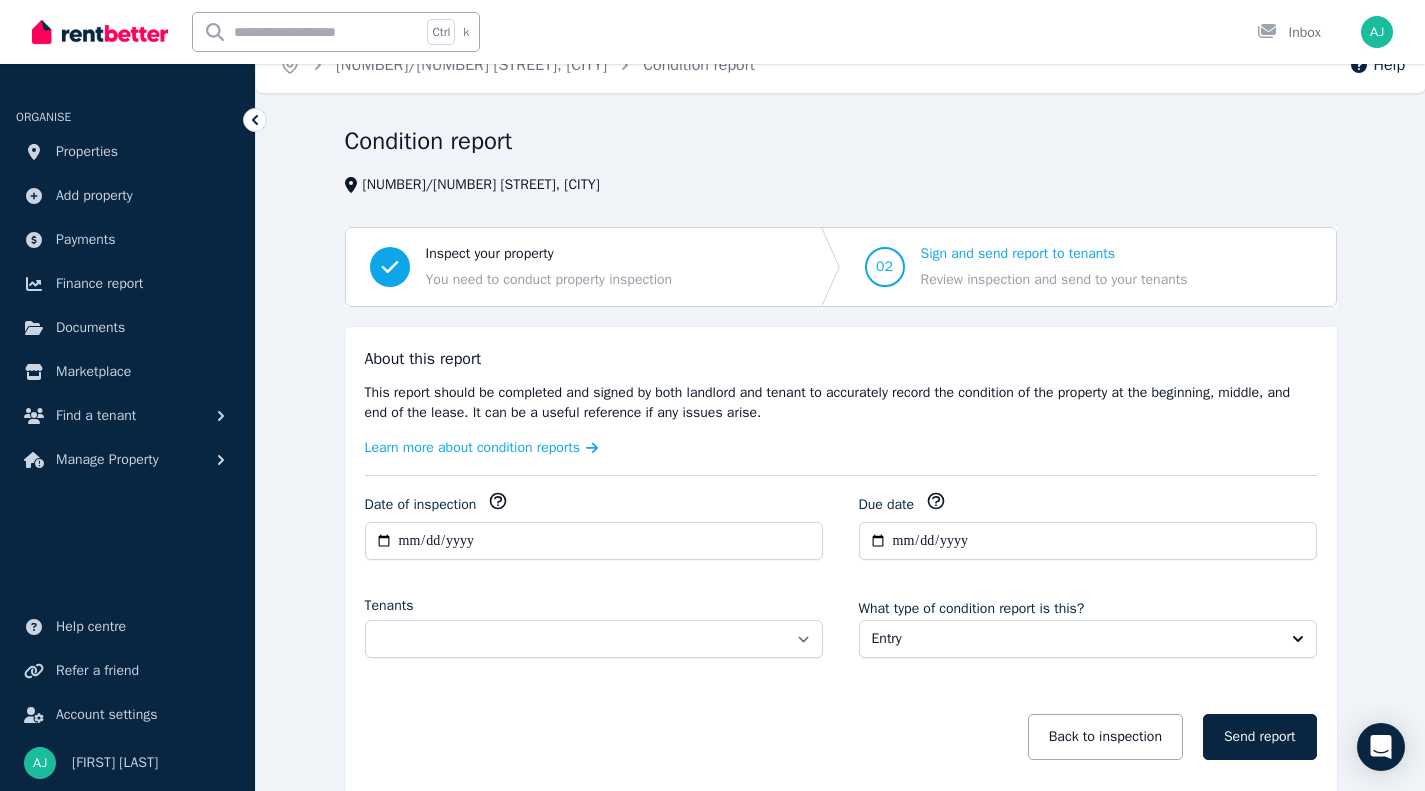 scroll, scrollTop: 126, scrollLeft: 0, axis: vertical 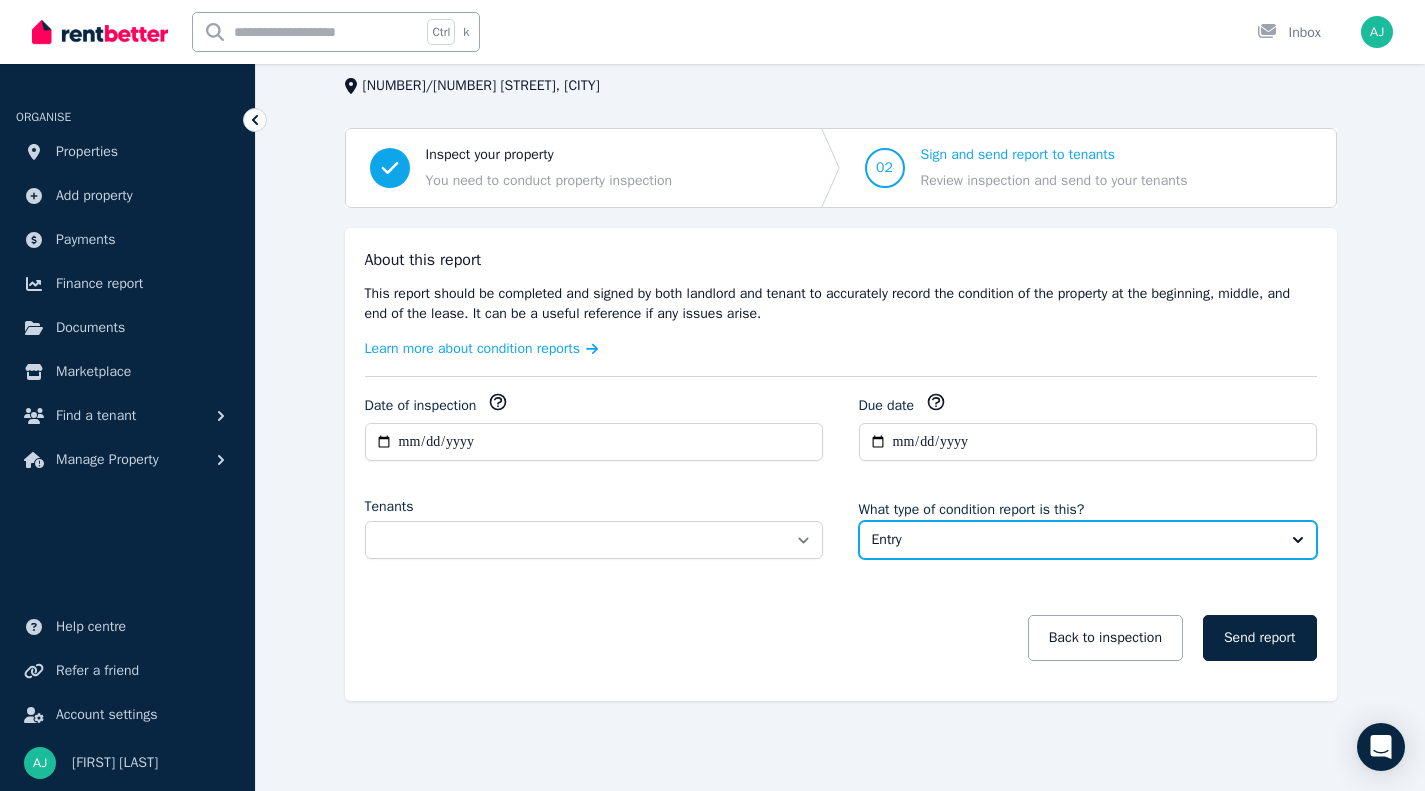 click on "Entry" at bounding box center (1074, 540) 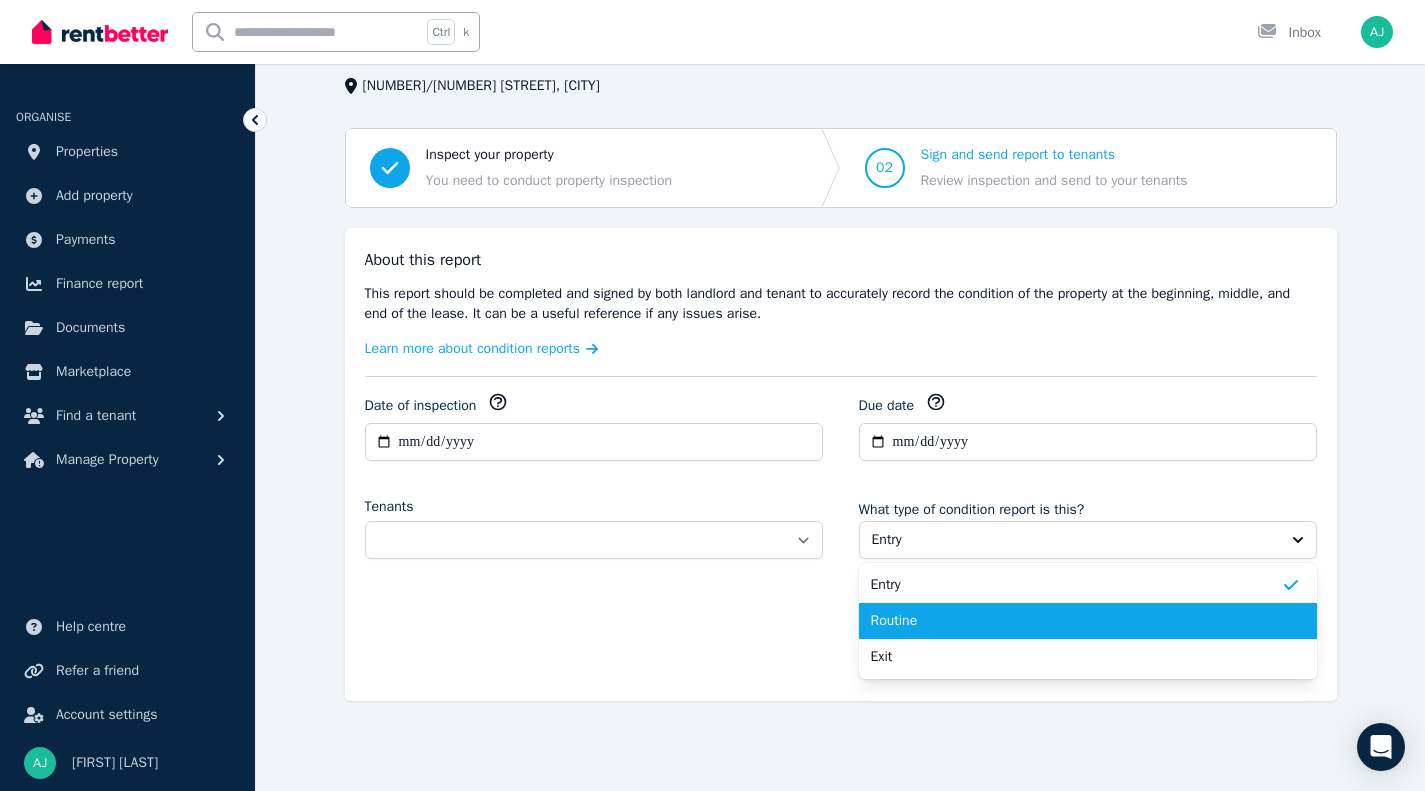 click on "Routine" at bounding box center (1076, 621) 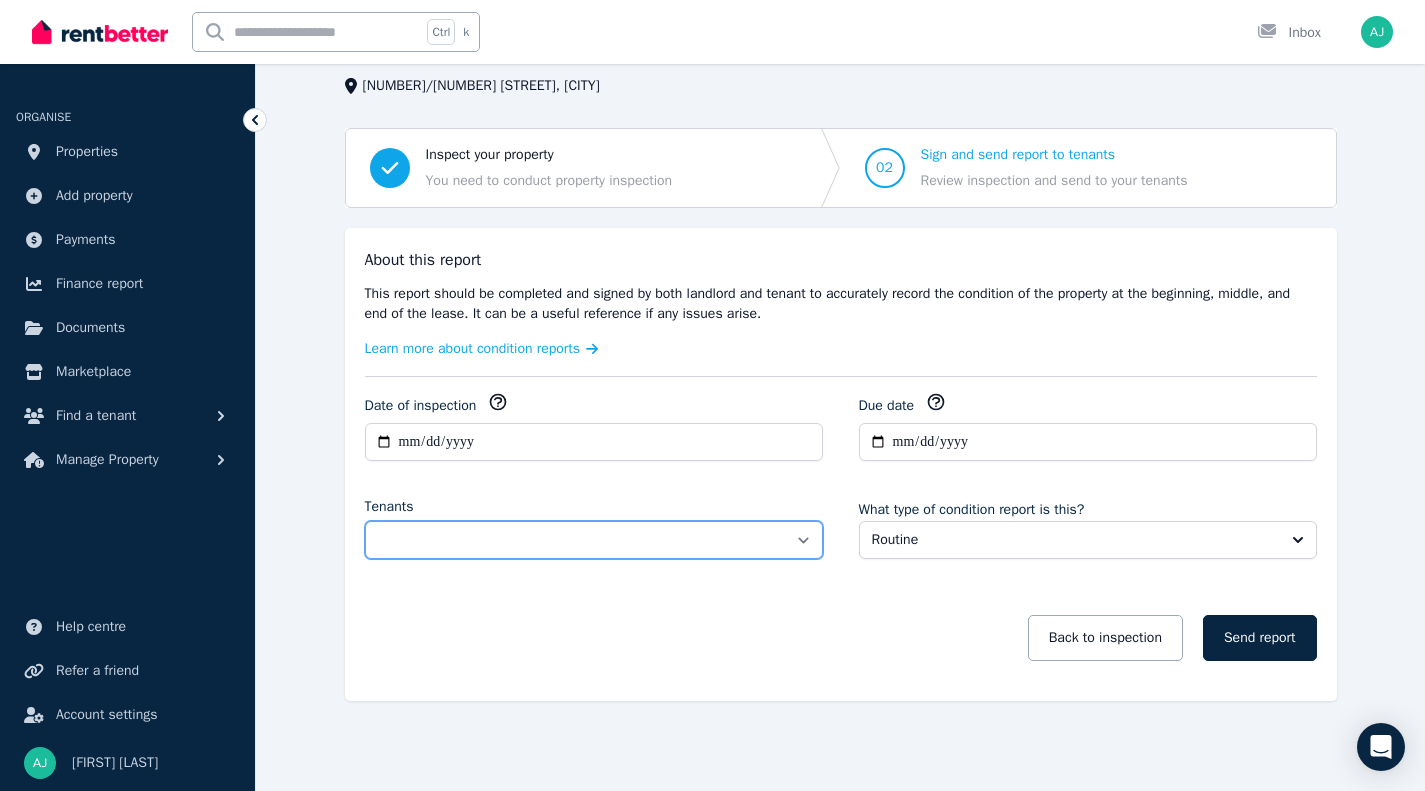 click on "**********" at bounding box center (594, 540) 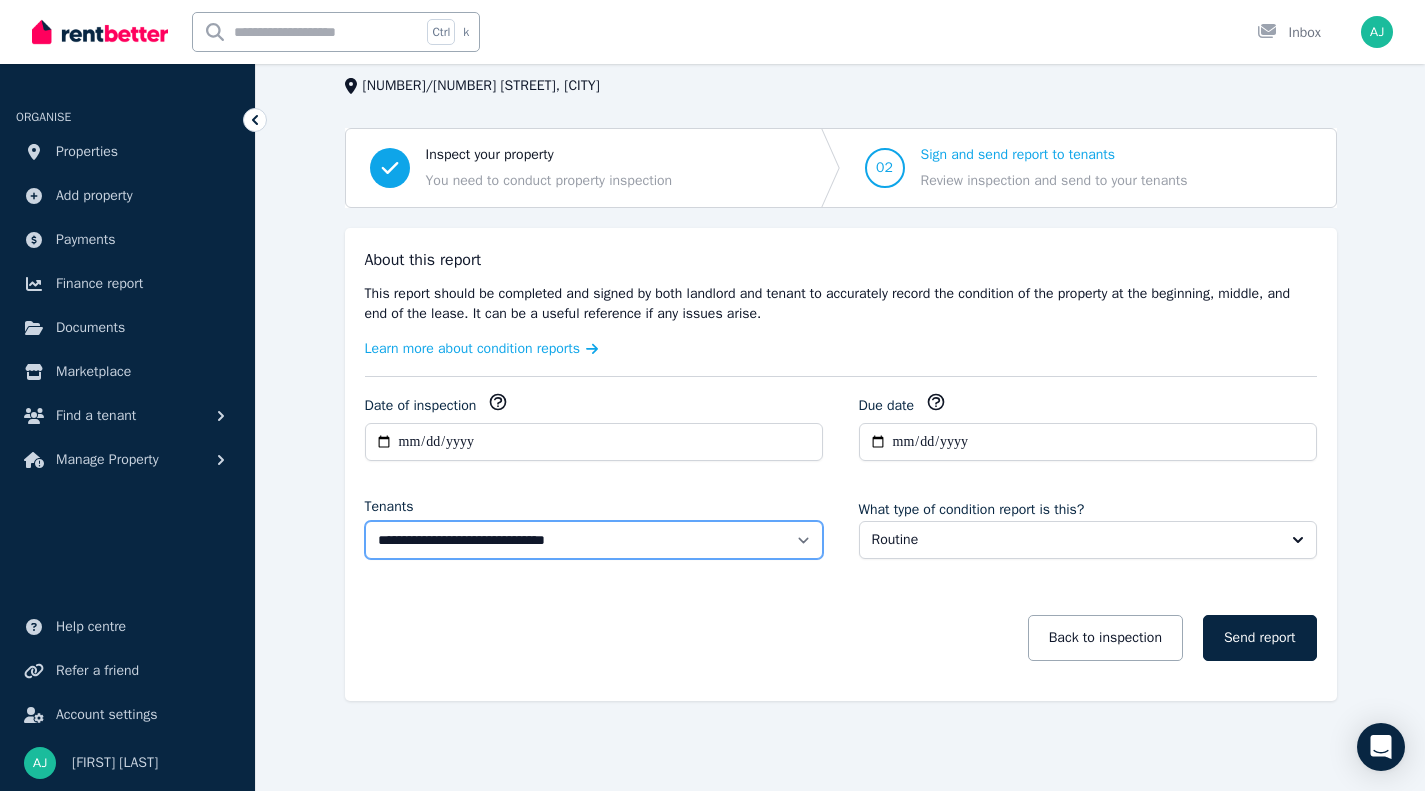 click on "**********" at bounding box center [594, 540] 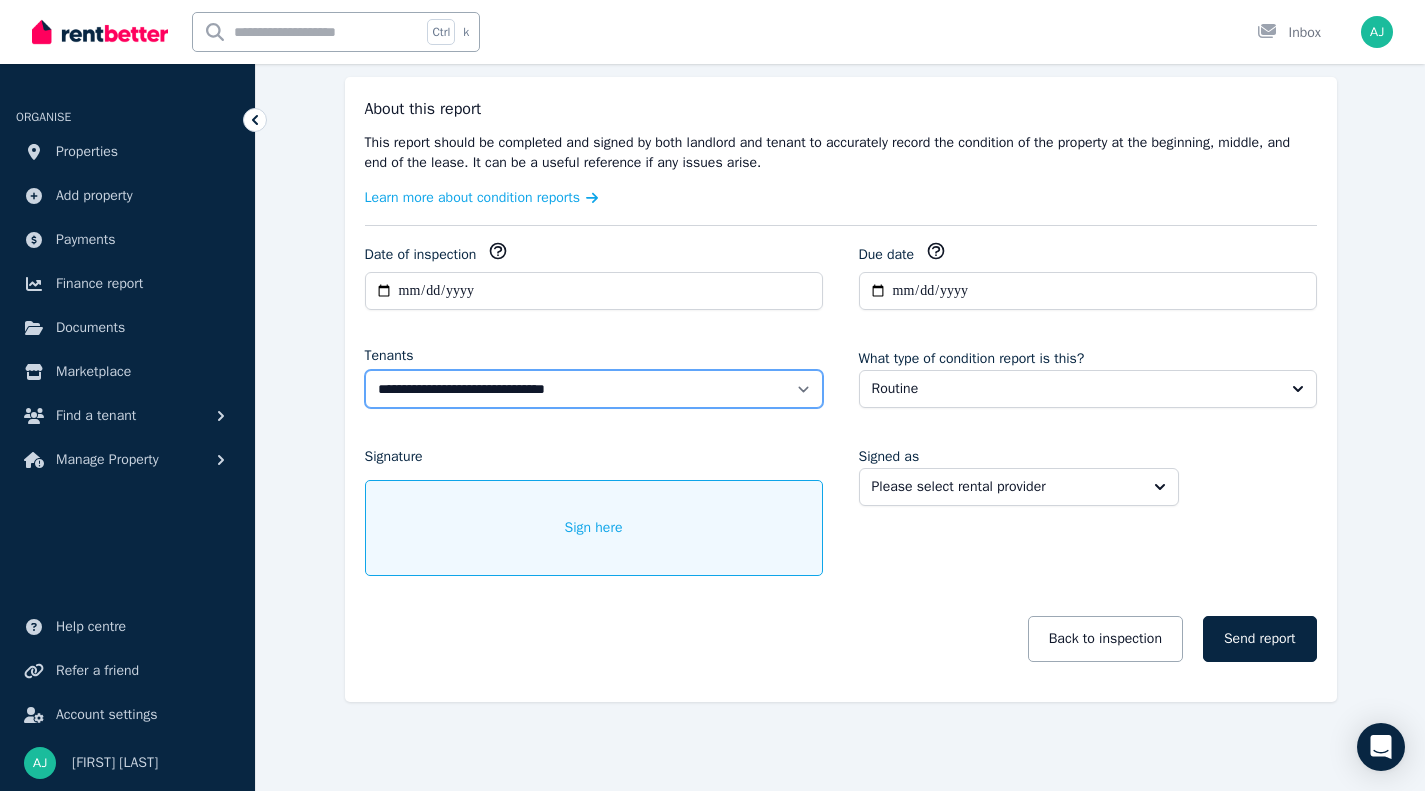 scroll, scrollTop: 278, scrollLeft: 0, axis: vertical 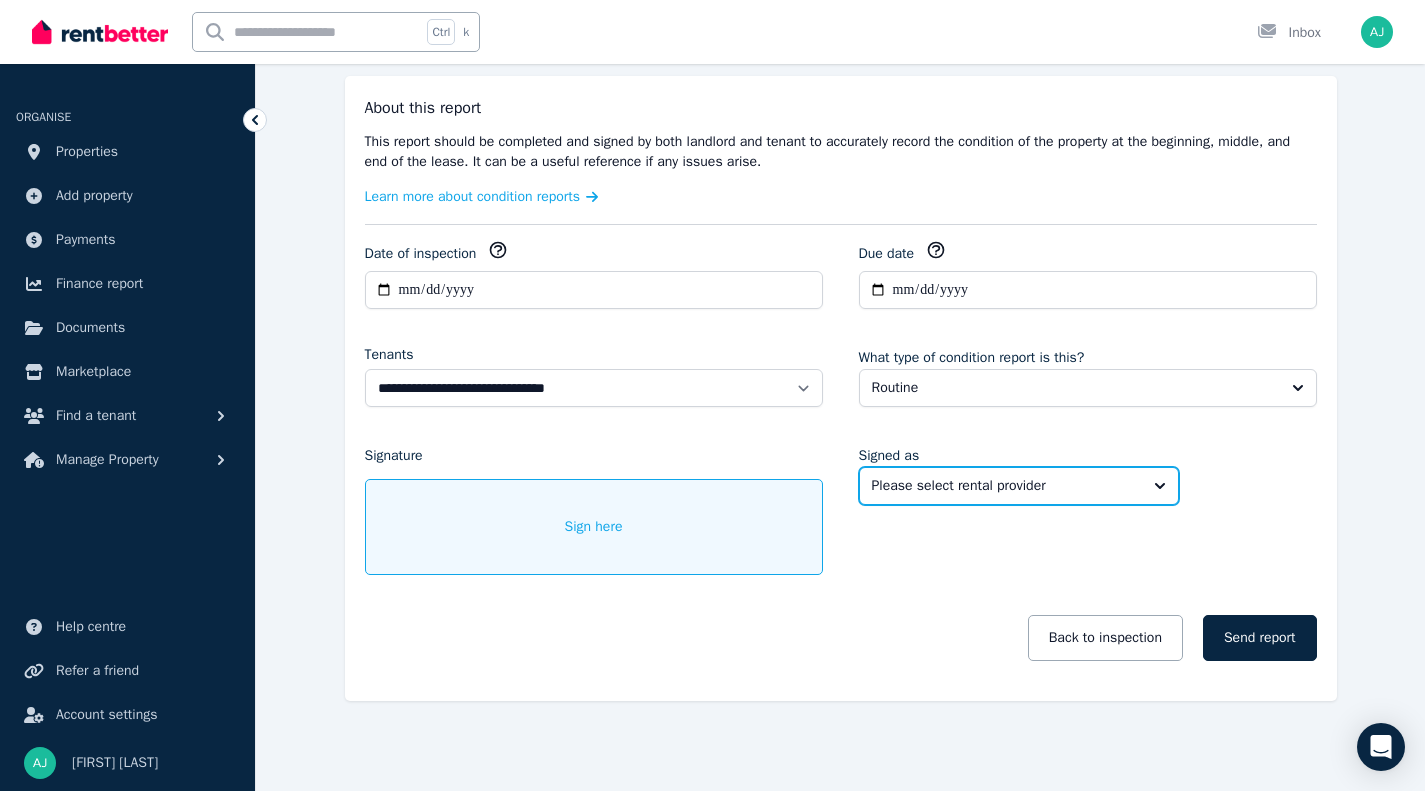 click on "Please select rental provider" at bounding box center [1005, 486] 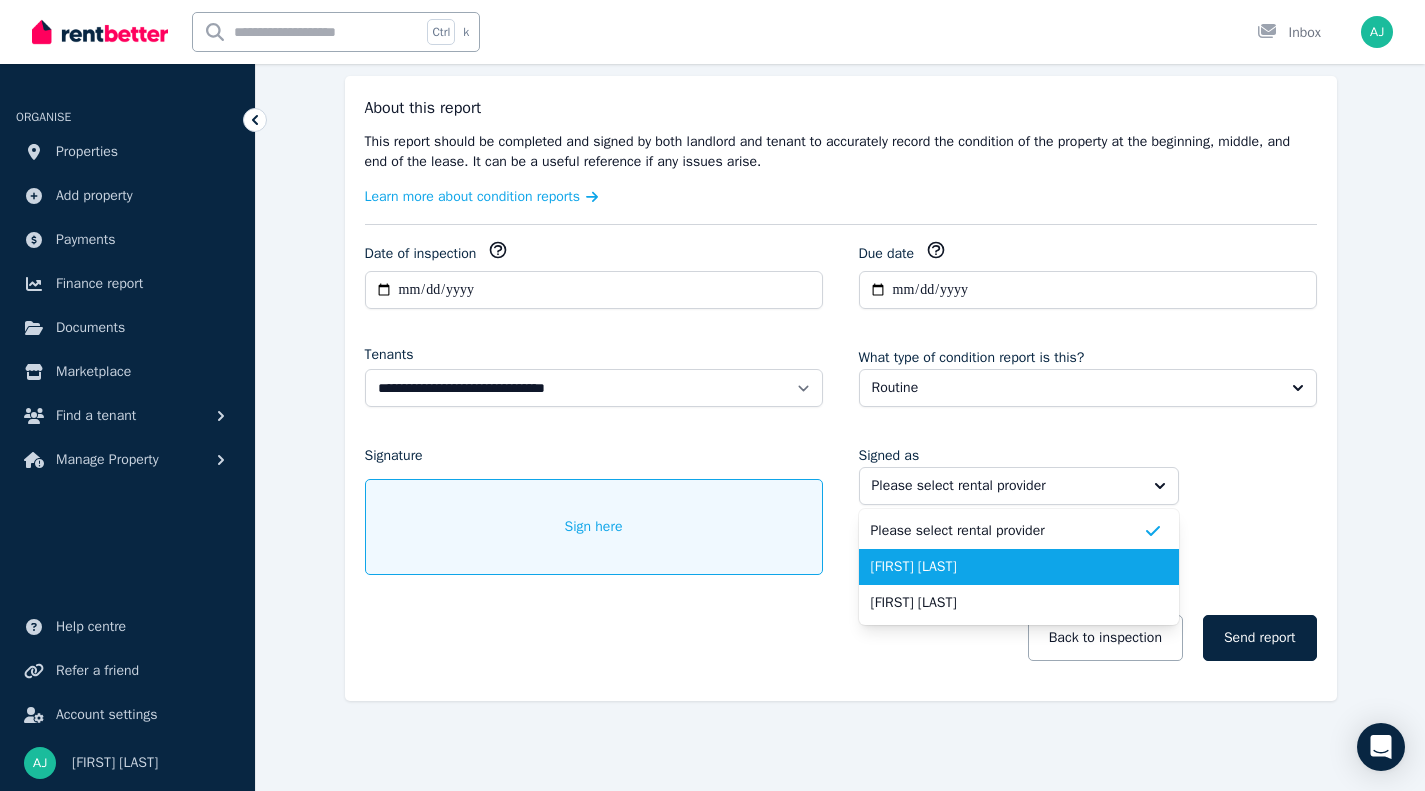 click on "[FIRST] [LAST]" at bounding box center (1019, 567) 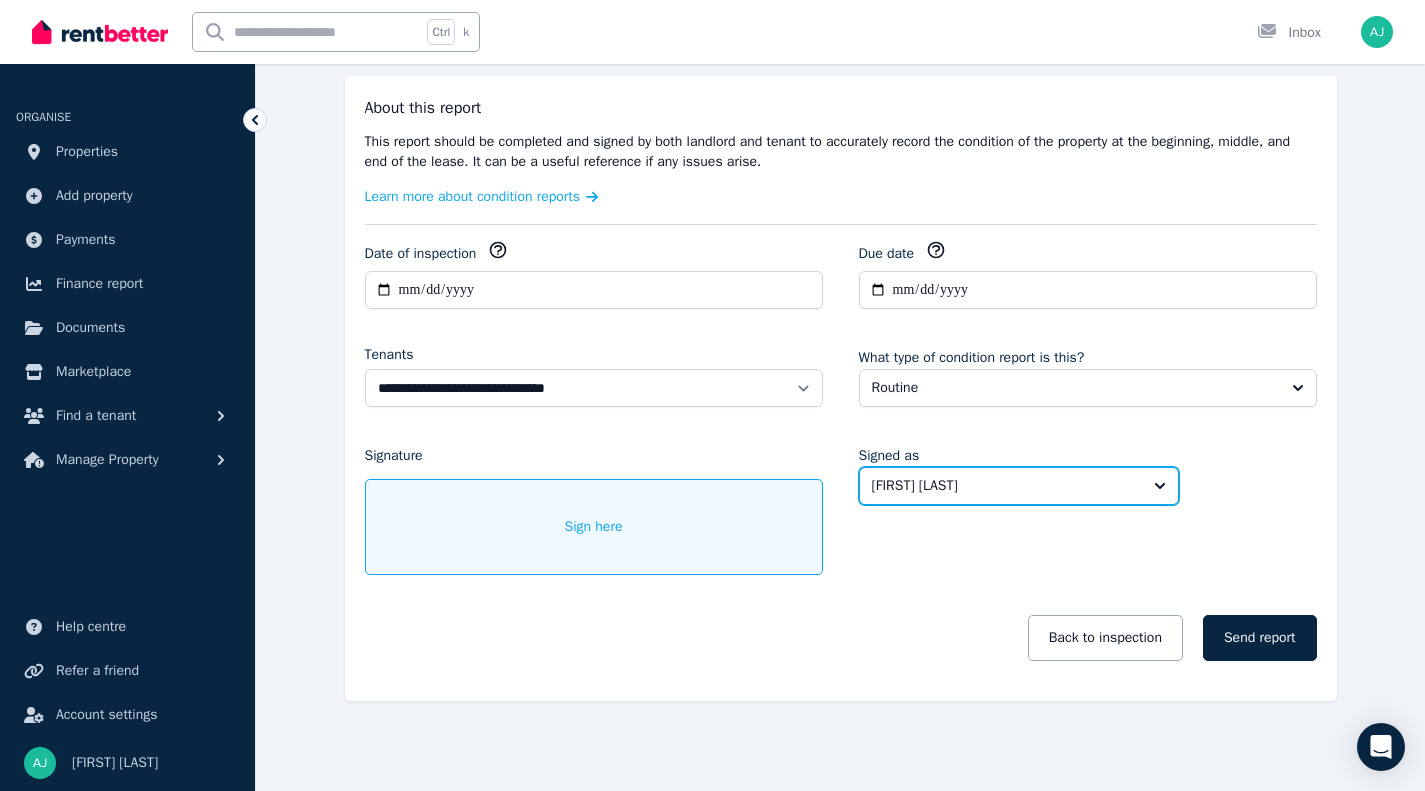 click on "[FIRST] [LAST]" at bounding box center (1005, 486) 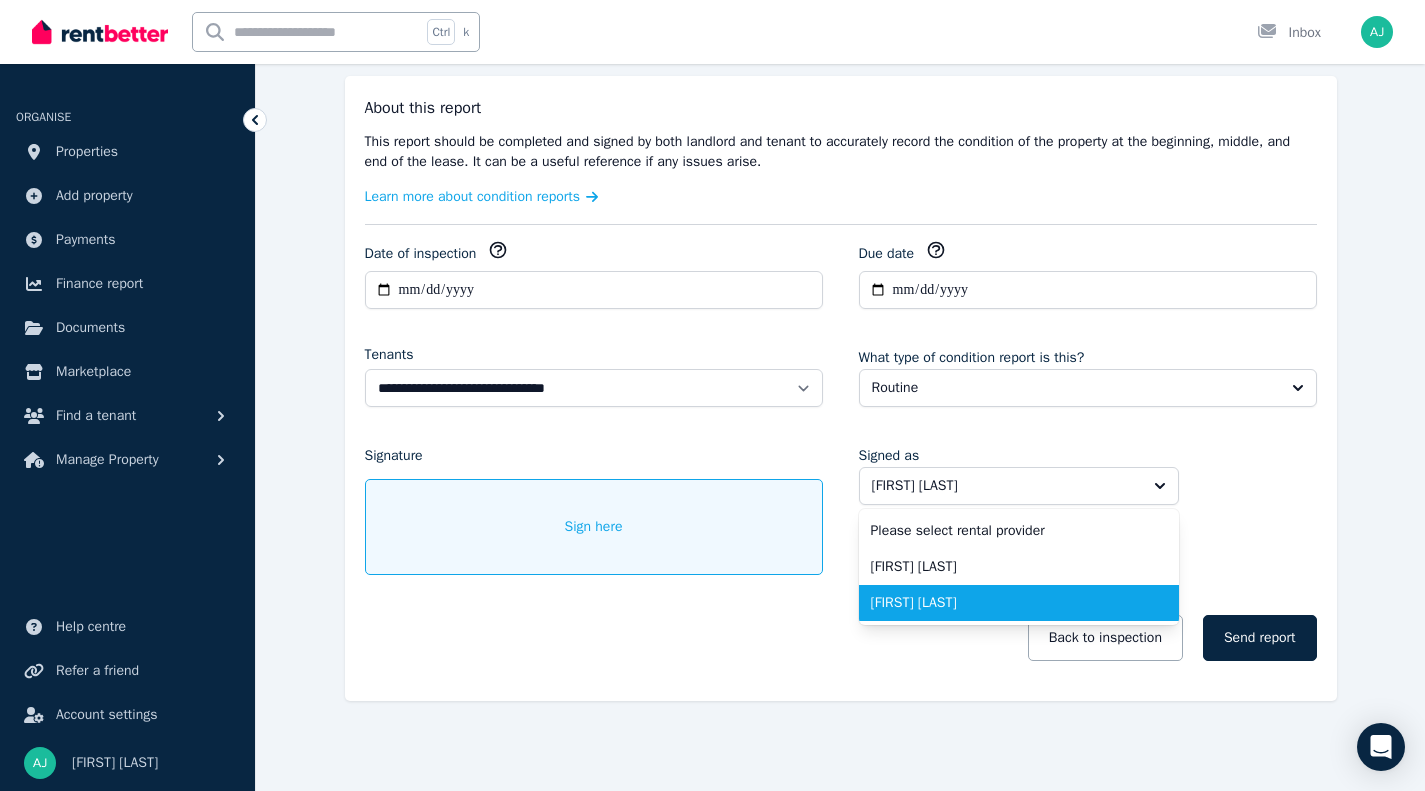 click on "[FIRST] [LAST]" at bounding box center (1007, 603) 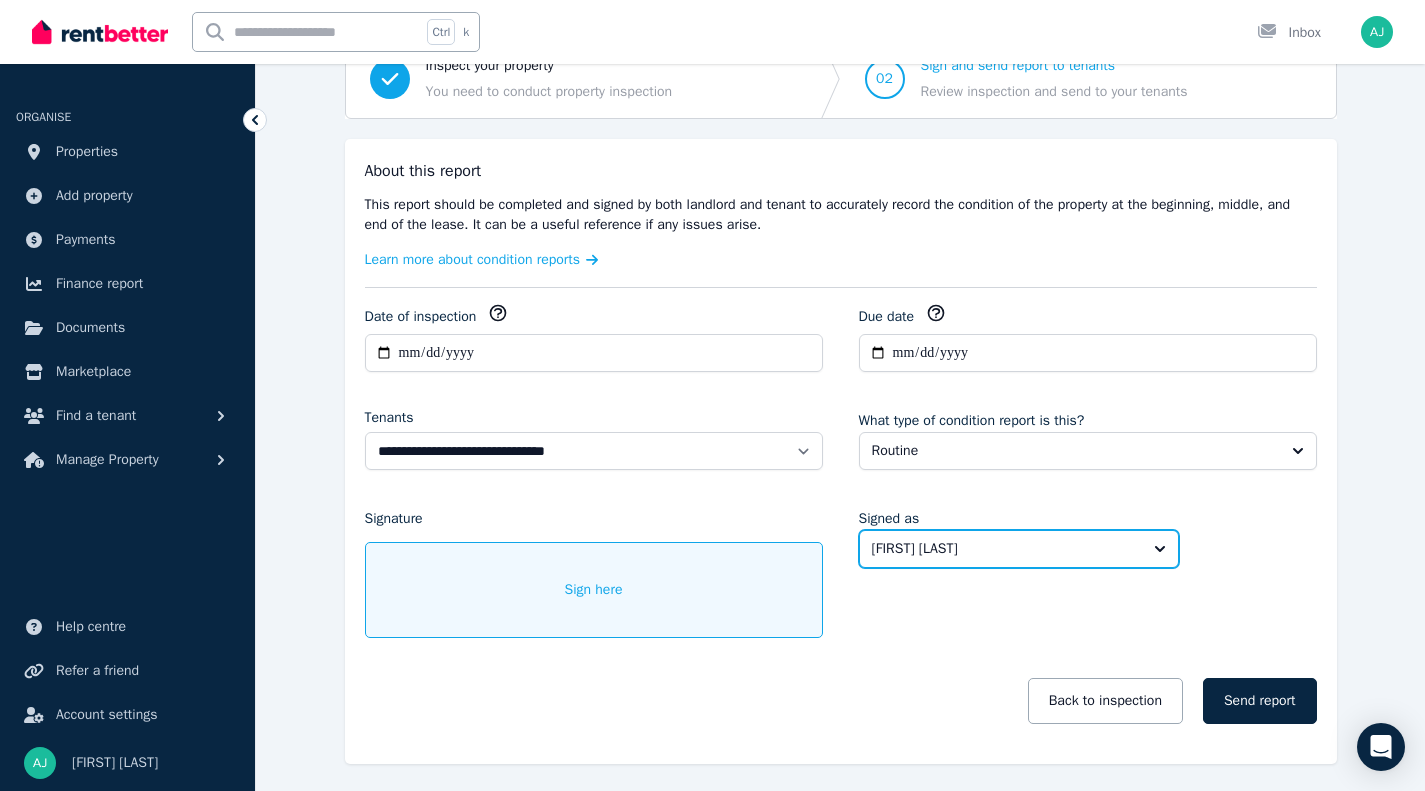scroll, scrollTop: 178, scrollLeft: 0, axis: vertical 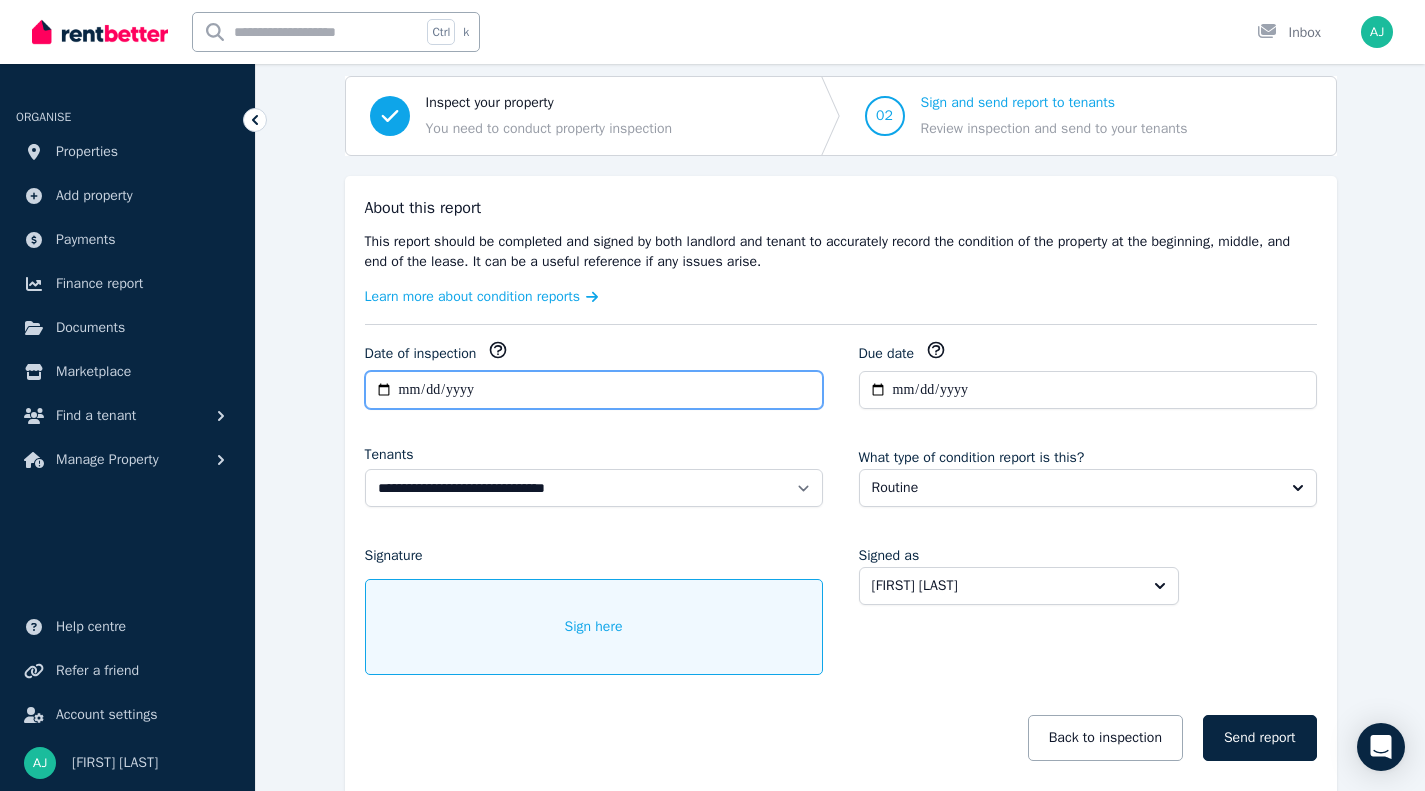 click on "**********" at bounding box center (594, 390) 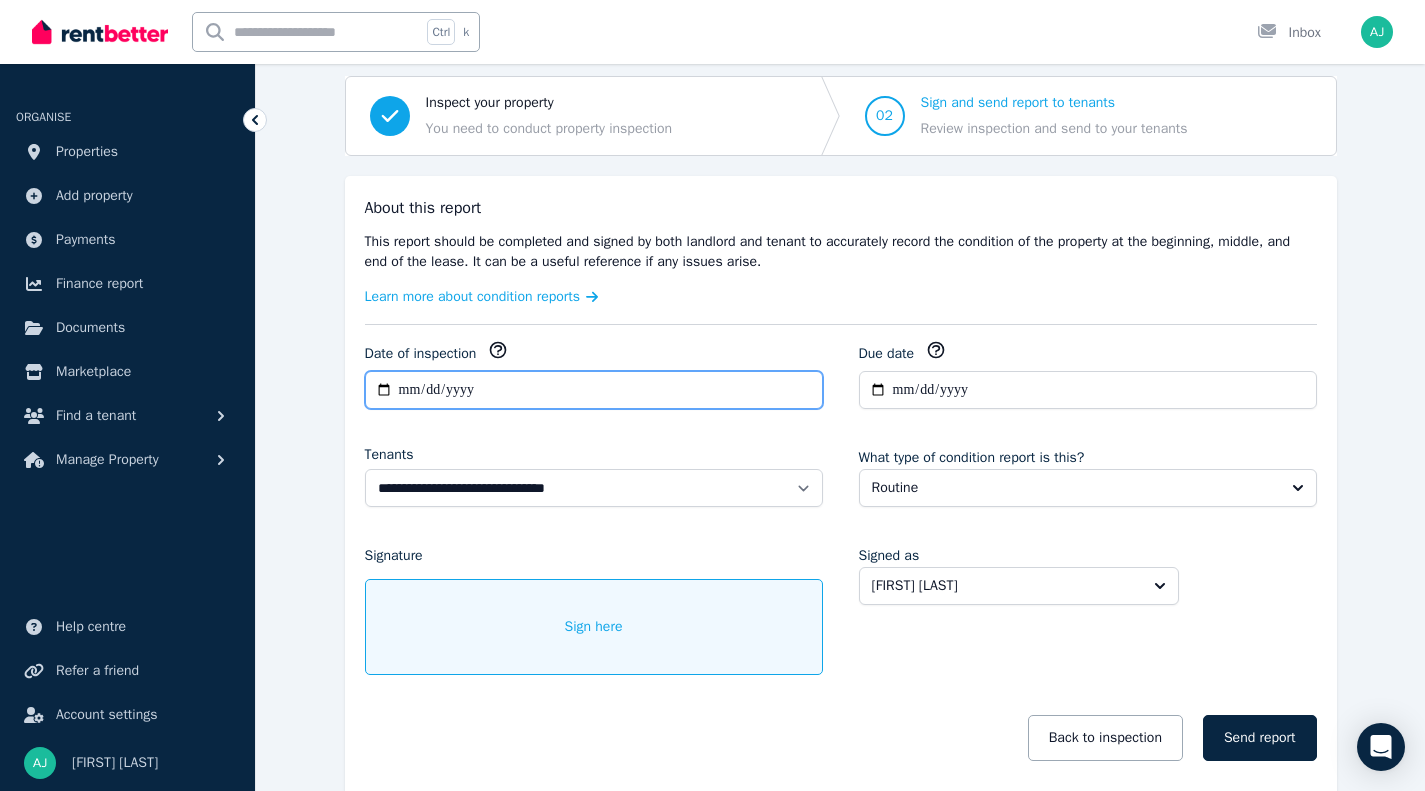 click 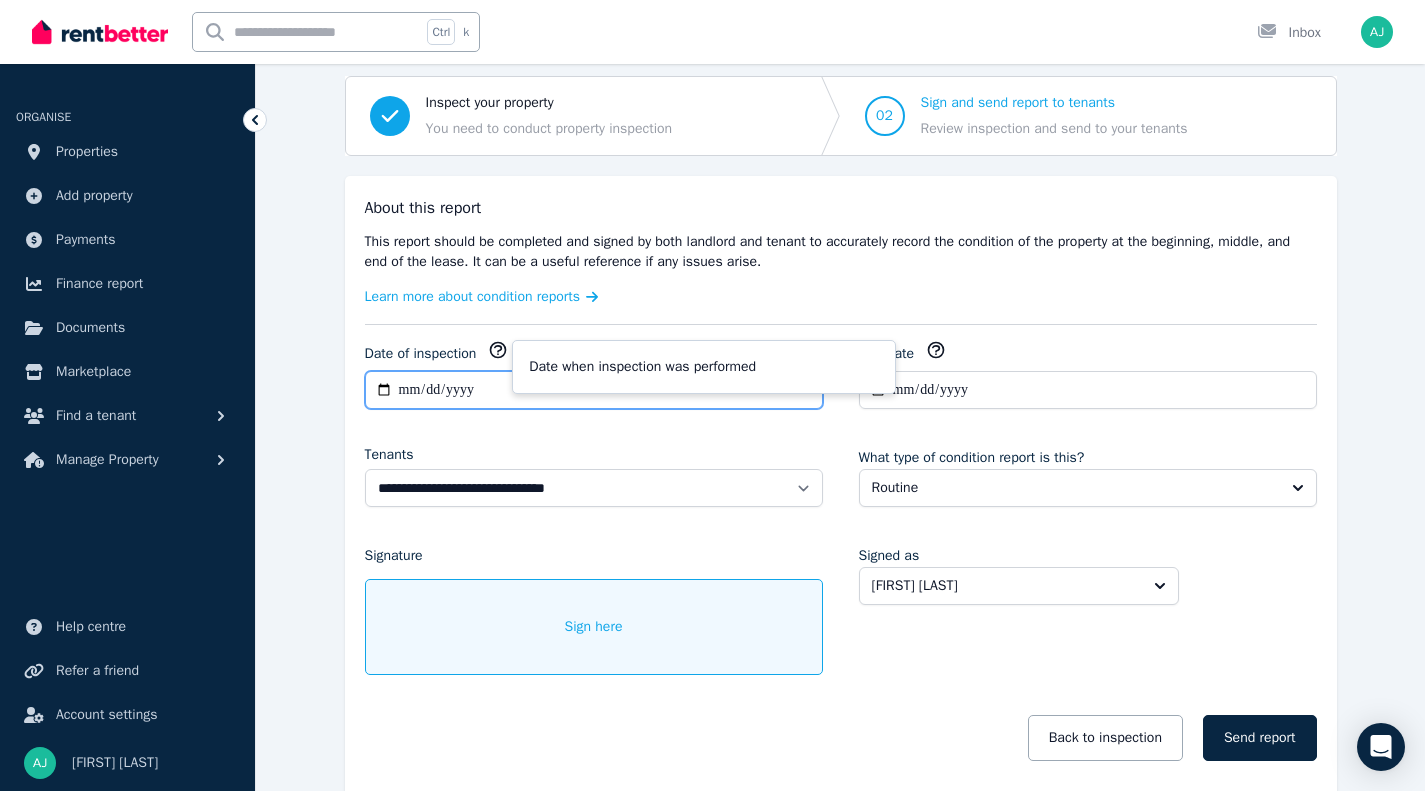 click on "**********" at bounding box center [594, 390] 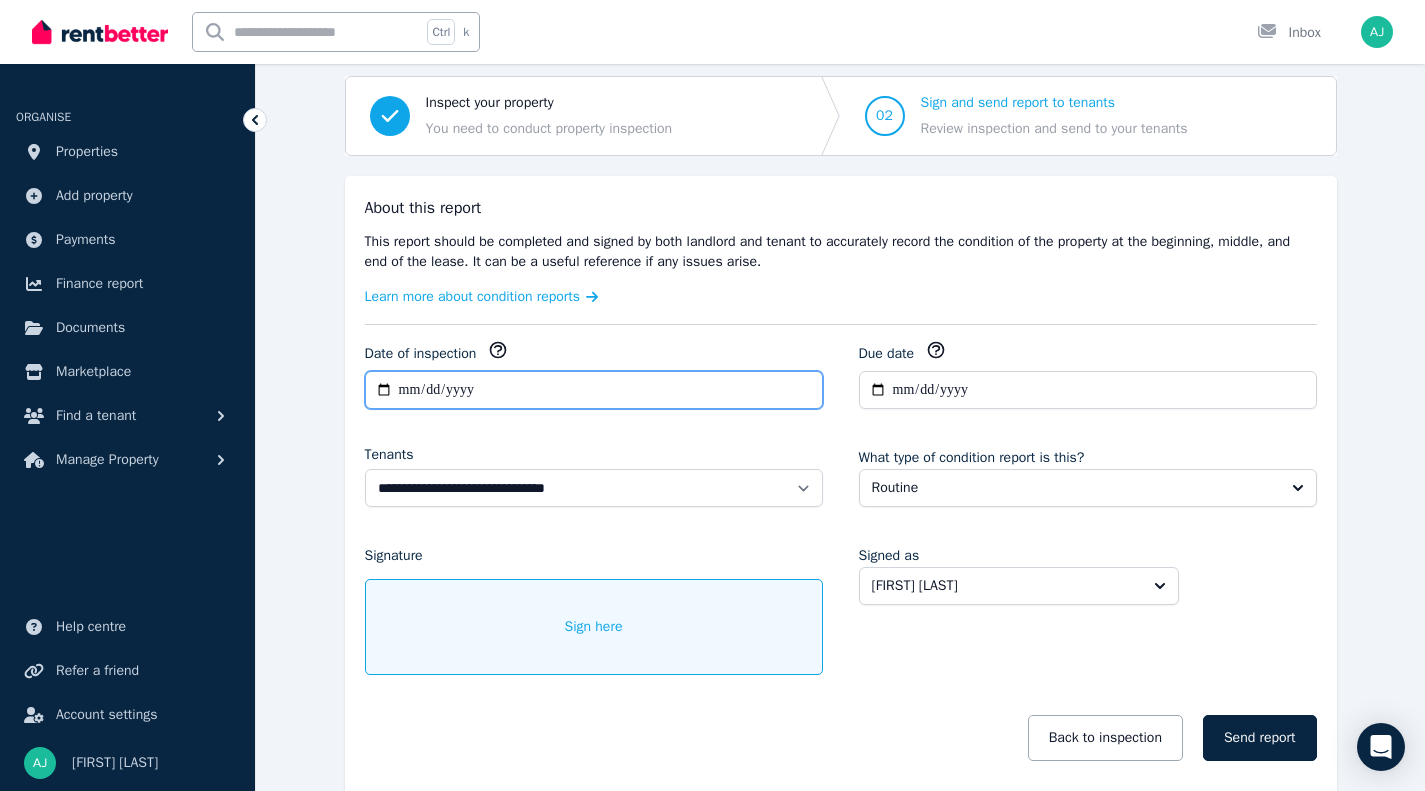 type on "**********" 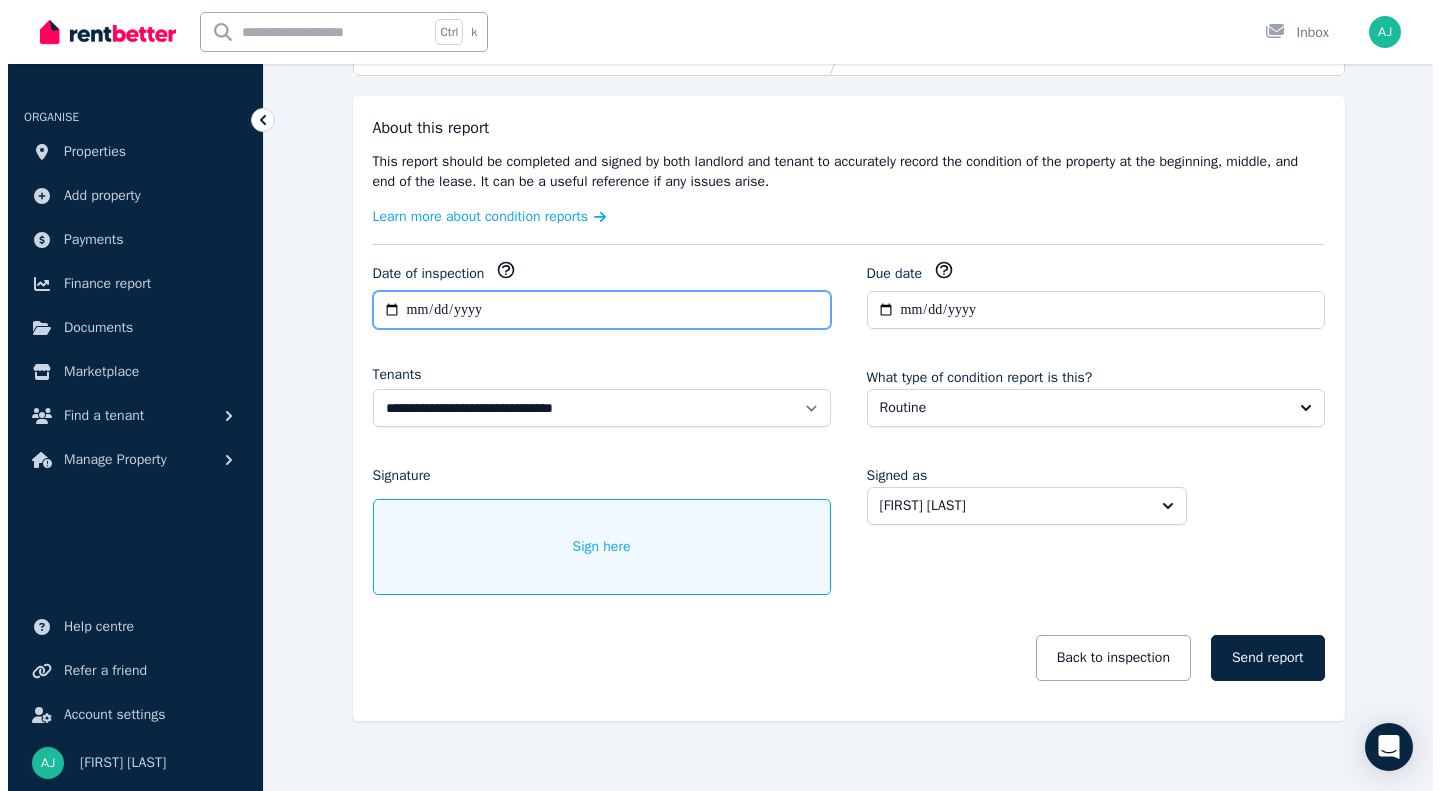 scroll, scrollTop: 278, scrollLeft: 0, axis: vertical 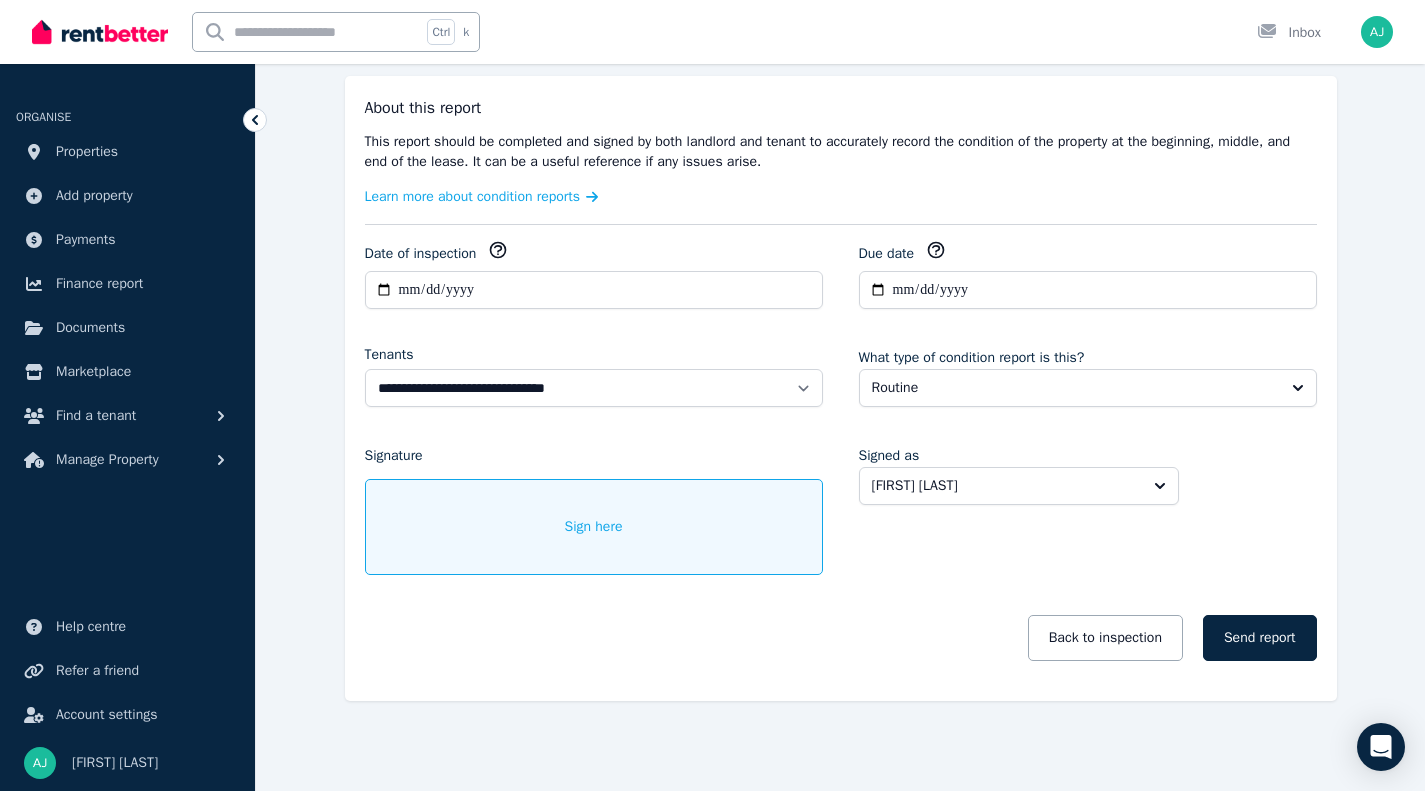 click on "Sign here" at bounding box center [594, 527] 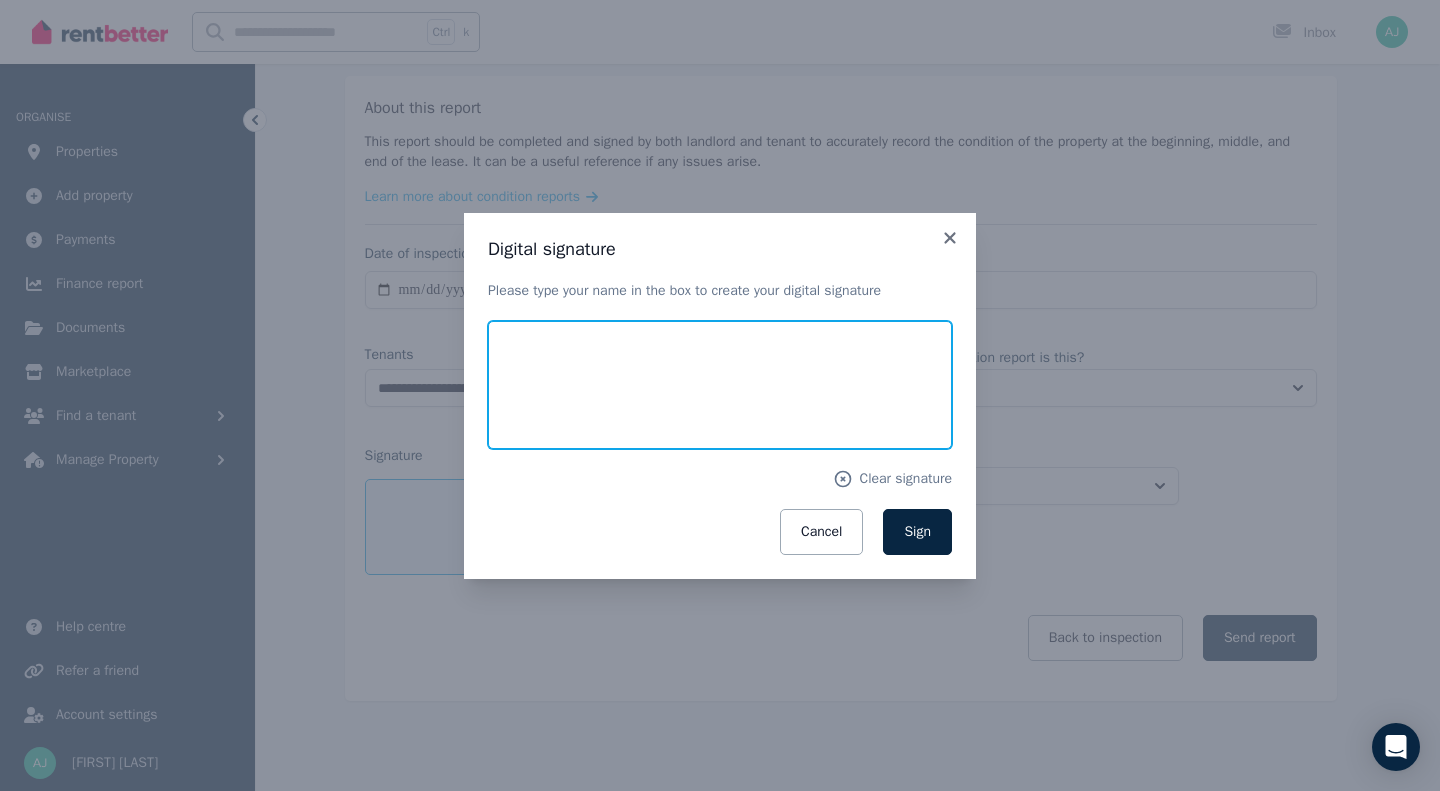 click at bounding box center [720, 385] 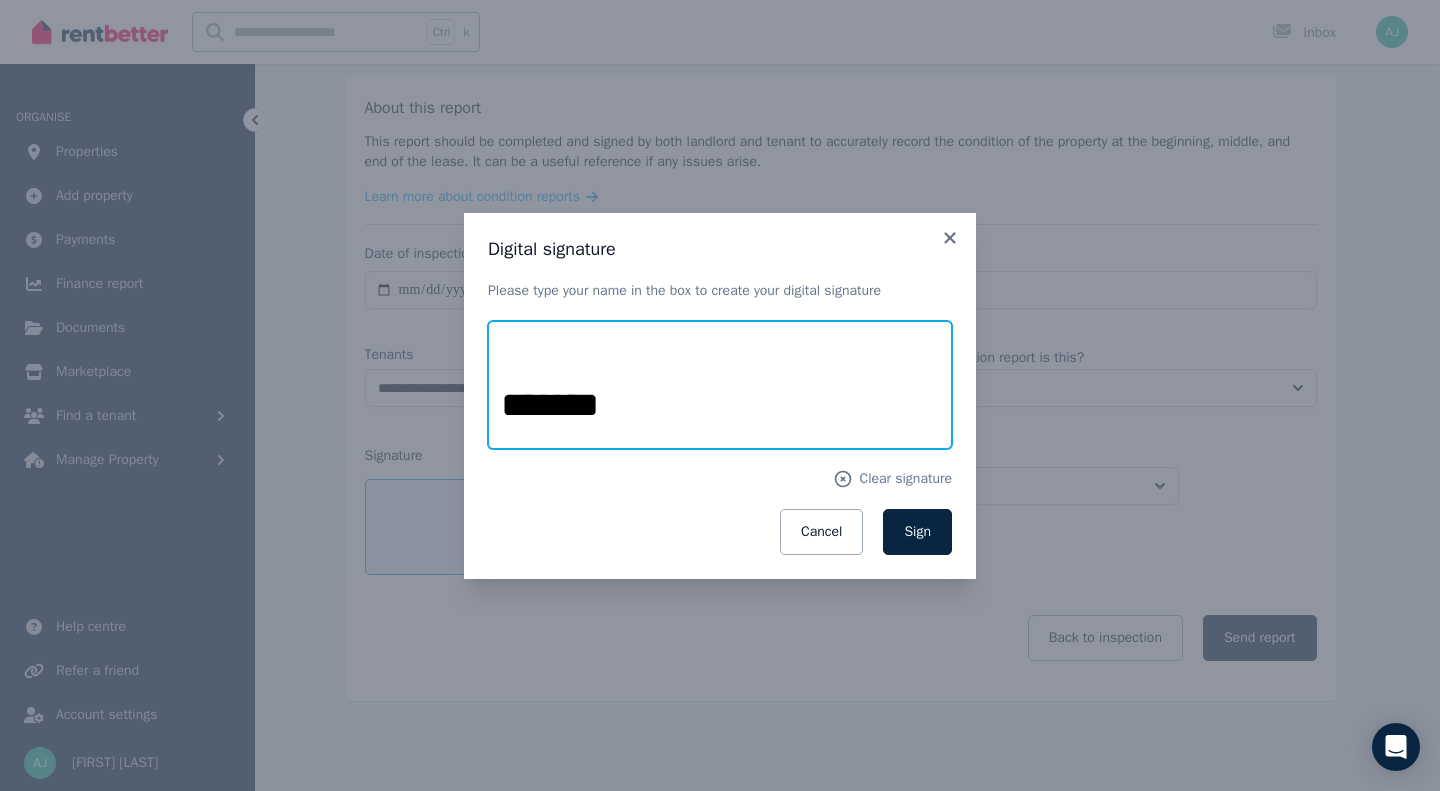 type on "*******" 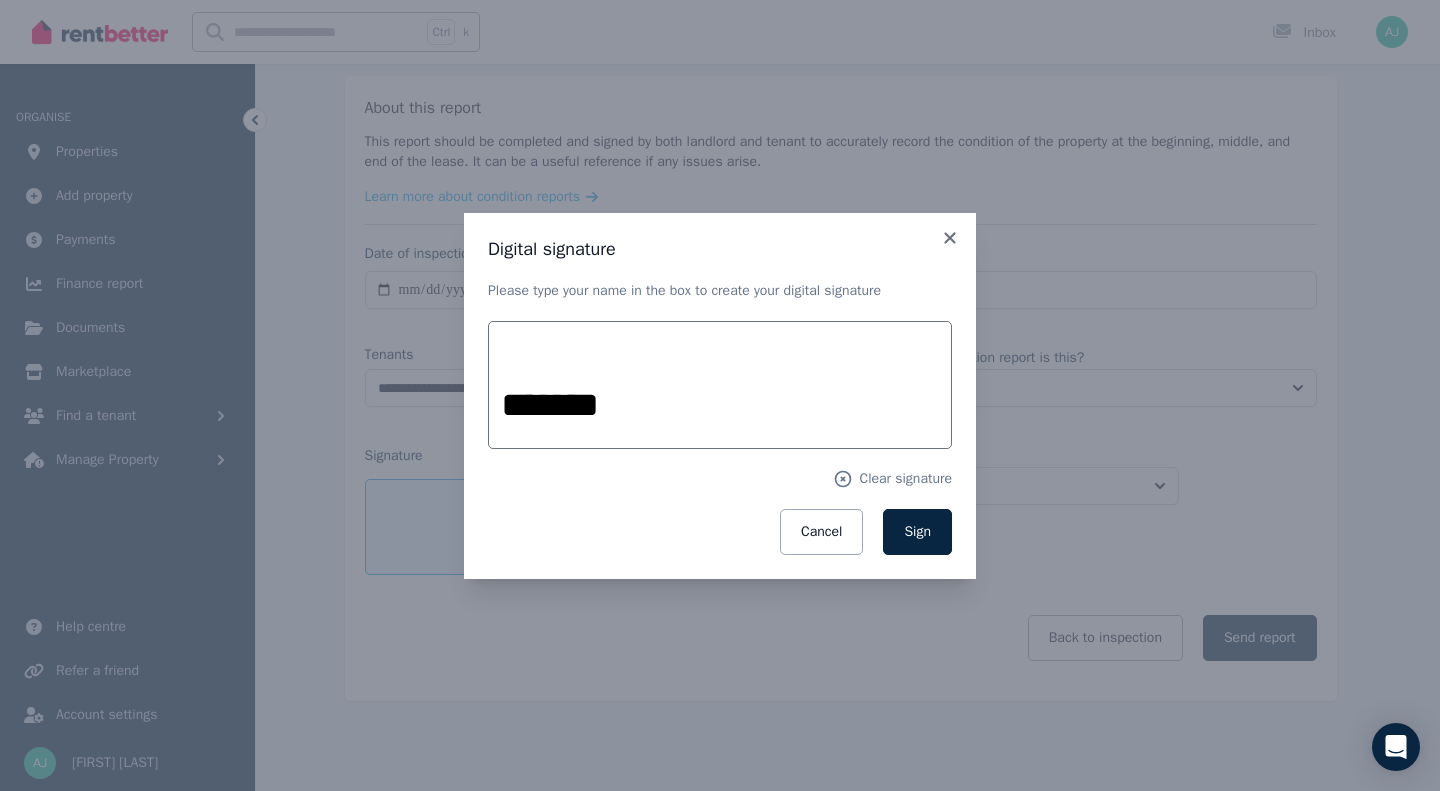 click on "Sign" at bounding box center (917, 531) 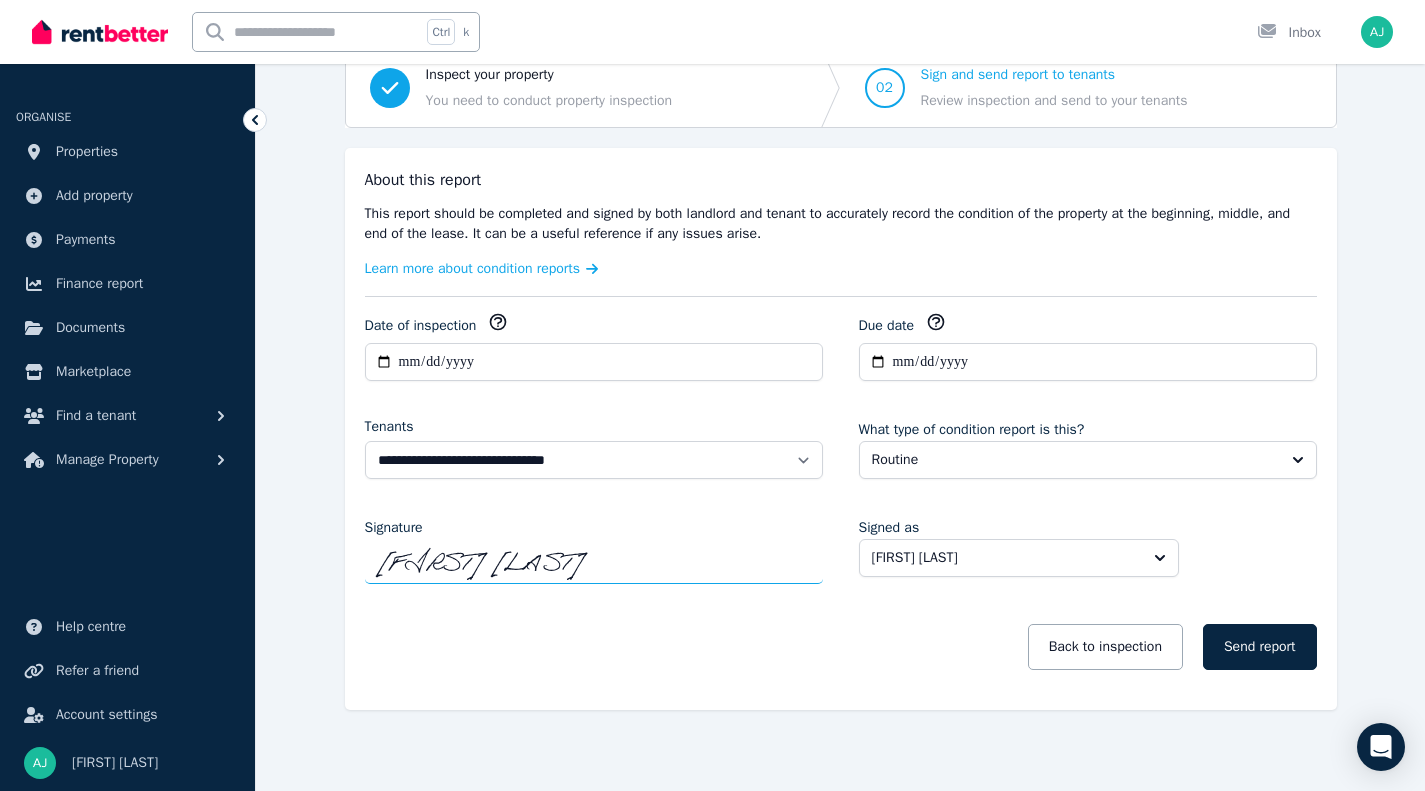 scroll, scrollTop: 215, scrollLeft: 0, axis: vertical 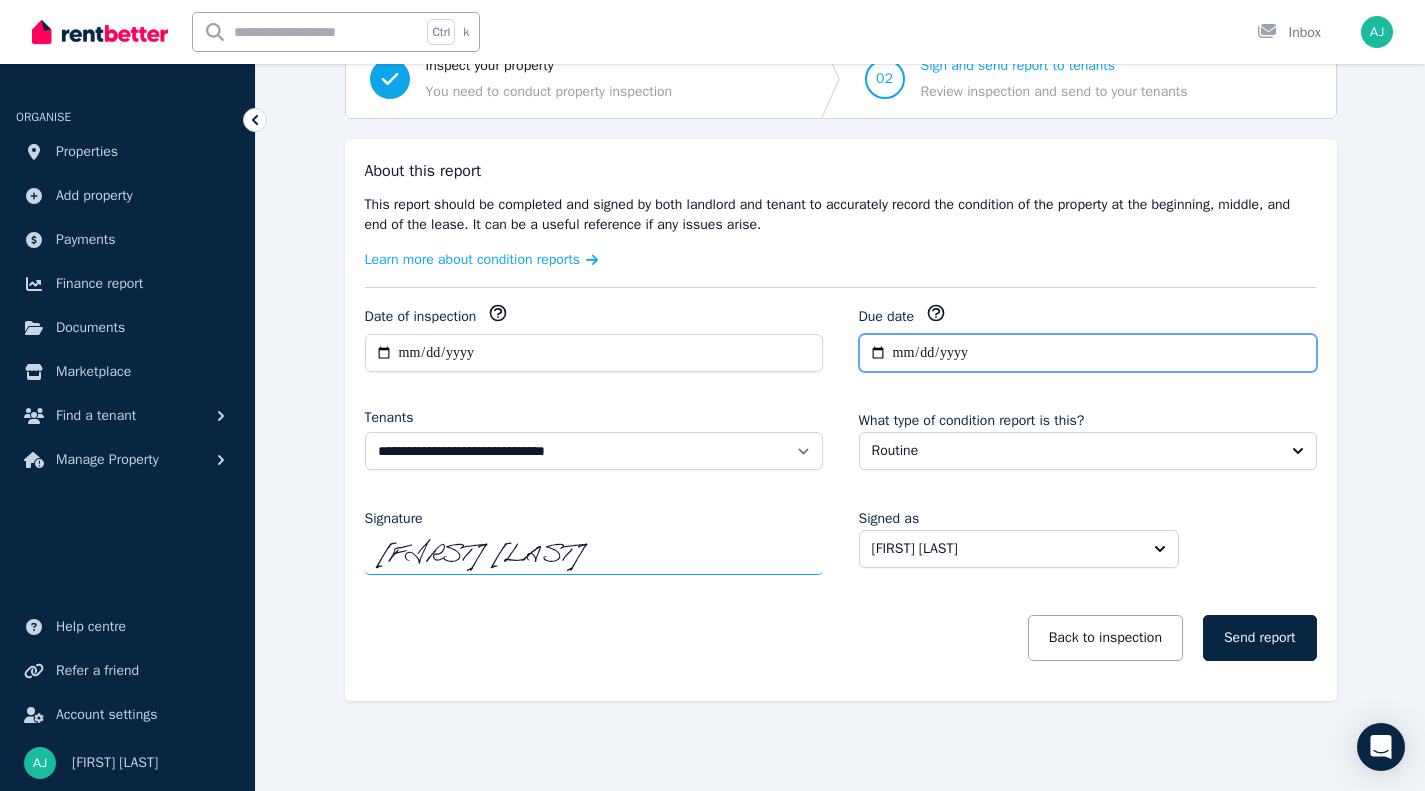 click on "**********" at bounding box center (1088, 353) 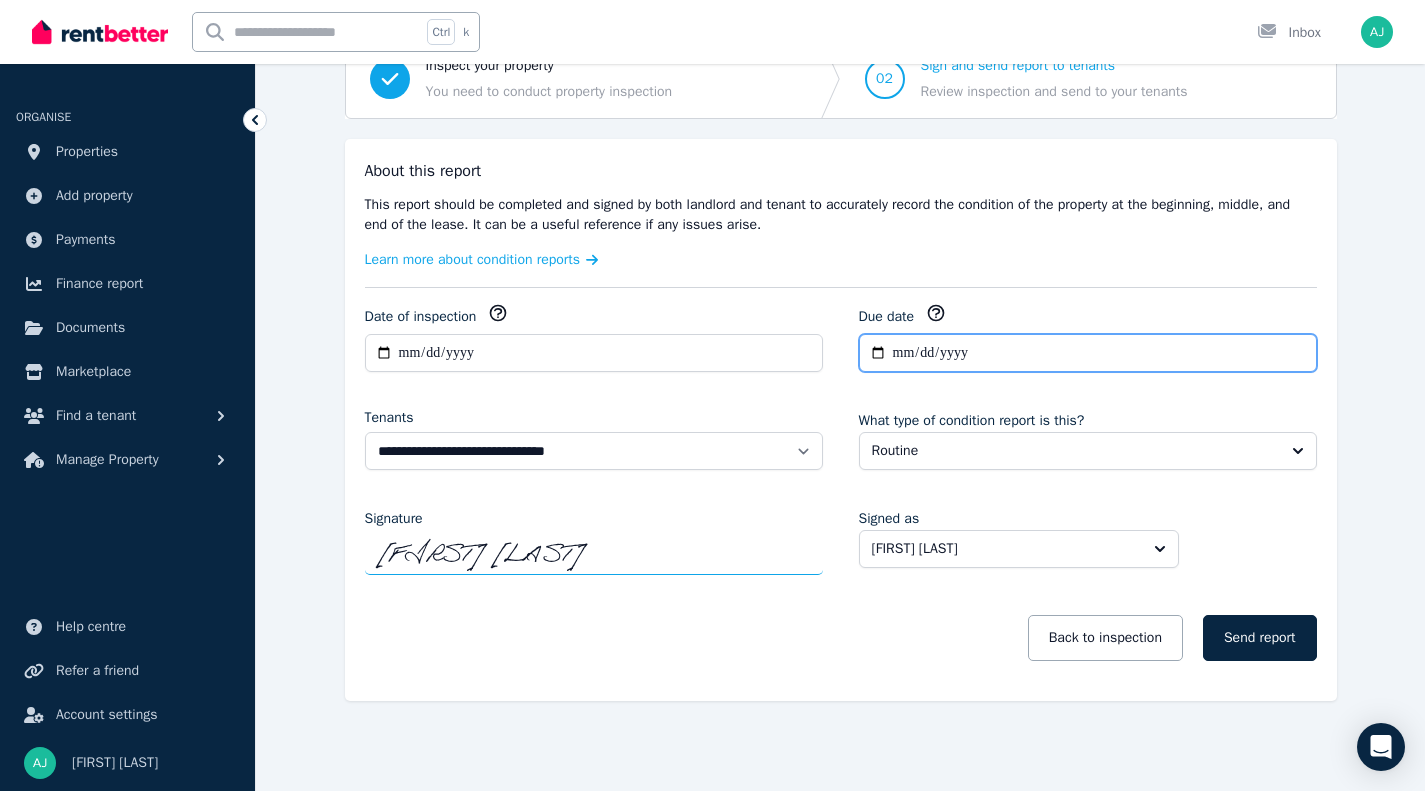 click on "**********" at bounding box center (1088, 353) 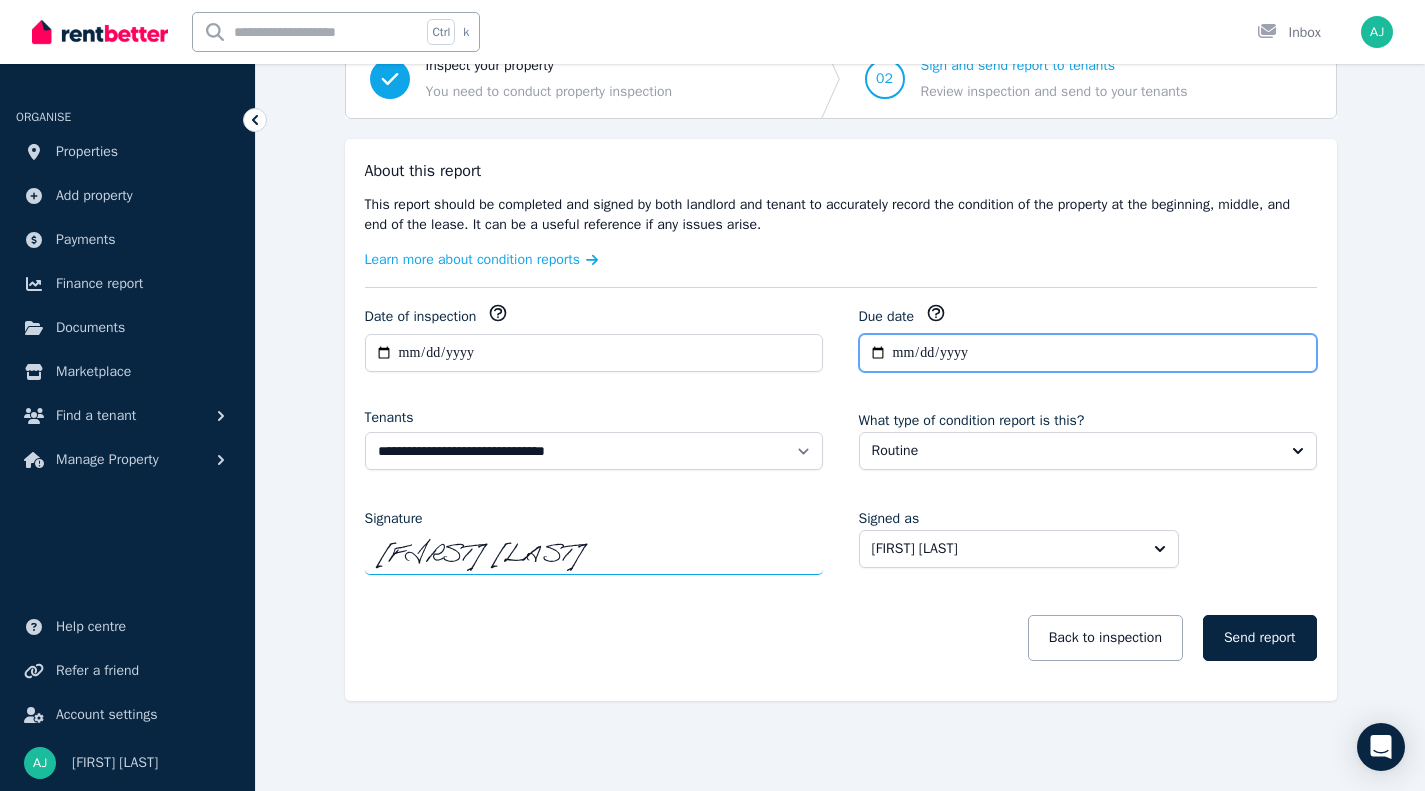 type on "**********" 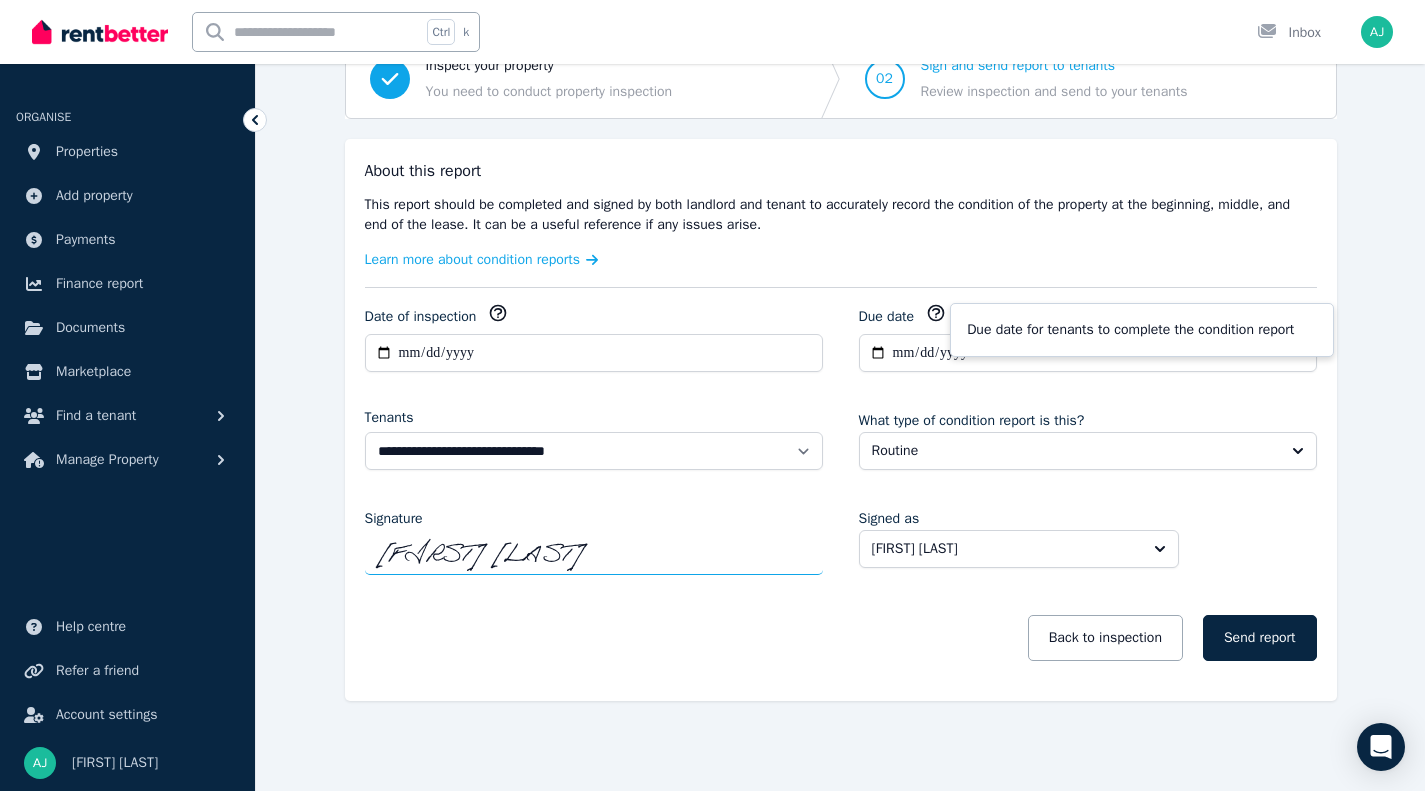 click on "**********" at bounding box center (841, 492) 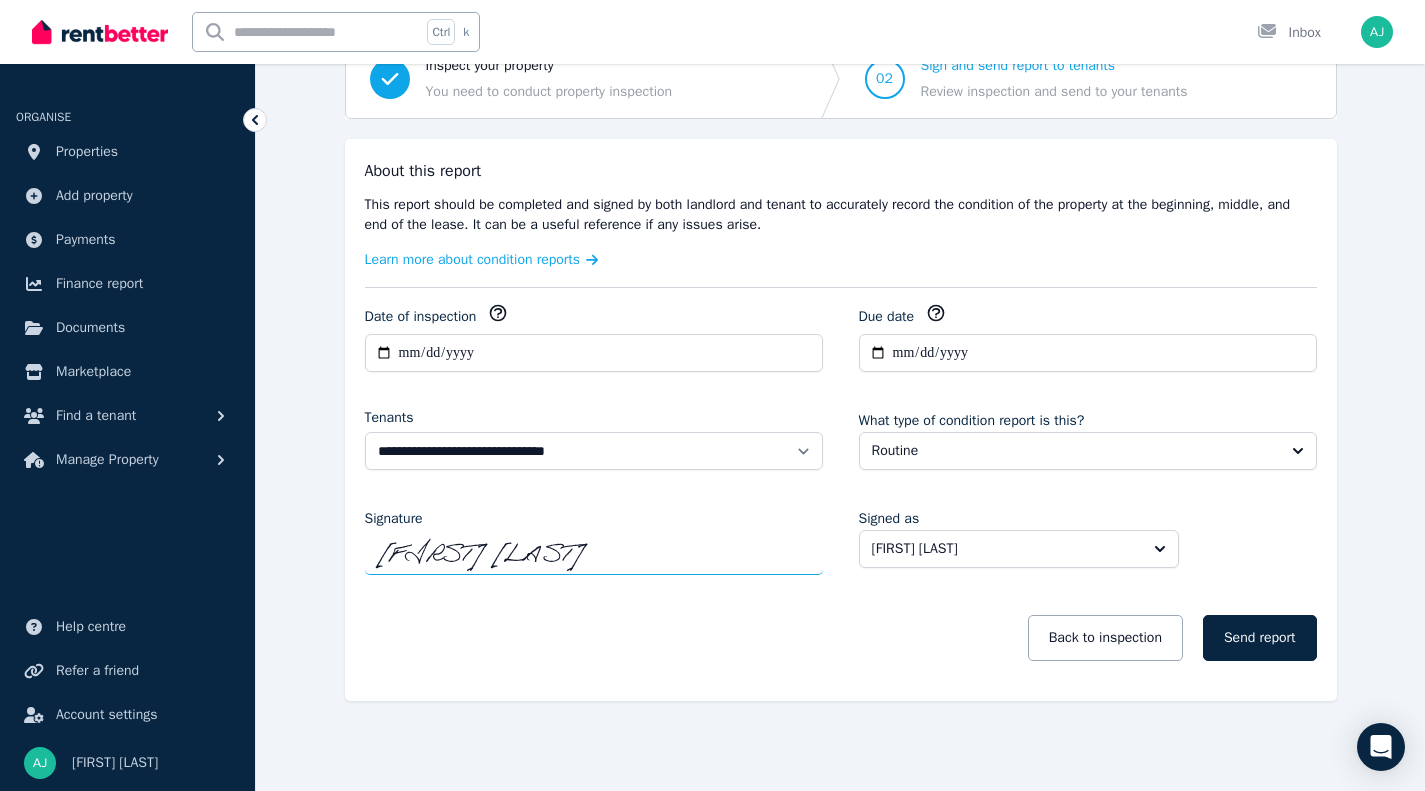 click on "Send report" at bounding box center (1260, 638) 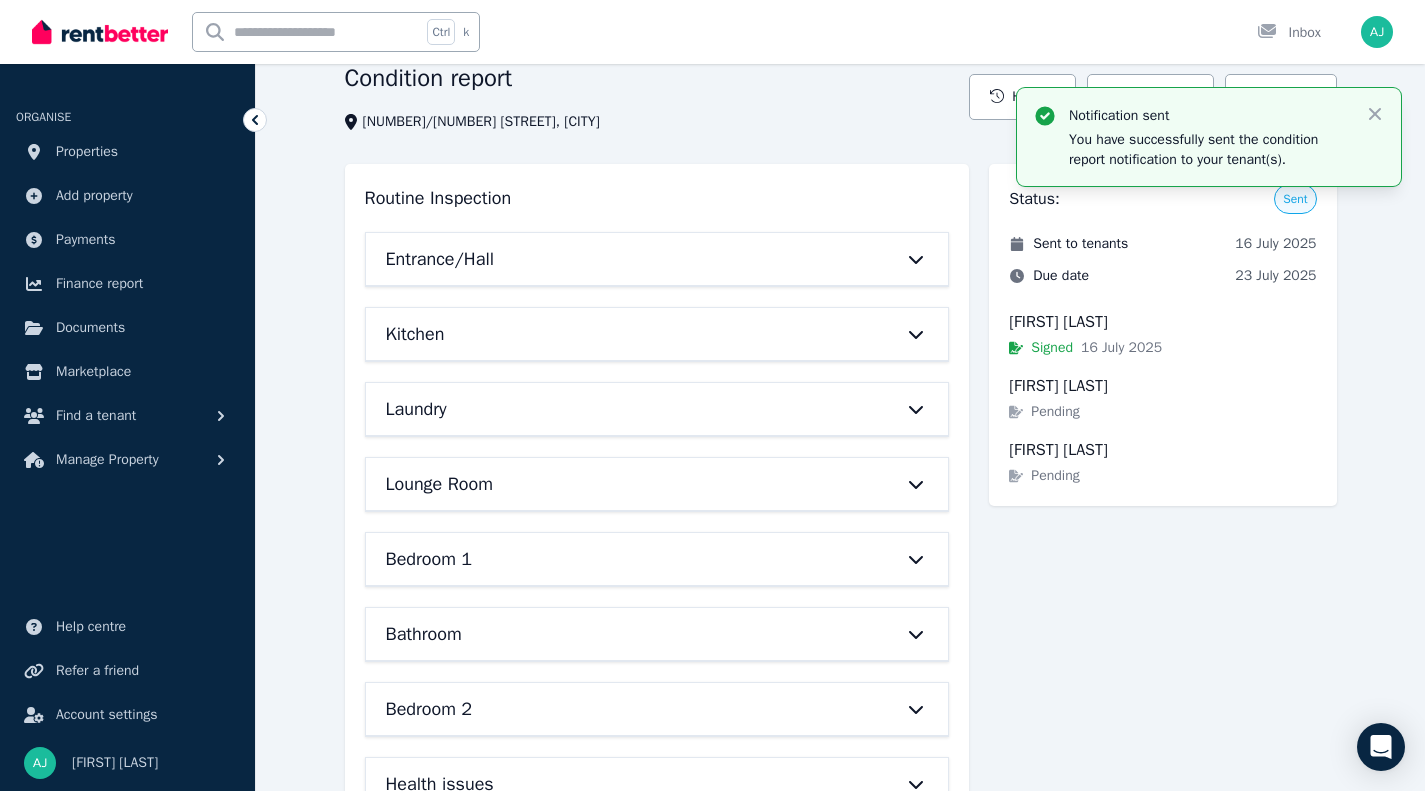 scroll, scrollTop: 15, scrollLeft: 0, axis: vertical 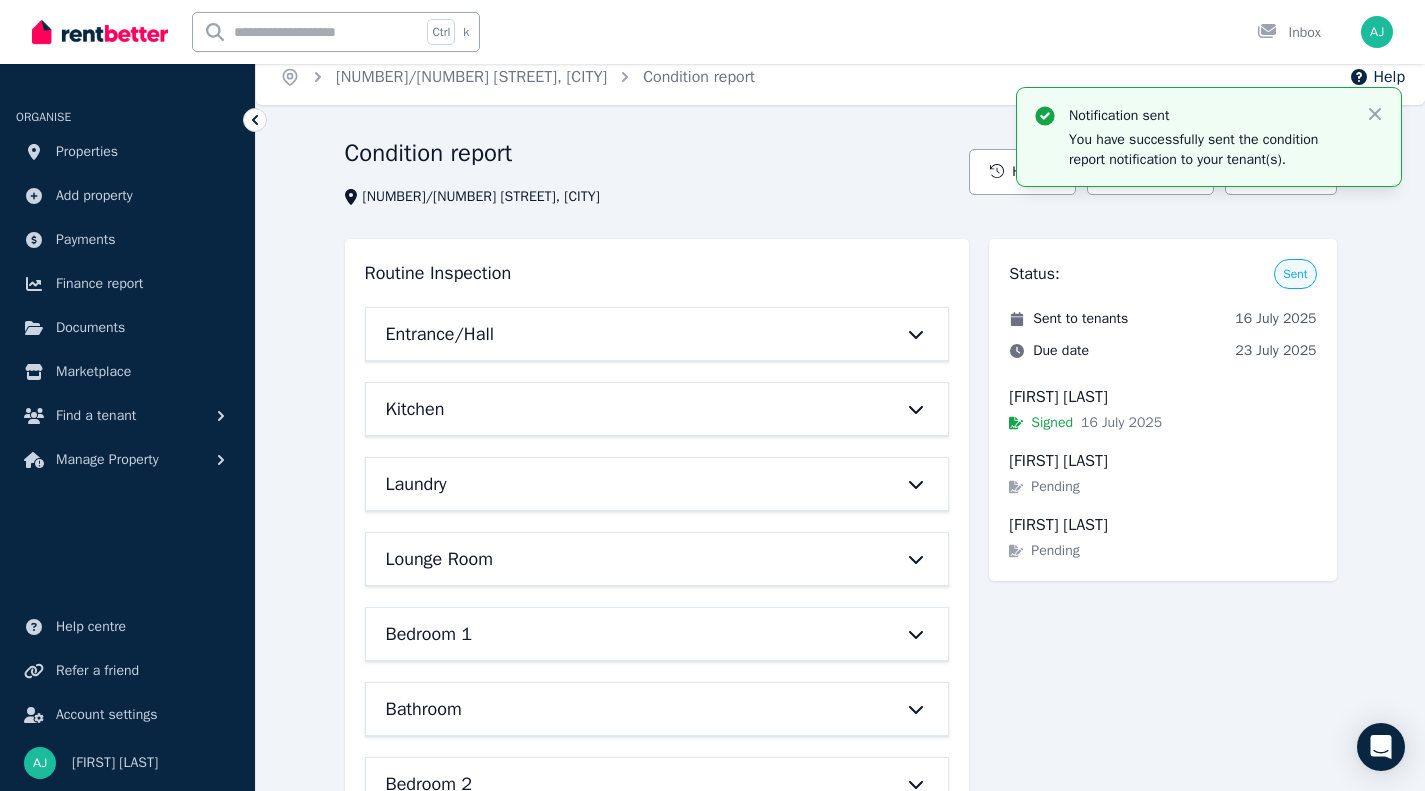 click on "Properties" at bounding box center (87, 152) 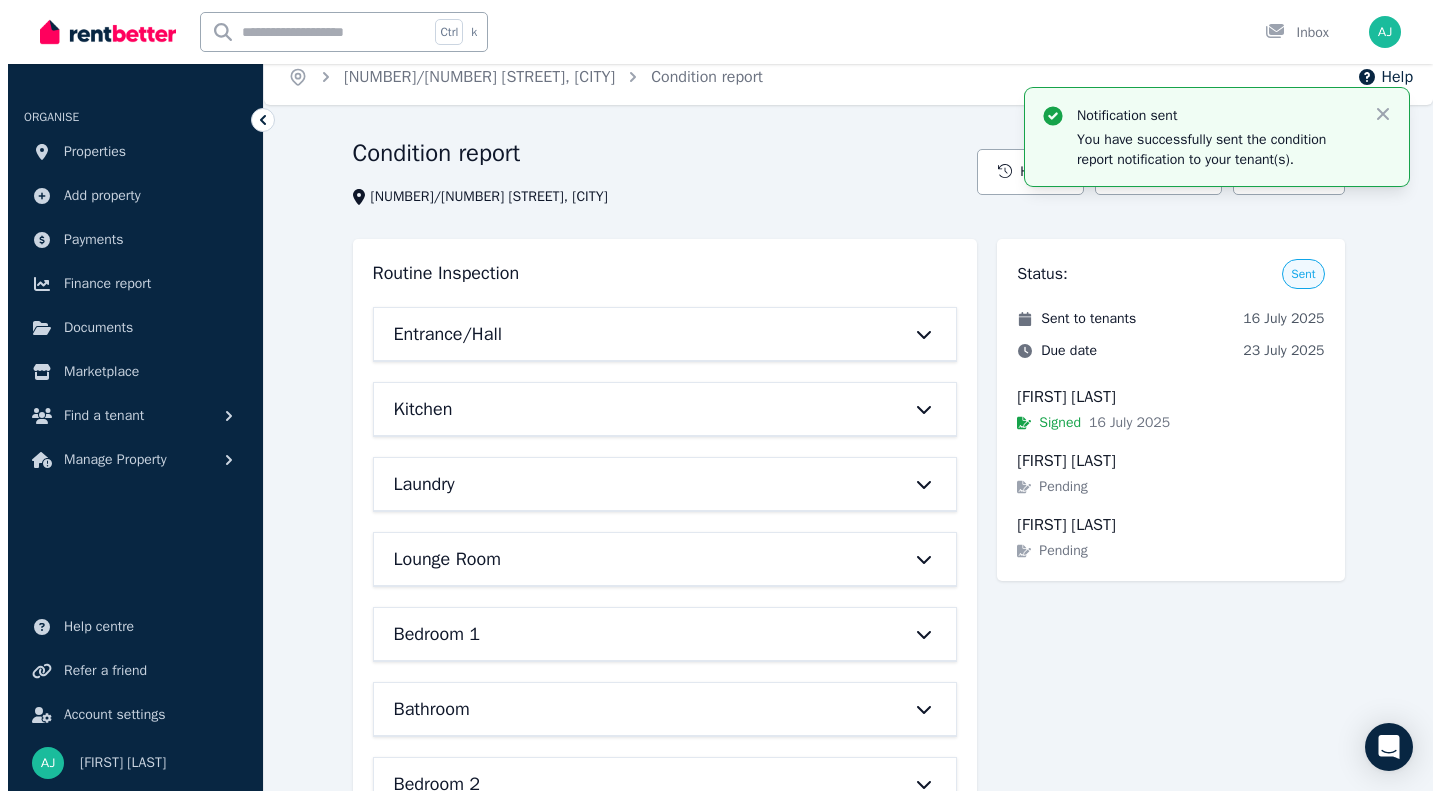 scroll, scrollTop: 0, scrollLeft: 0, axis: both 